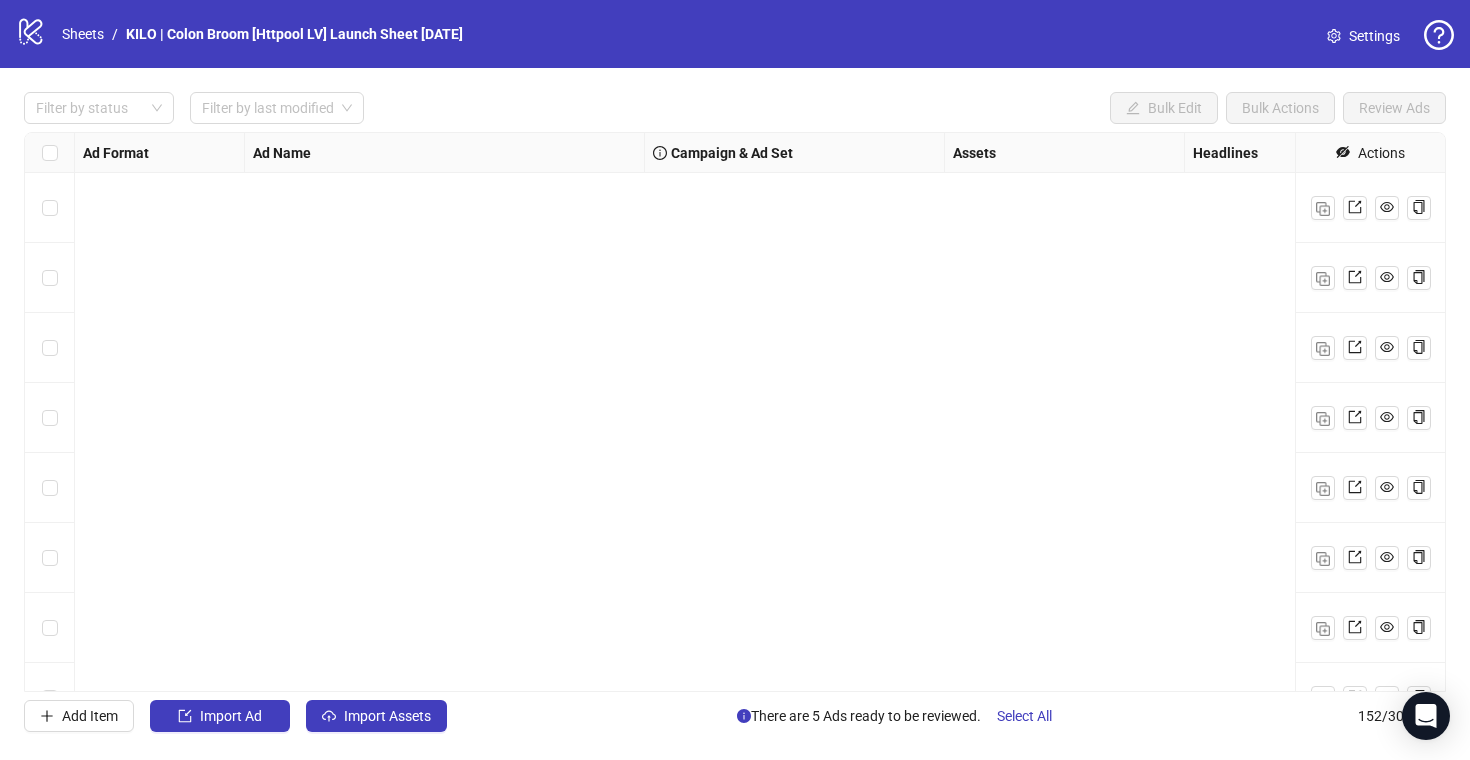 scroll, scrollTop: 0, scrollLeft: 0, axis: both 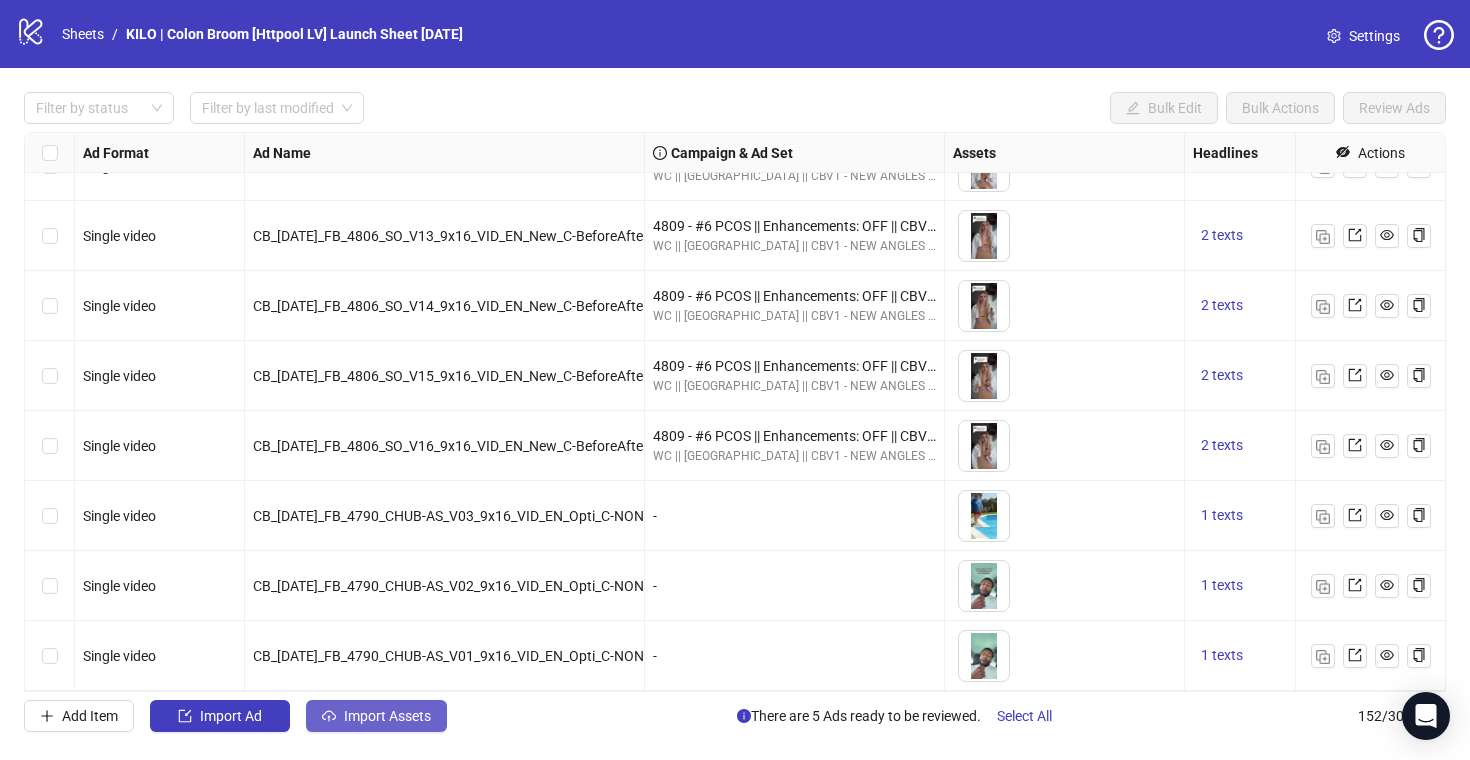 click on "Import Assets" at bounding box center [376, 716] 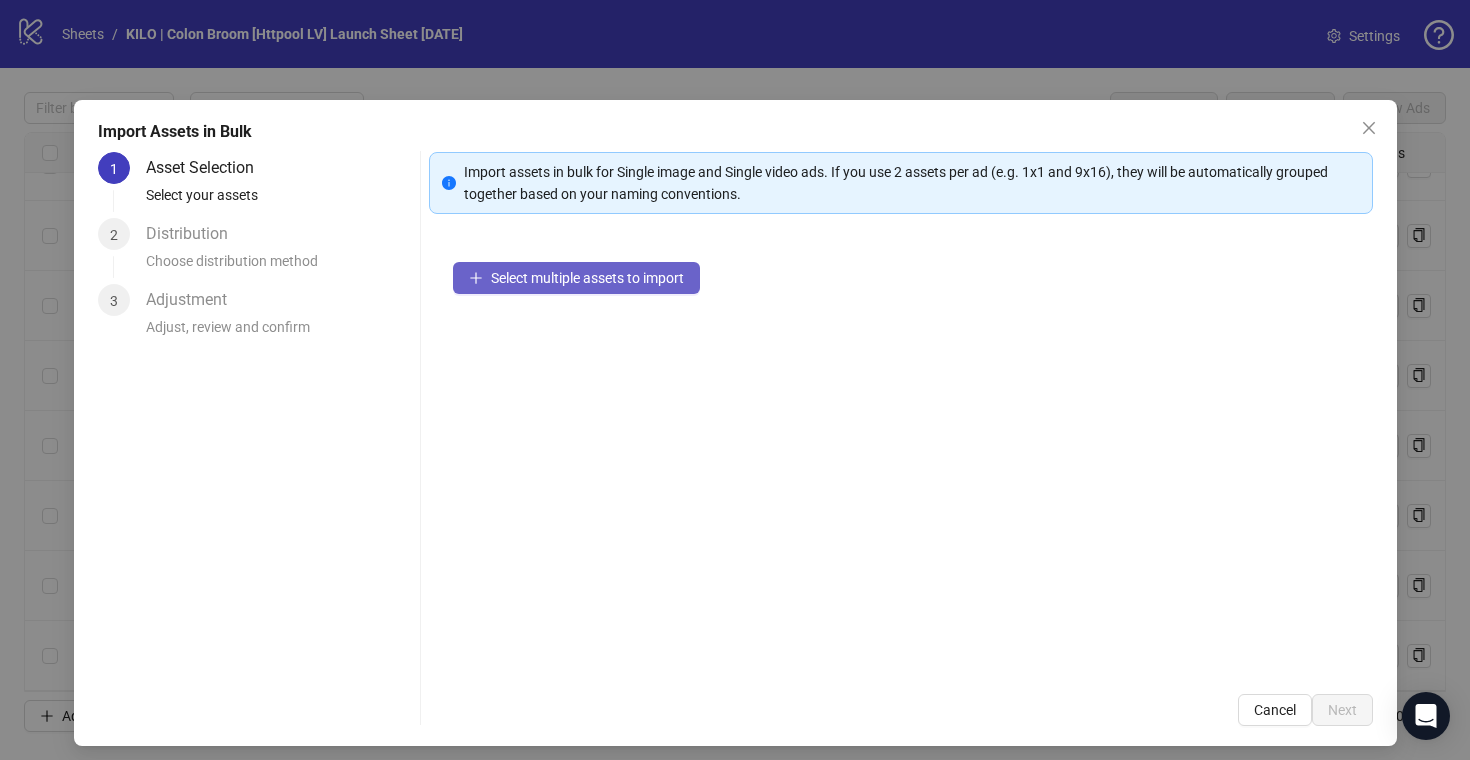 click on "Select multiple assets to import" at bounding box center [587, 278] 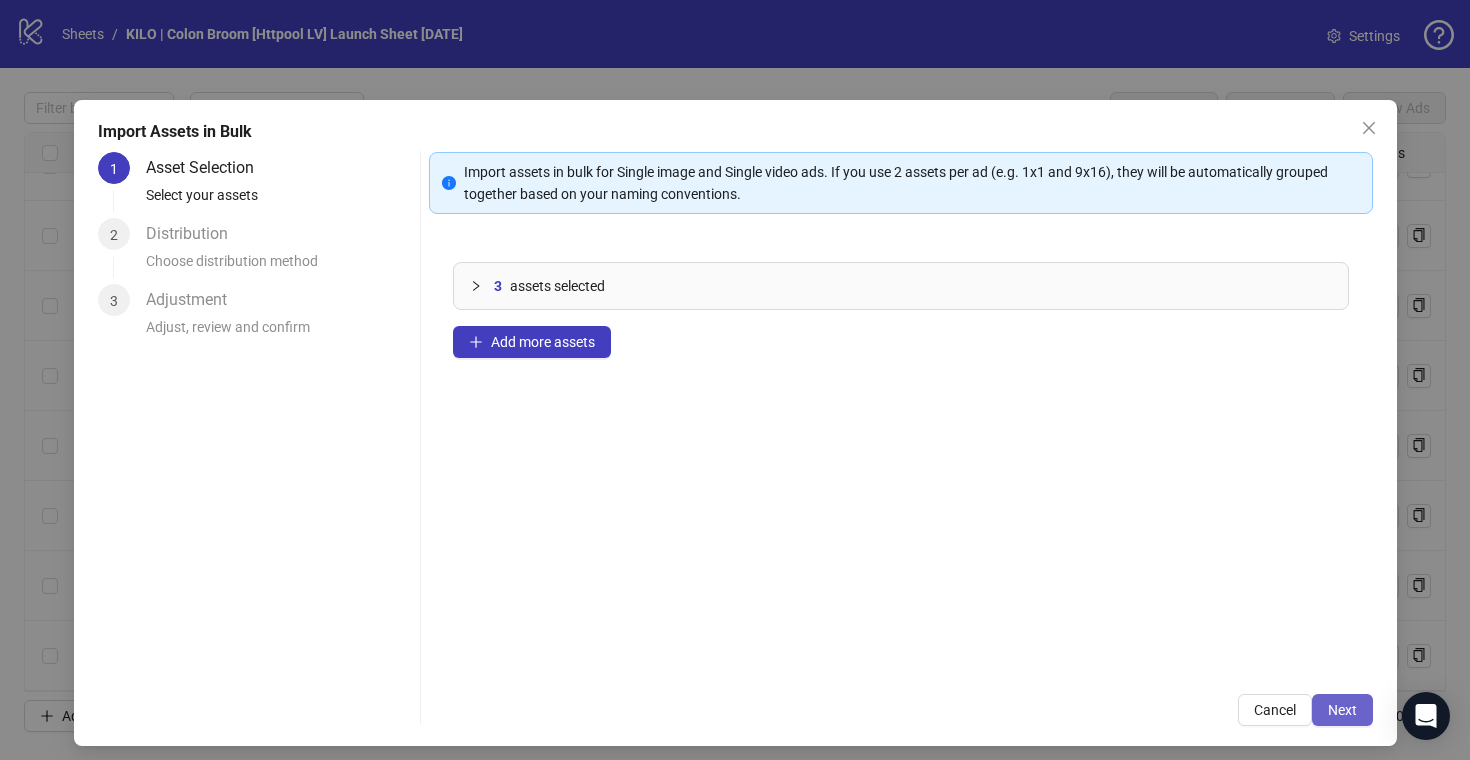 click on "Next" at bounding box center (1342, 710) 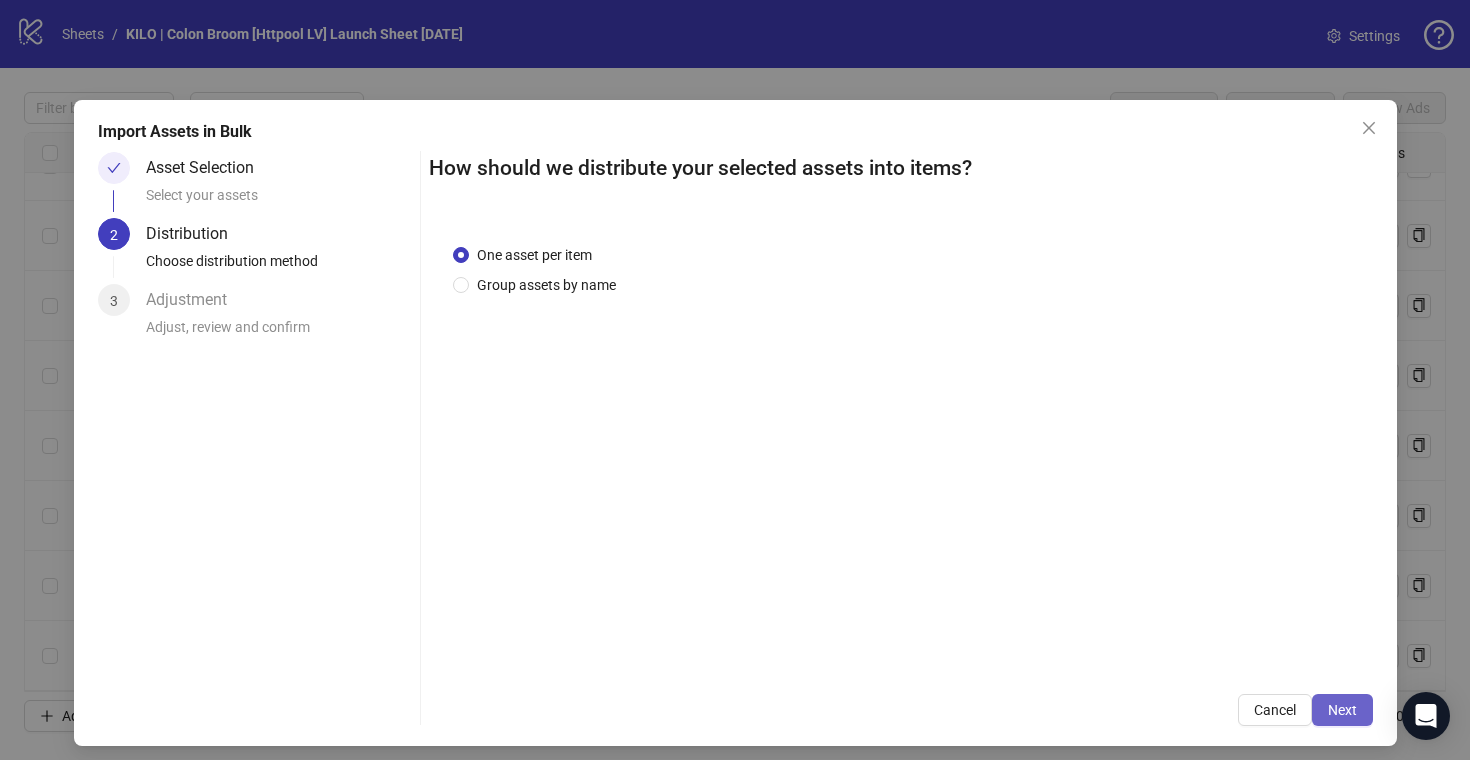 click on "Next" at bounding box center [1342, 710] 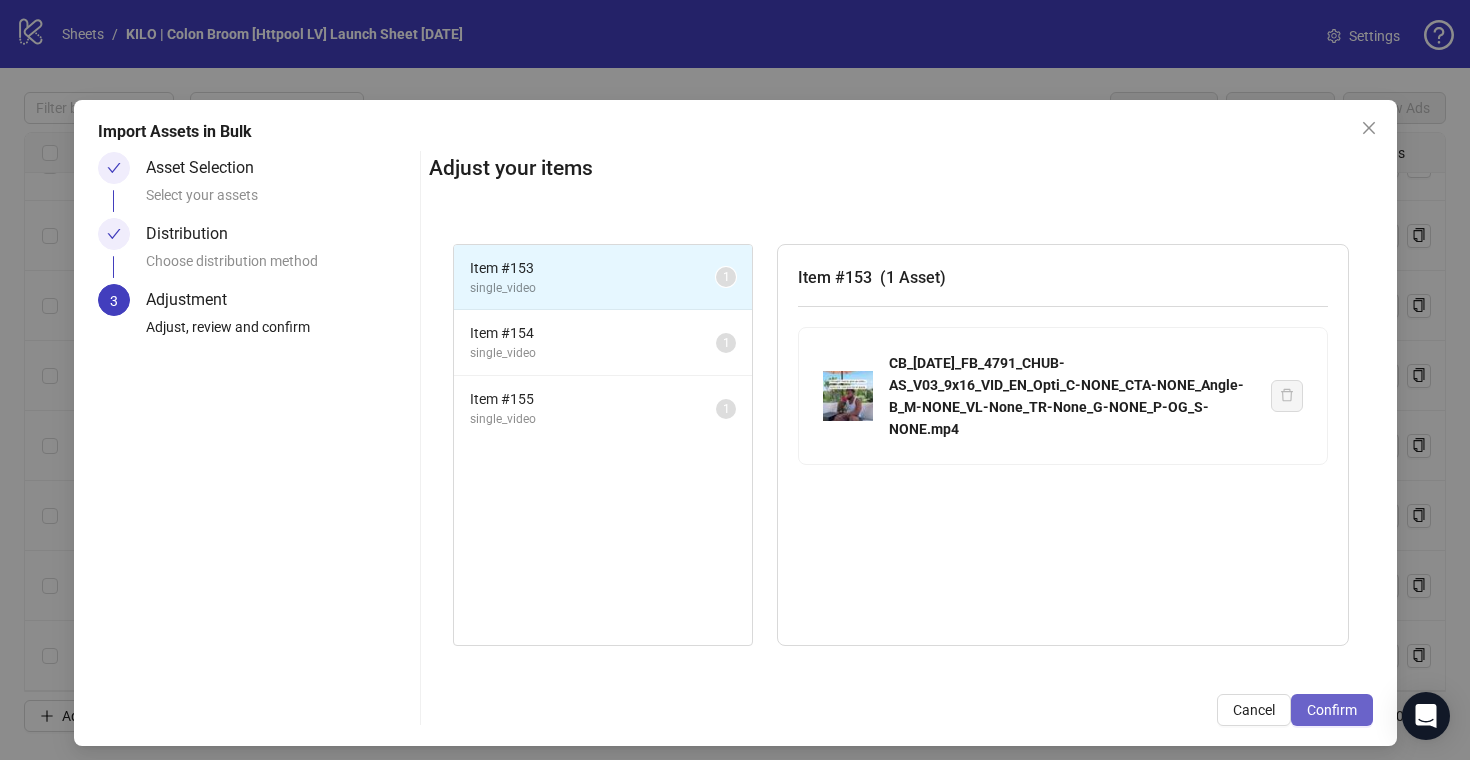 click on "Confirm" at bounding box center [1332, 710] 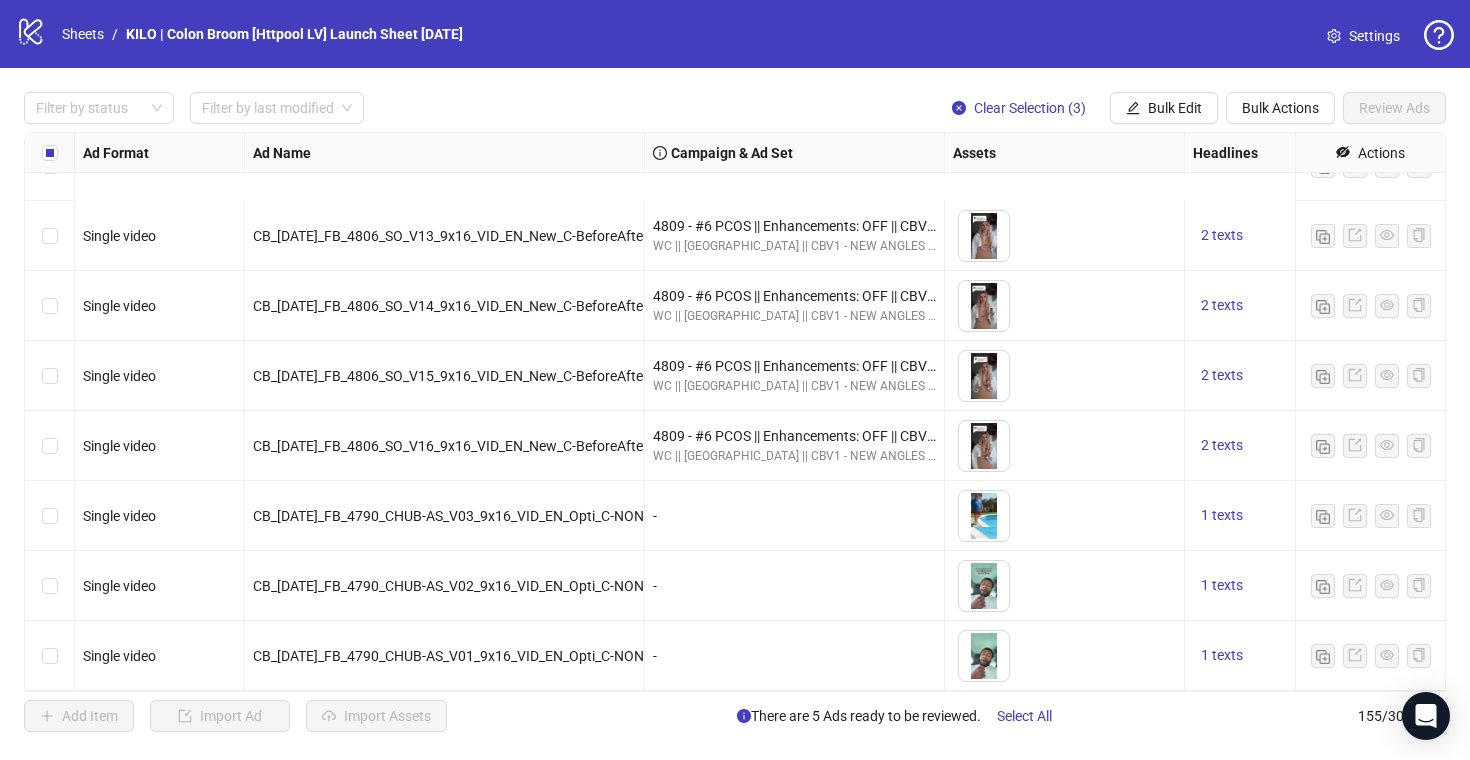 scroll, scrollTop: 10332, scrollLeft: 0, axis: vertical 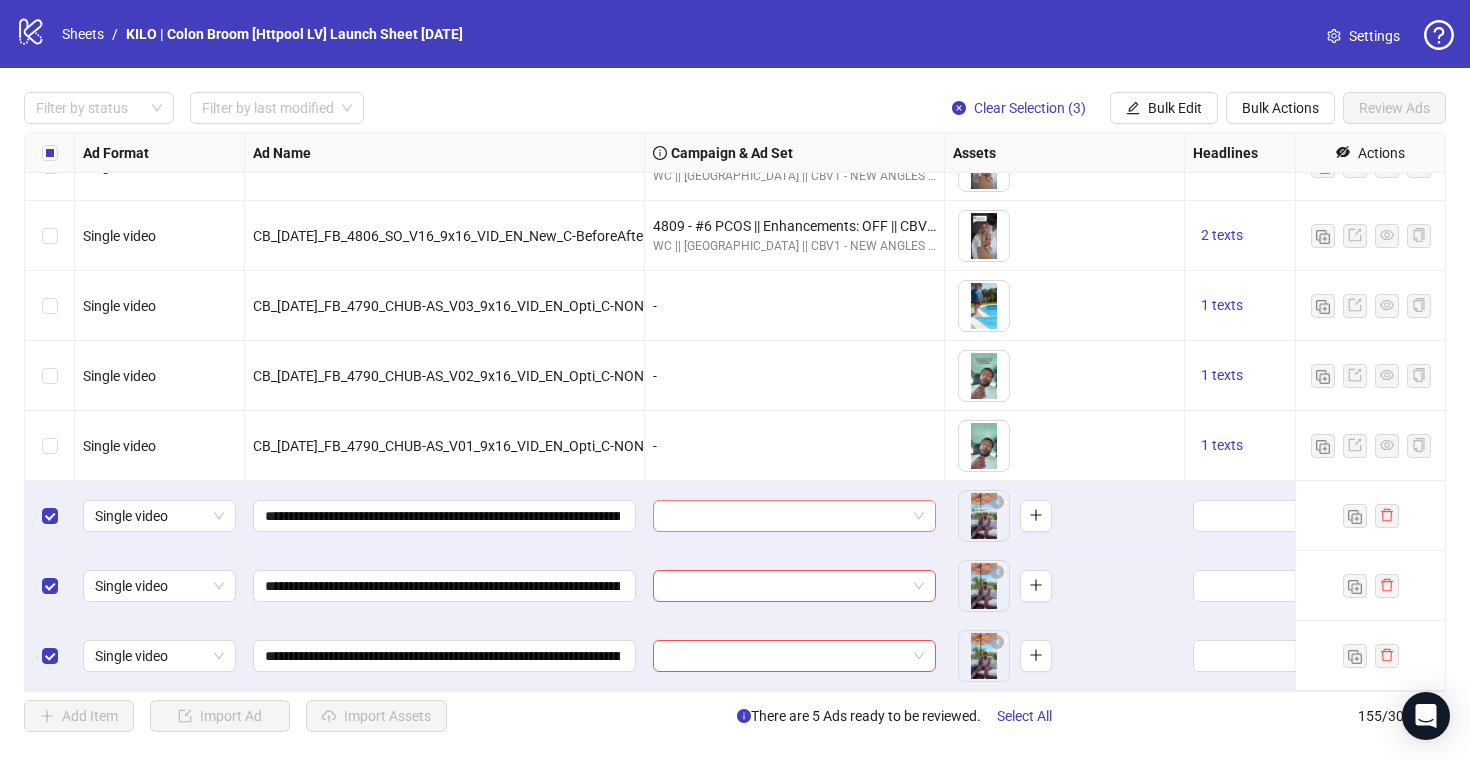click at bounding box center (785, 516) 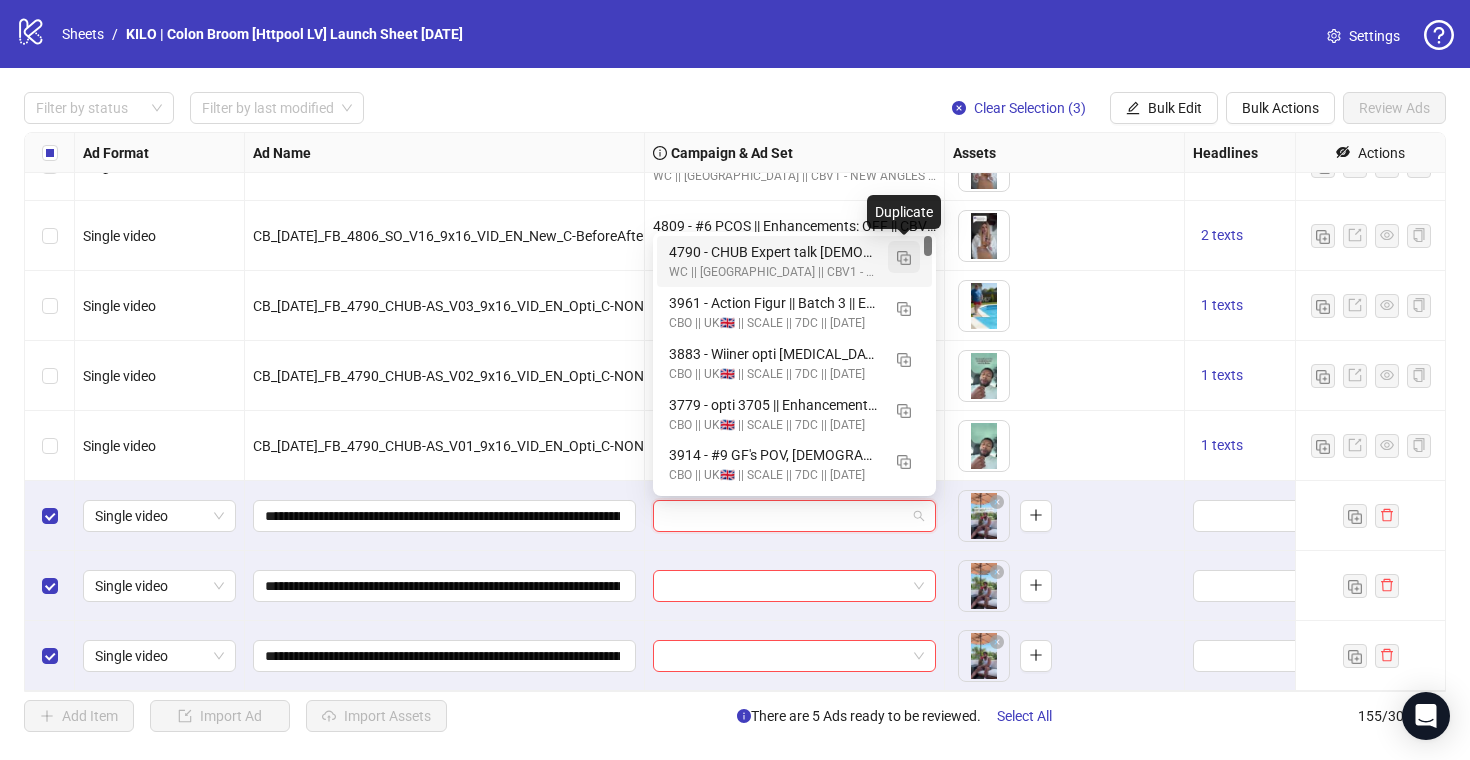 click at bounding box center [904, 258] 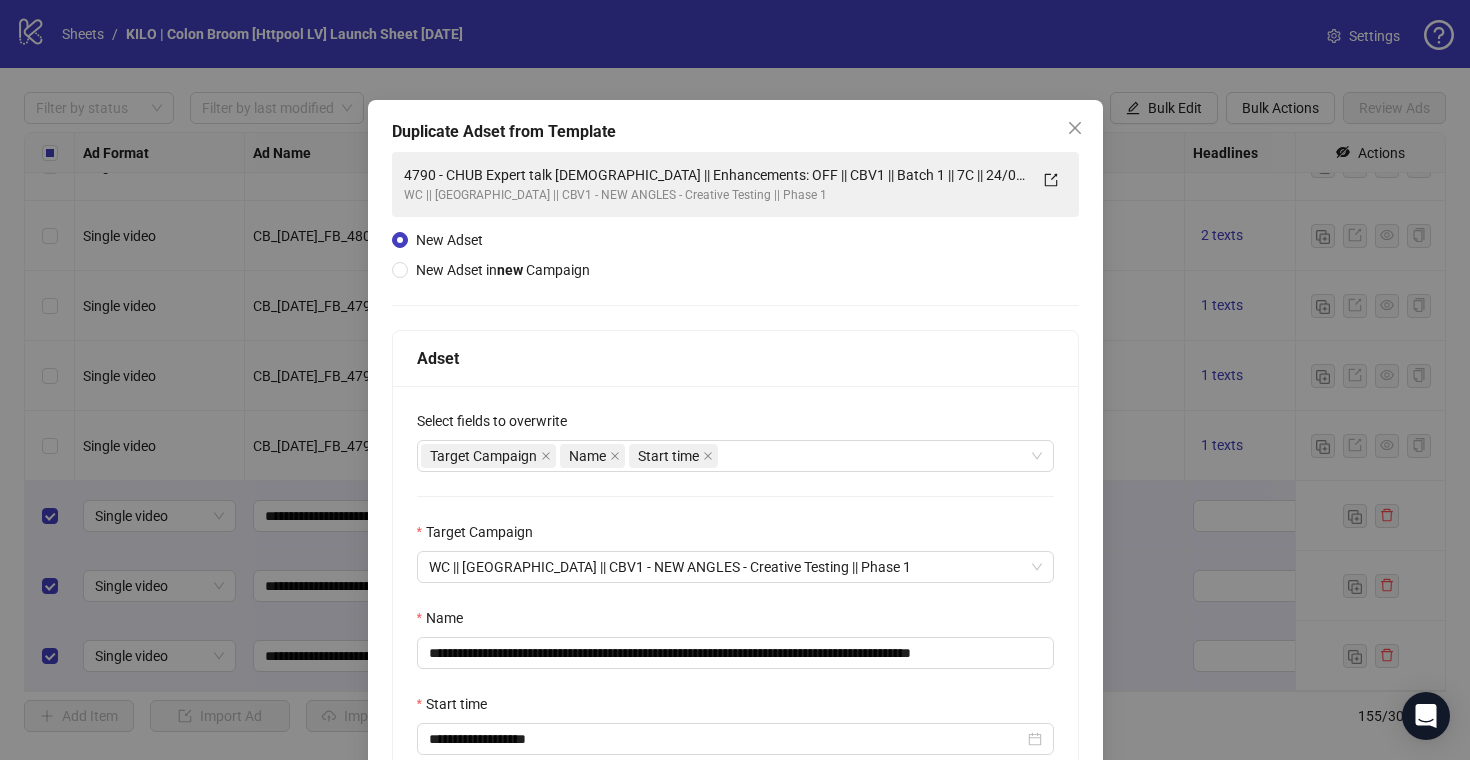 scroll, scrollTop: 144, scrollLeft: 0, axis: vertical 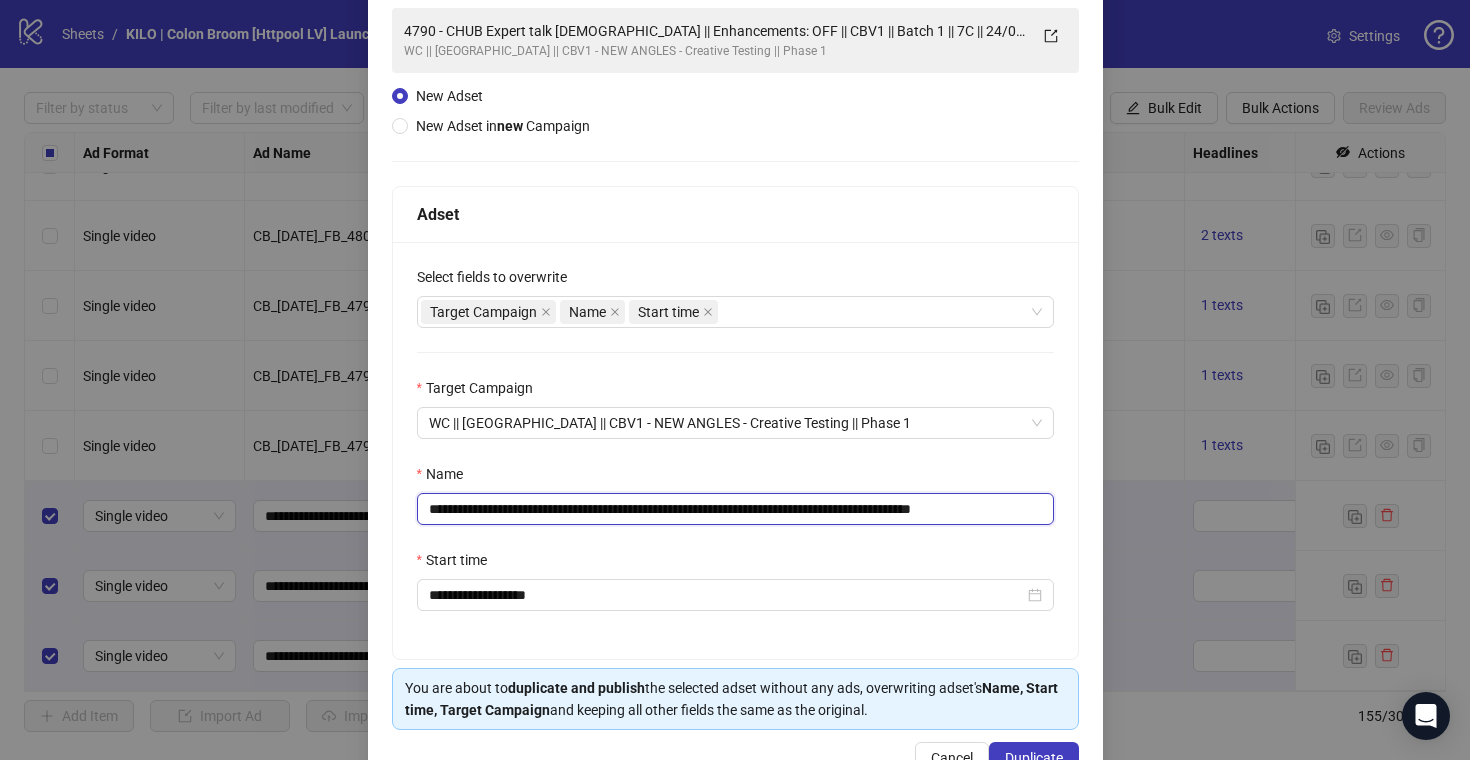 drag, startPoint x: 995, startPoint y: 505, endPoint x: 1116, endPoint y: 505, distance: 121 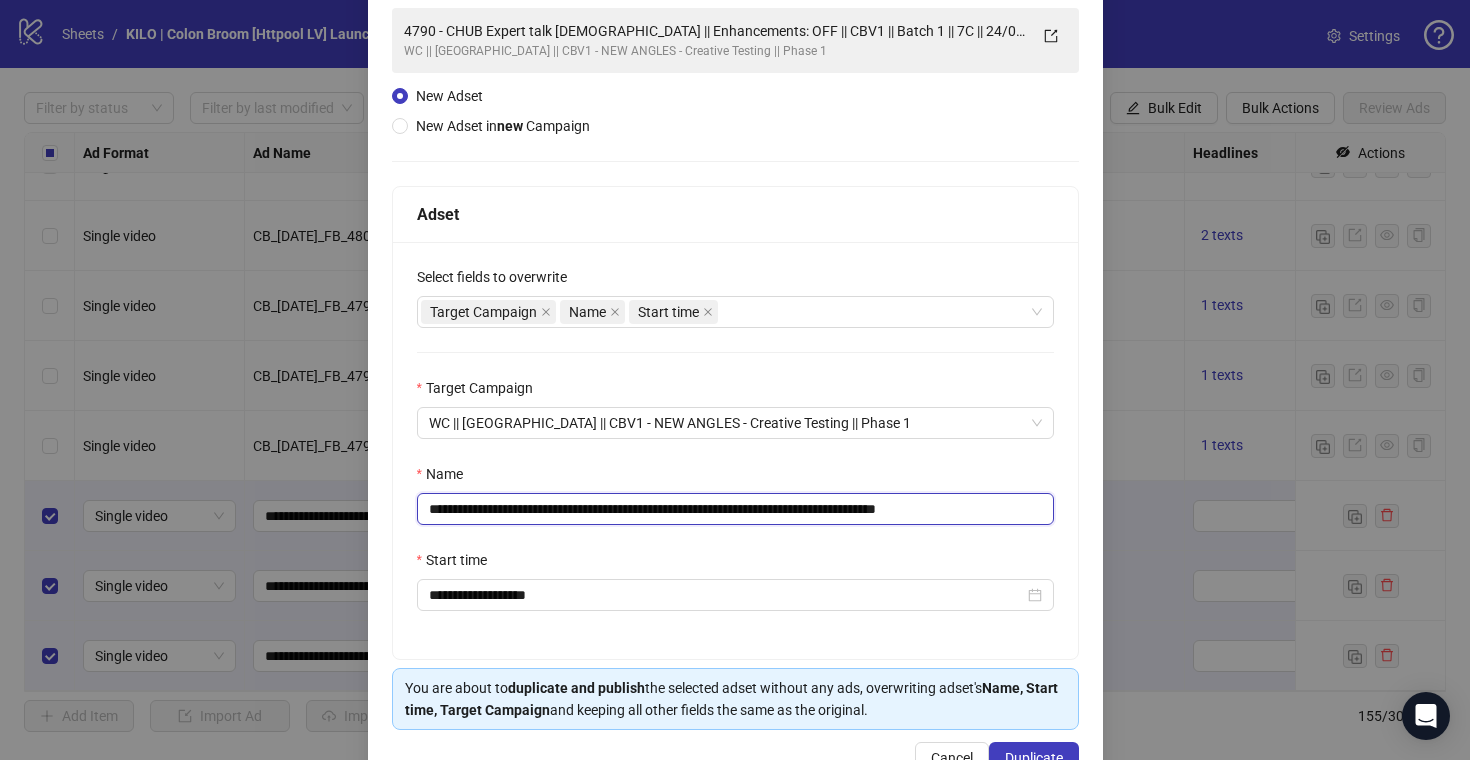 drag, startPoint x: 618, startPoint y: 512, endPoint x: 362, endPoint y: 512, distance: 256 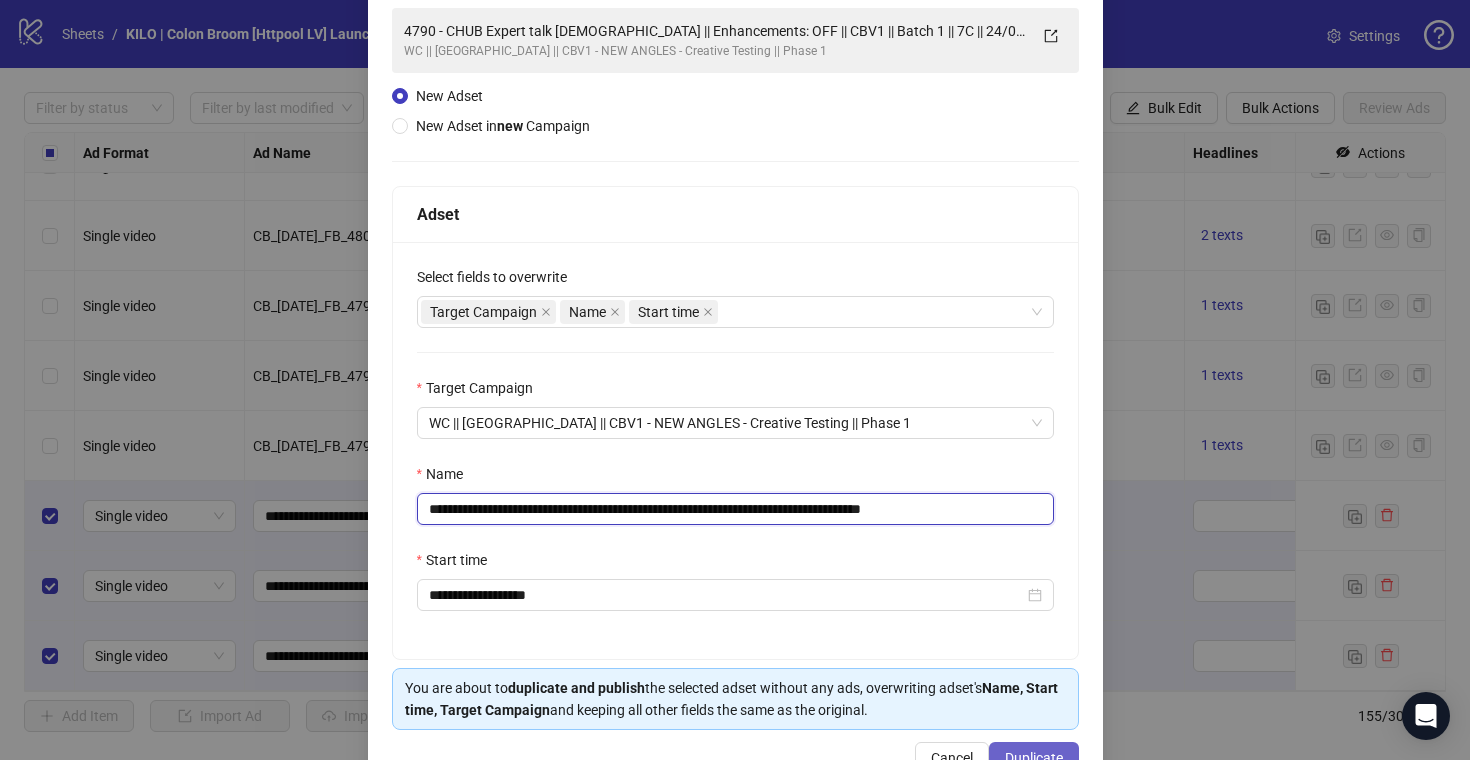 type on "**********" 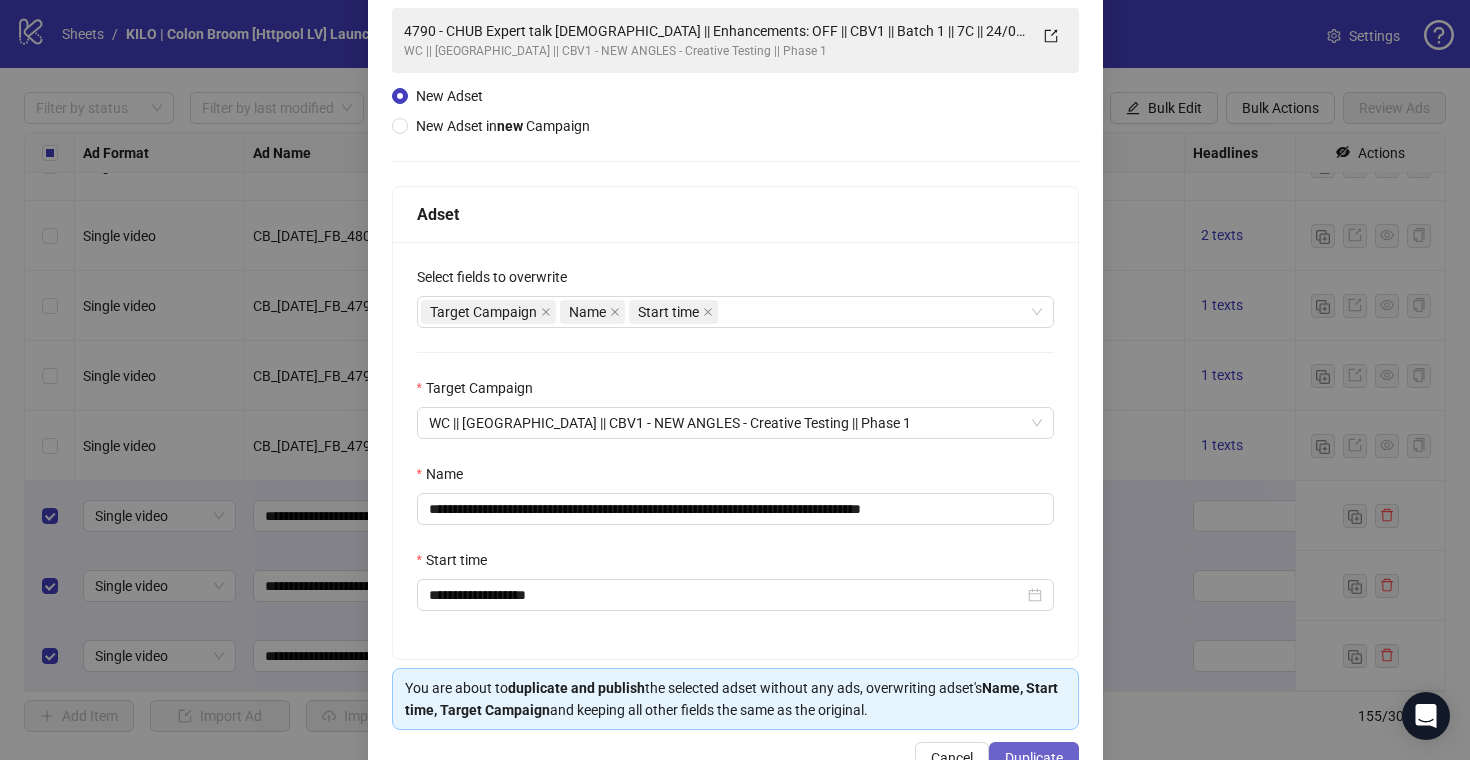 click on "Duplicate" at bounding box center [1034, 758] 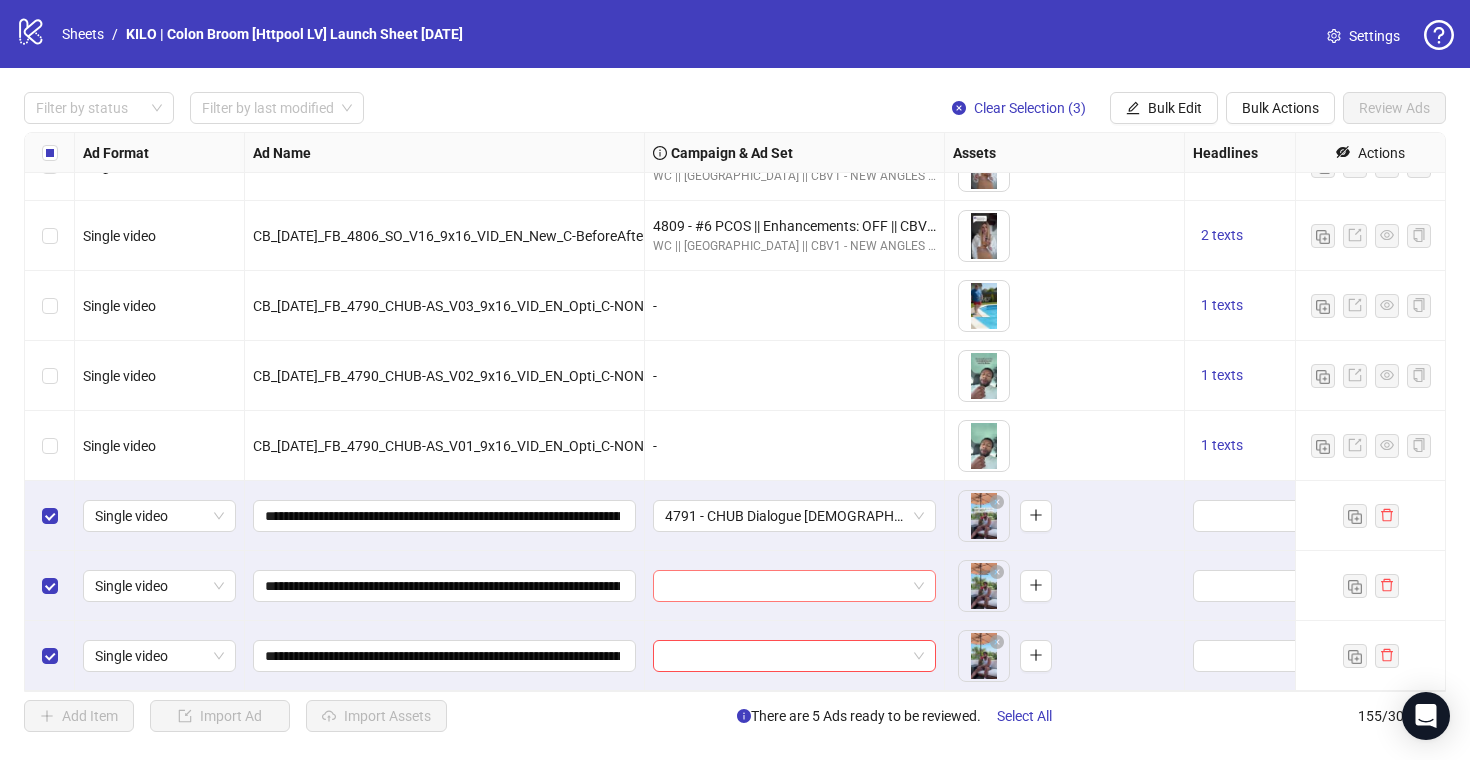 click at bounding box center (785, 586) 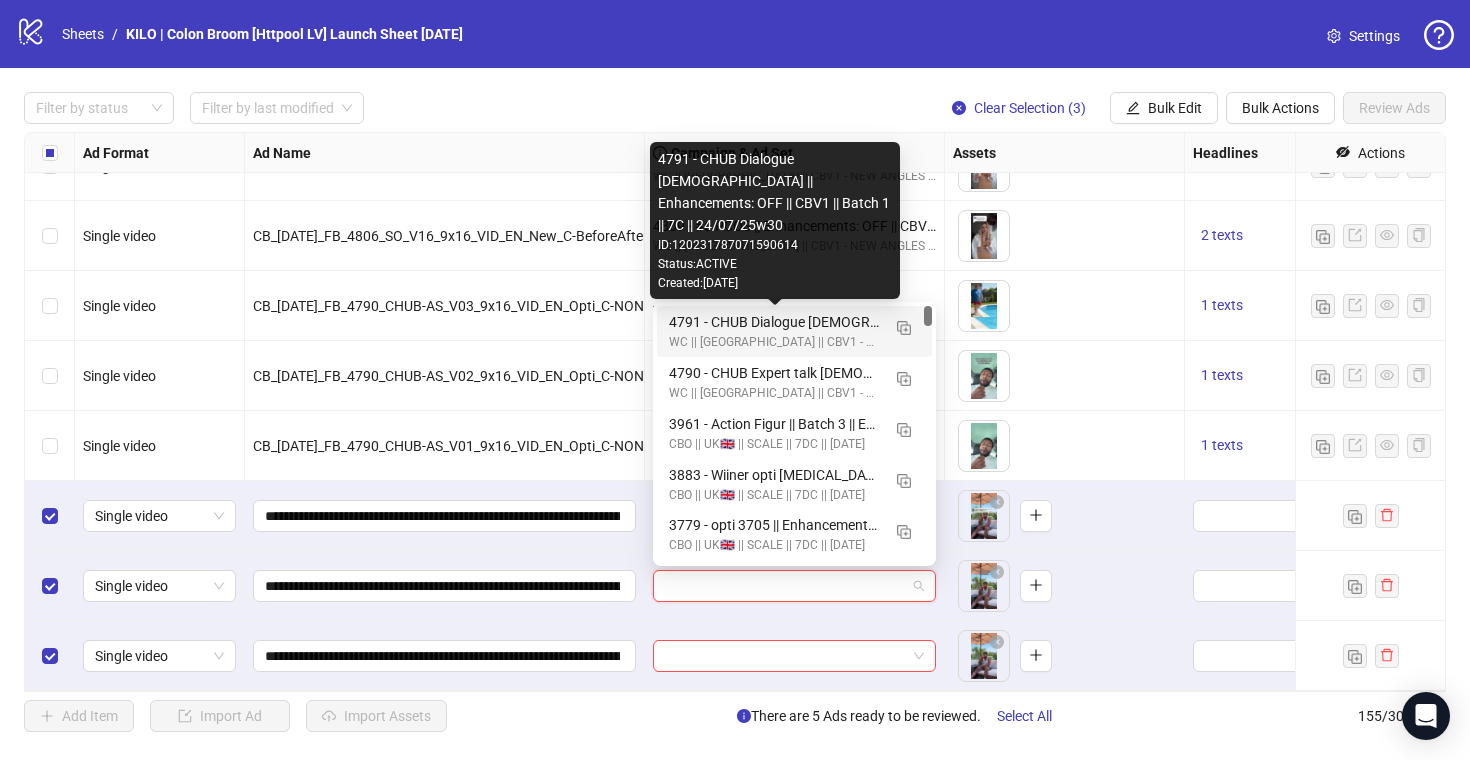 click on "4791 - CHUB Dialogue [DEMOGRAPHIC_DATA] || Enhancements: OFF || CBV1 || Batch 1 || 7C || 24/07/25w30" at bounding box center (774, 322) 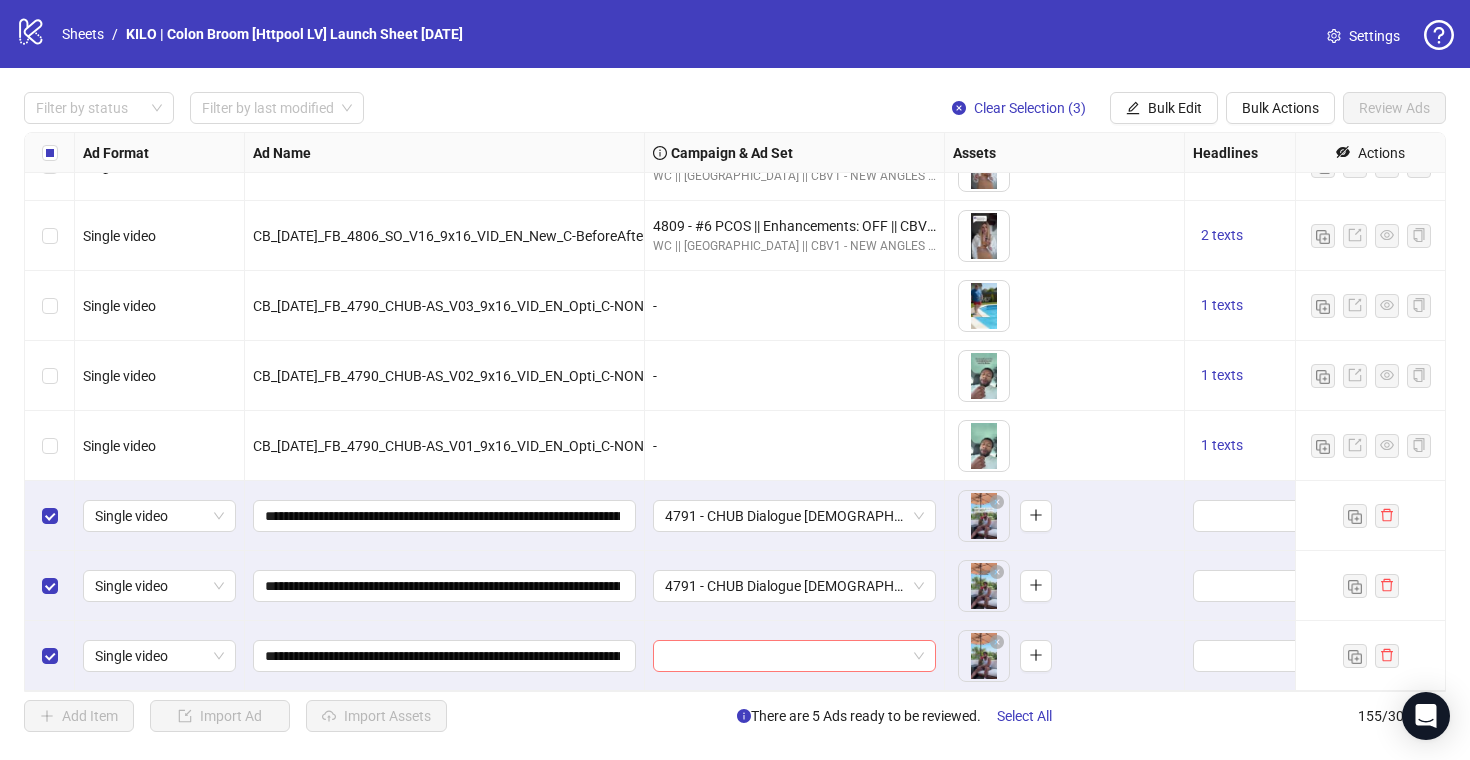 click at bounding box center (785, 656) 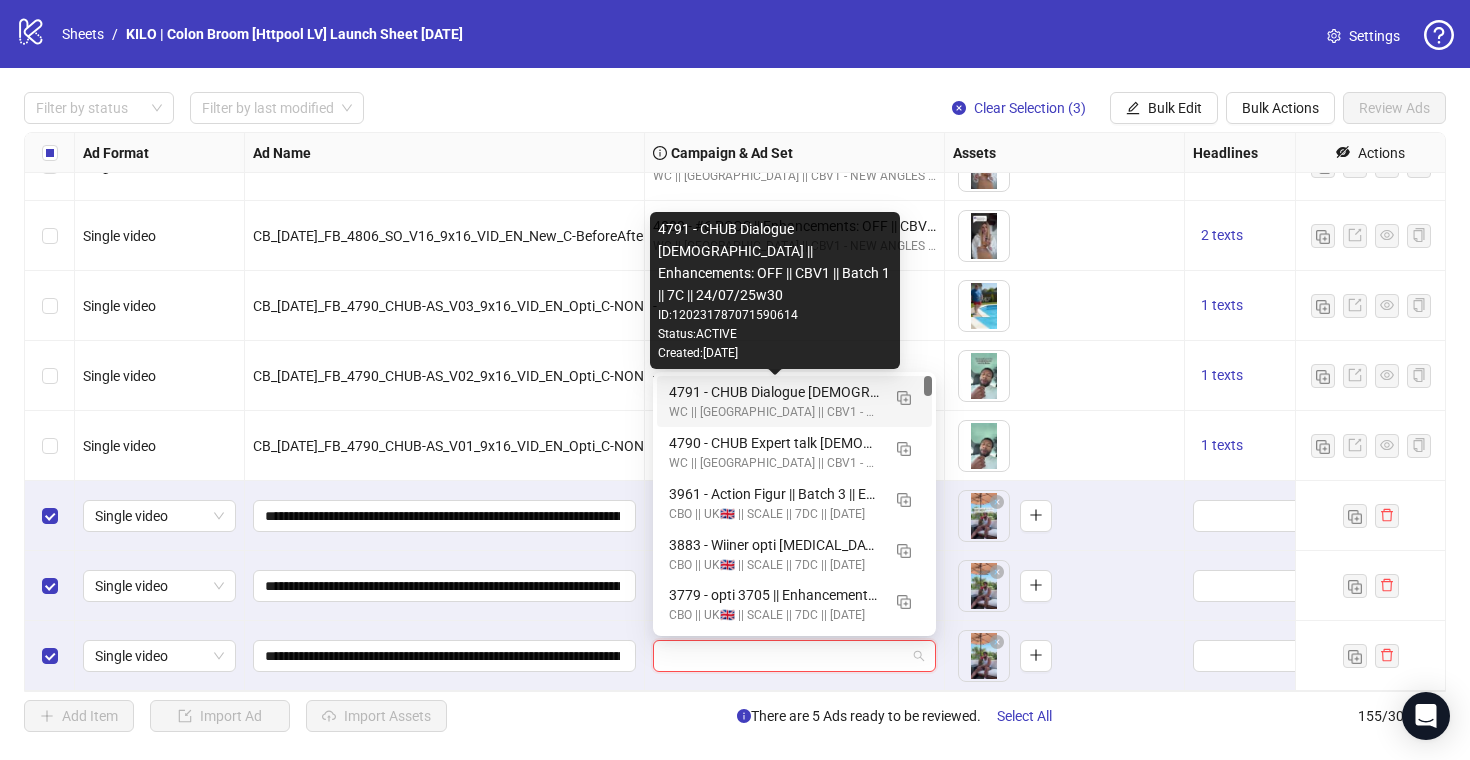 click on "4791 - CHUB Dialogue [DEMOGRAPHIC_DATA] || Enhancements: OFF || CBV1 || Batch 1 || 7C || 24/07/25w30" at bounding box center (774, 392) 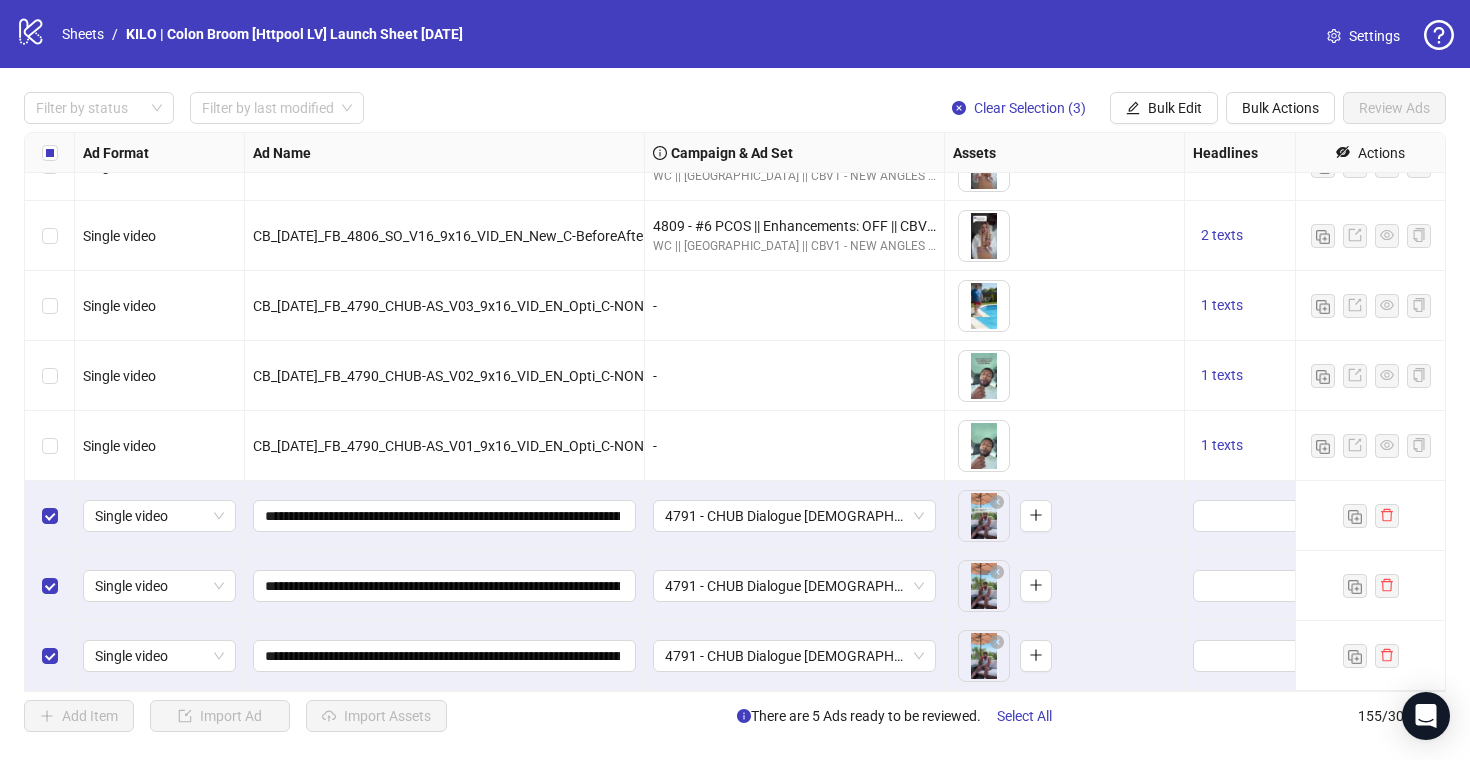 scroll, scrollTop: 10332, scrollLeft: 551, axis: both 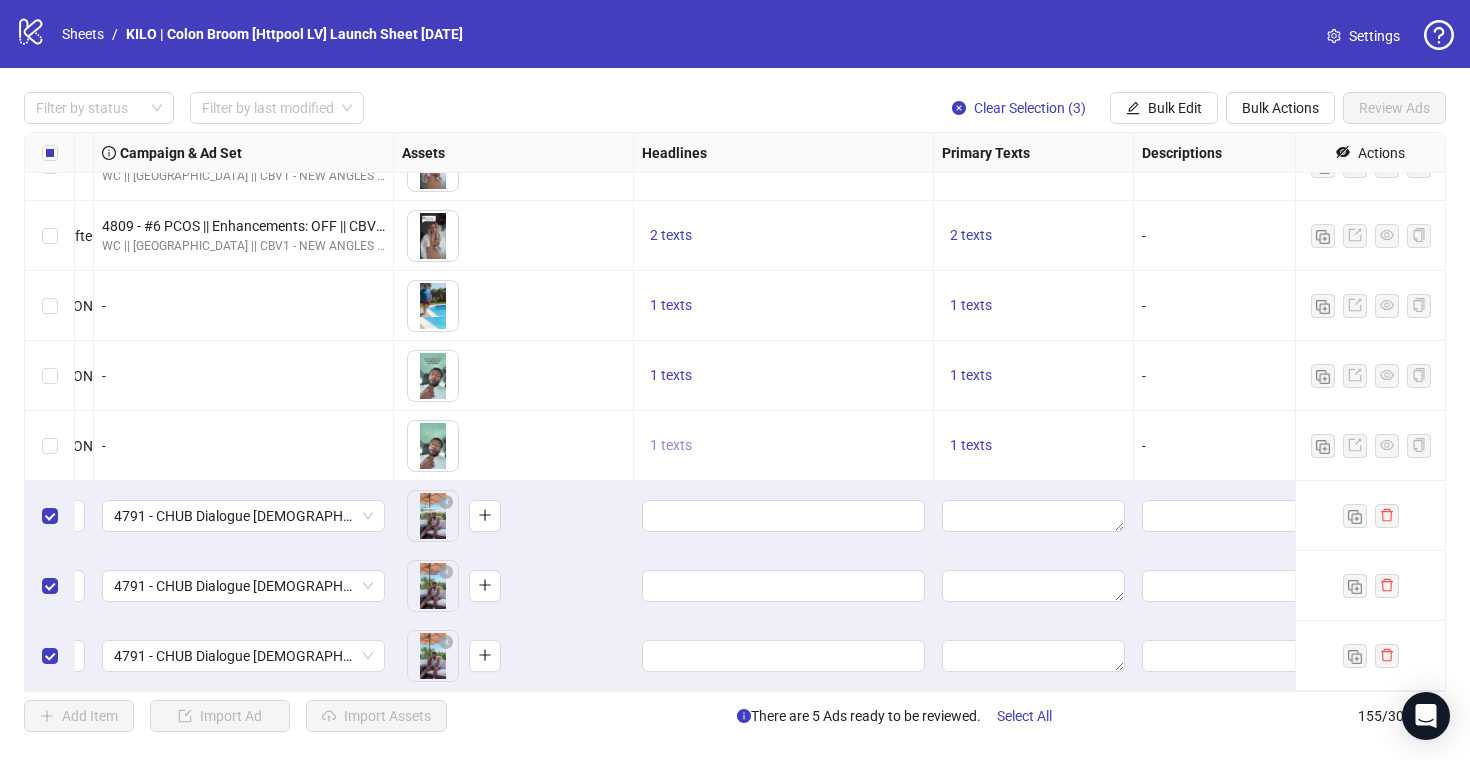 click on "1 texts" at bounding box center [671, 445] 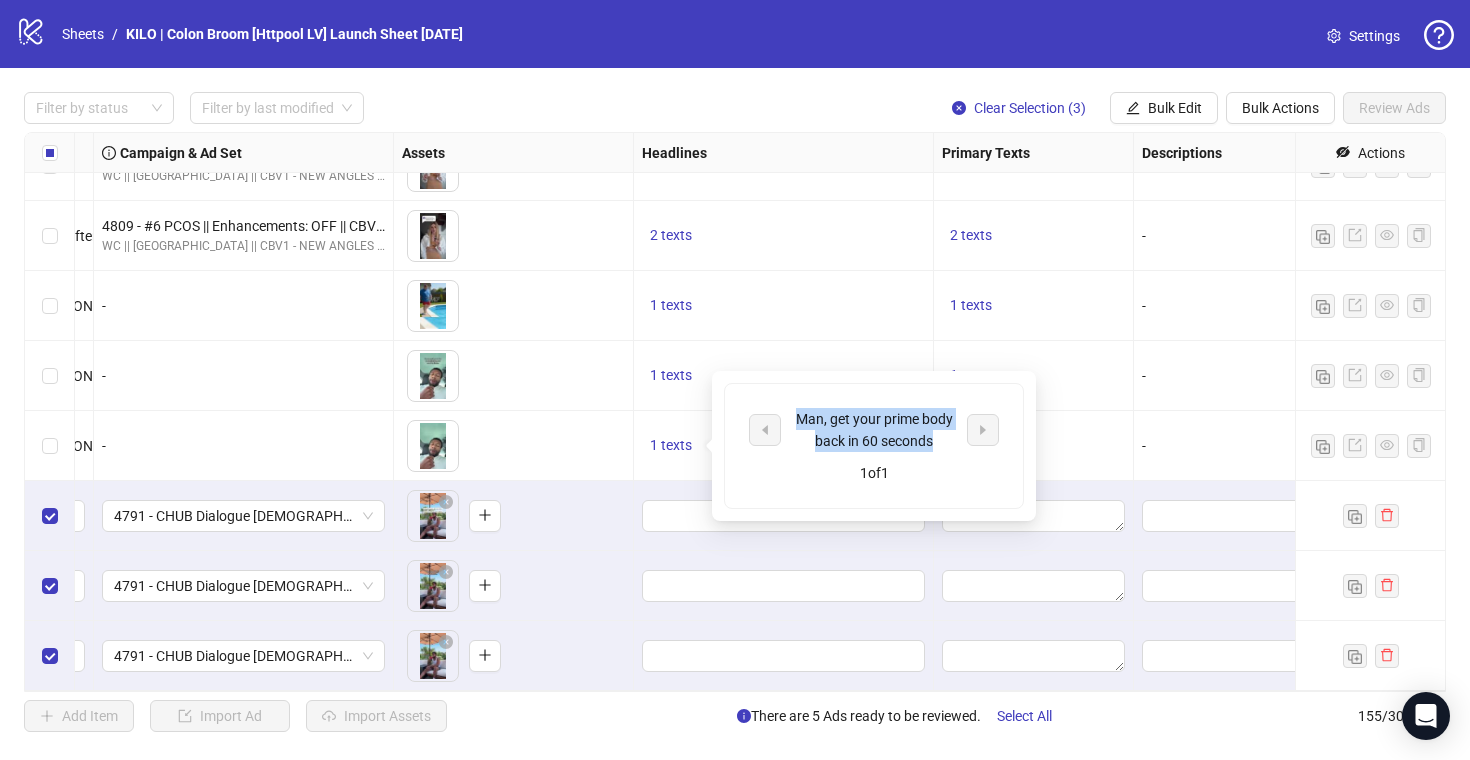 drag, startPoint x: 795, startPoint y: 416, endPoint x: 952, endPoint y: 446, distance: 159.84055 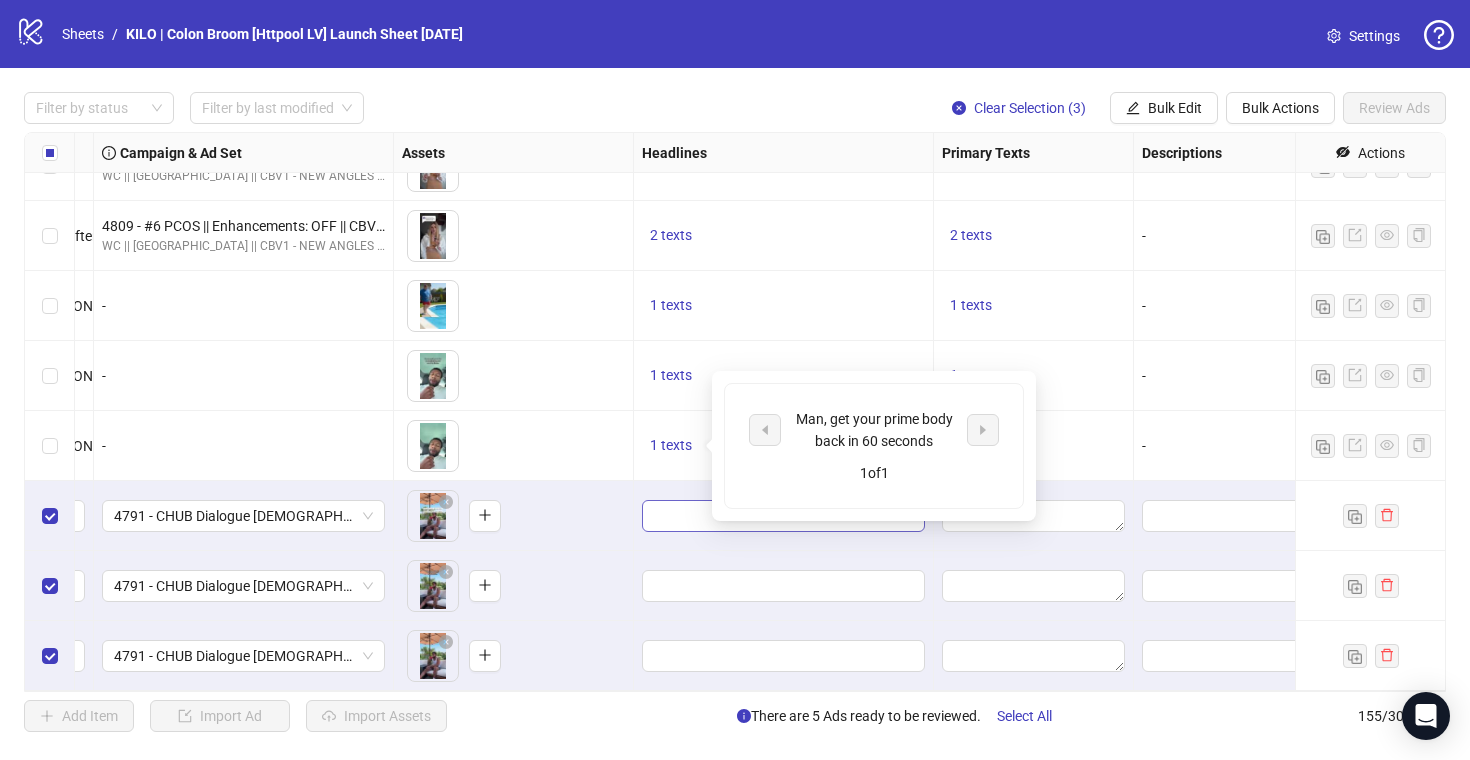 click at bounding box center (783, 516) 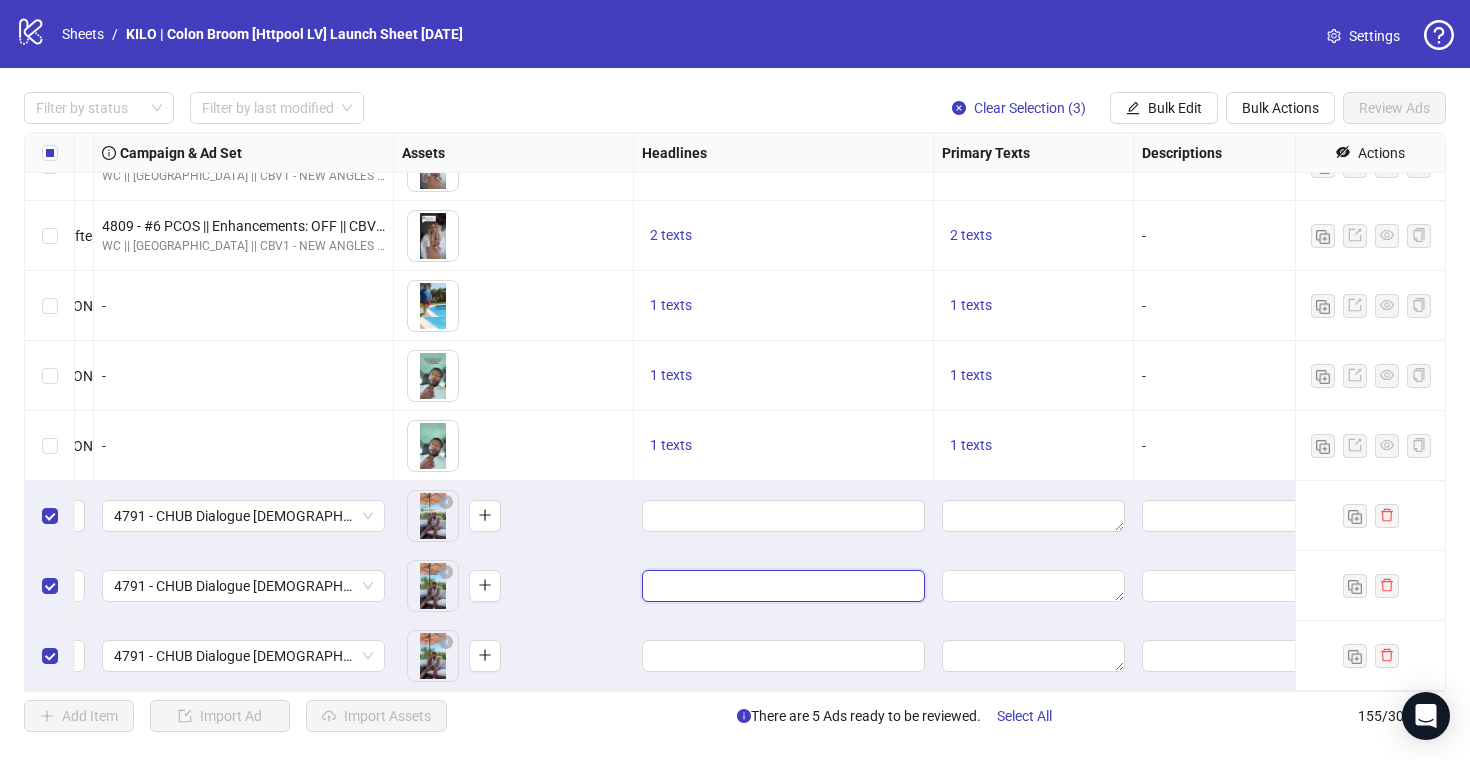 click at bounding box center (781, 586) 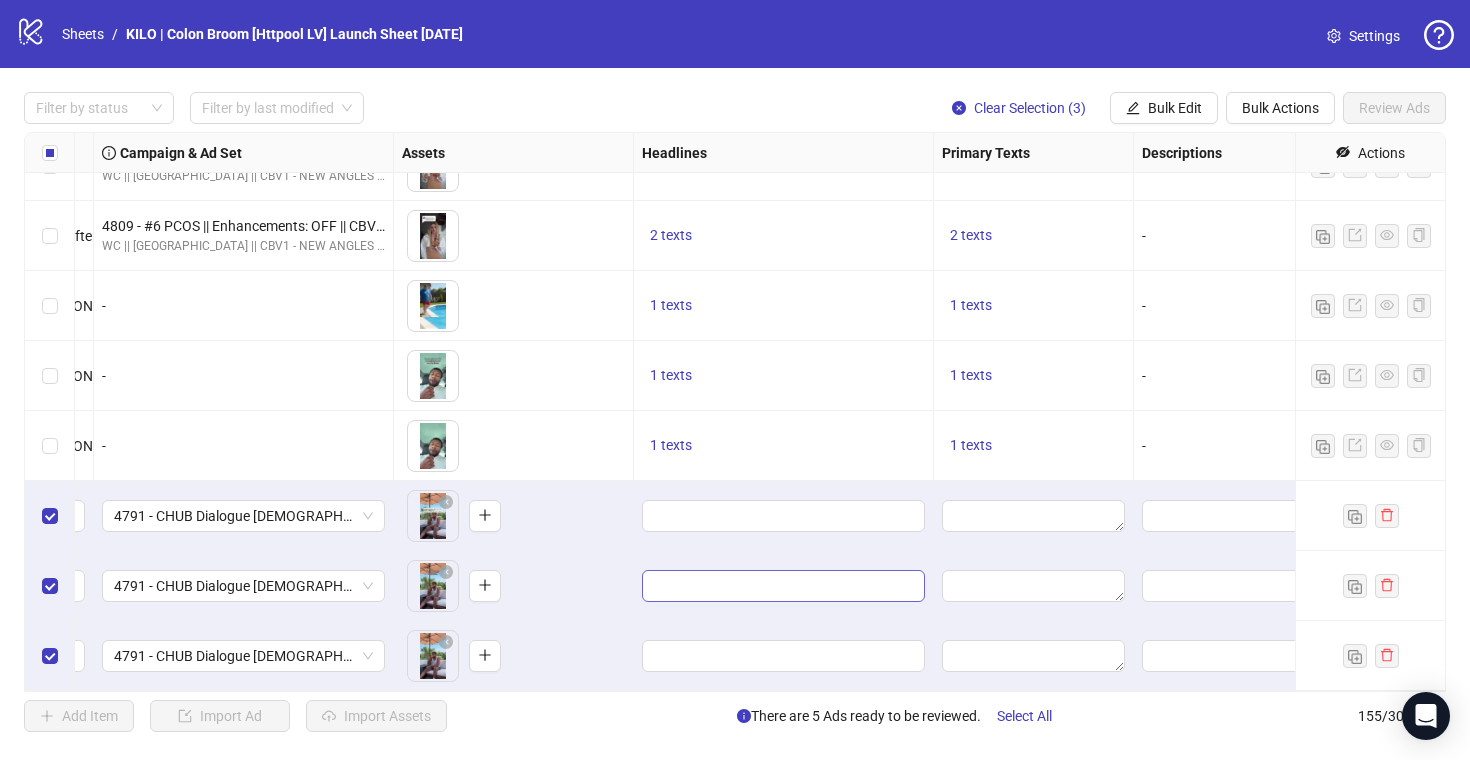 type on "**********" 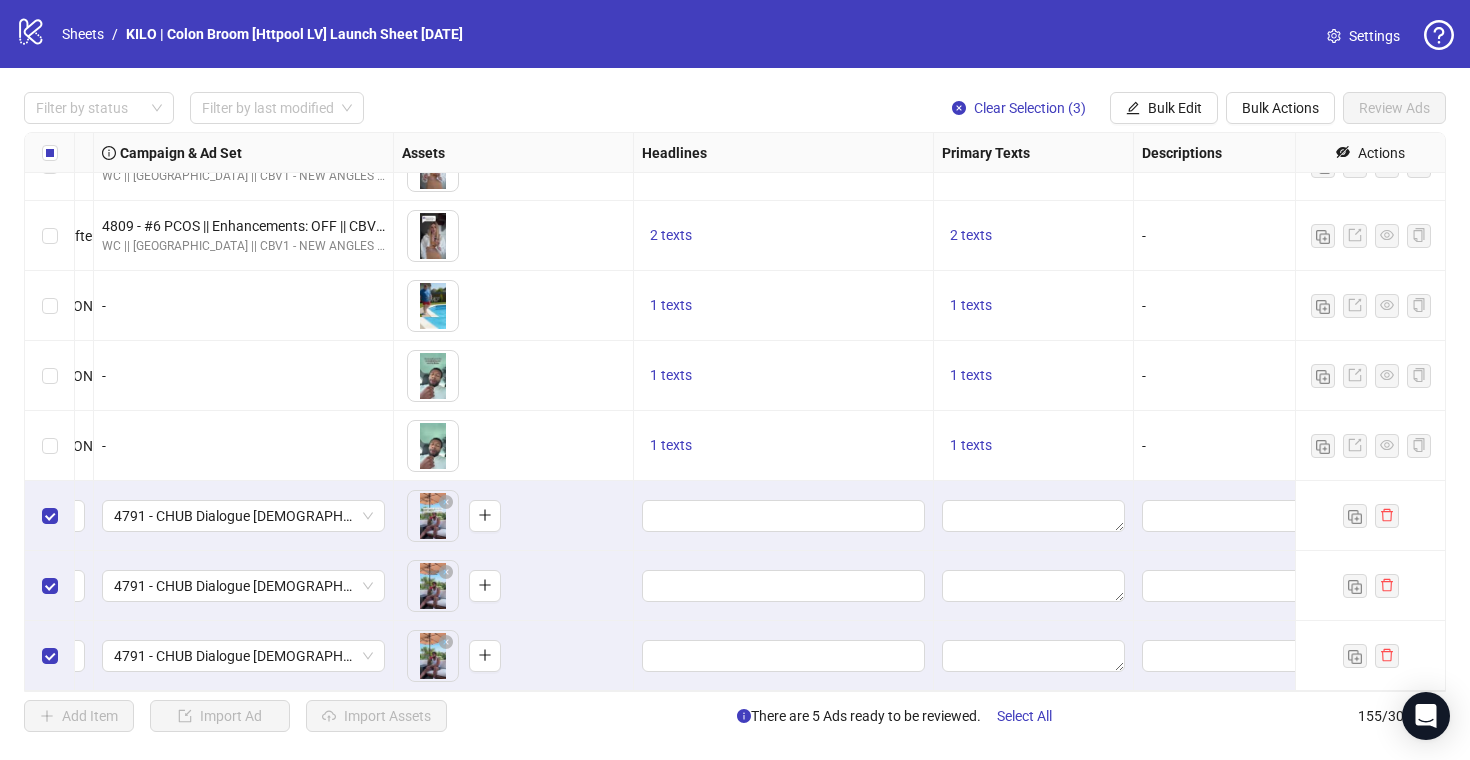 scroll, scrollTop: 0, scrollLeft: 4, axis: horizontal 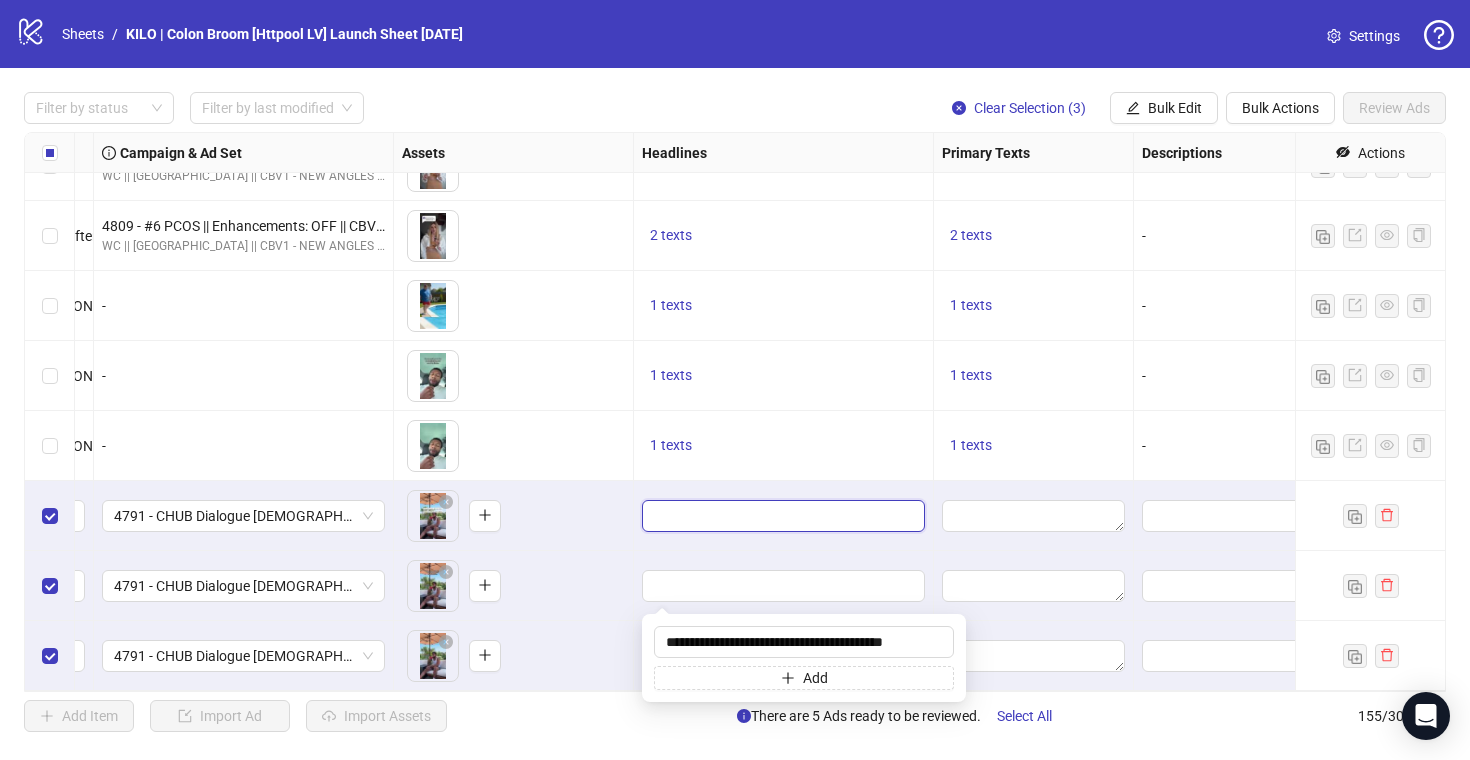 click at bounding box center (781, 516) 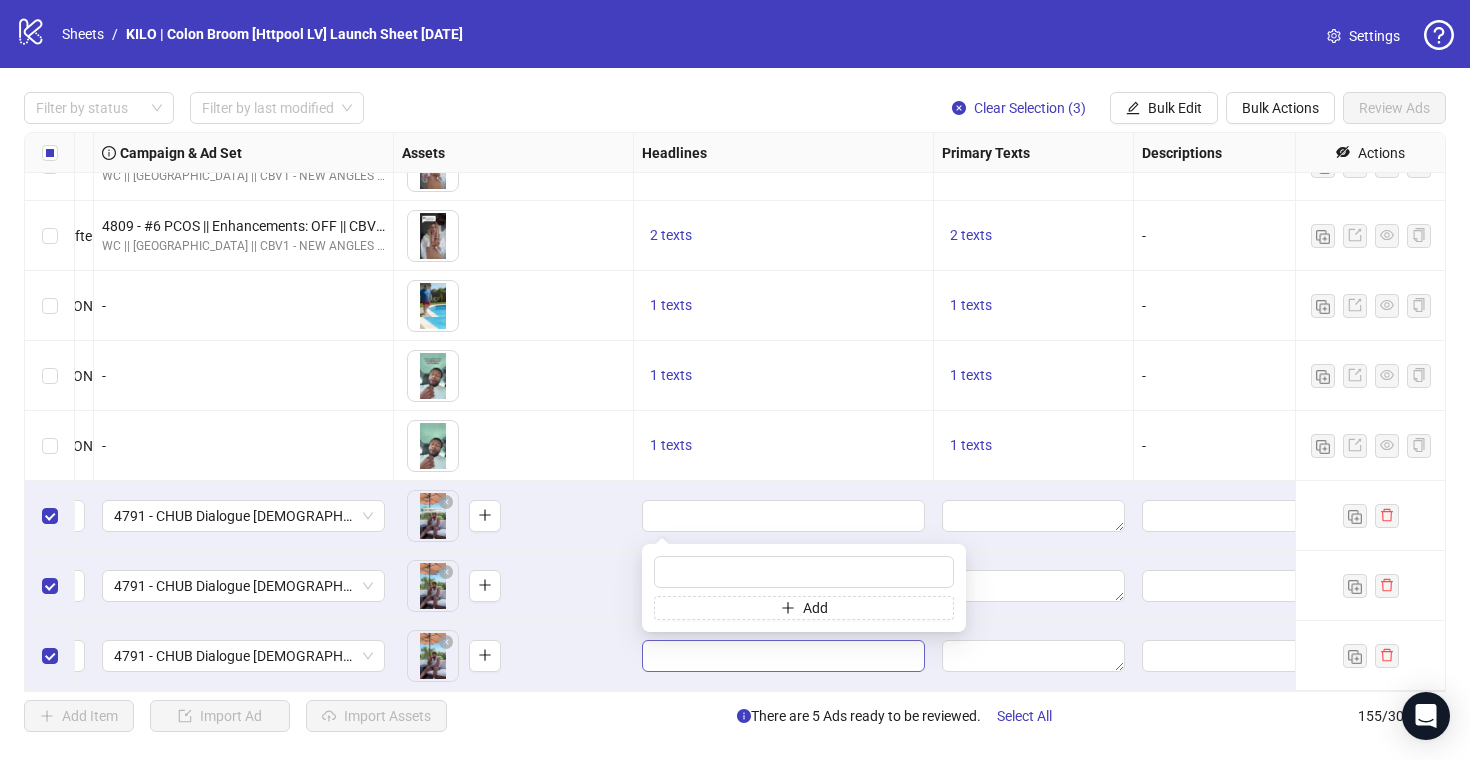 type on "**********" 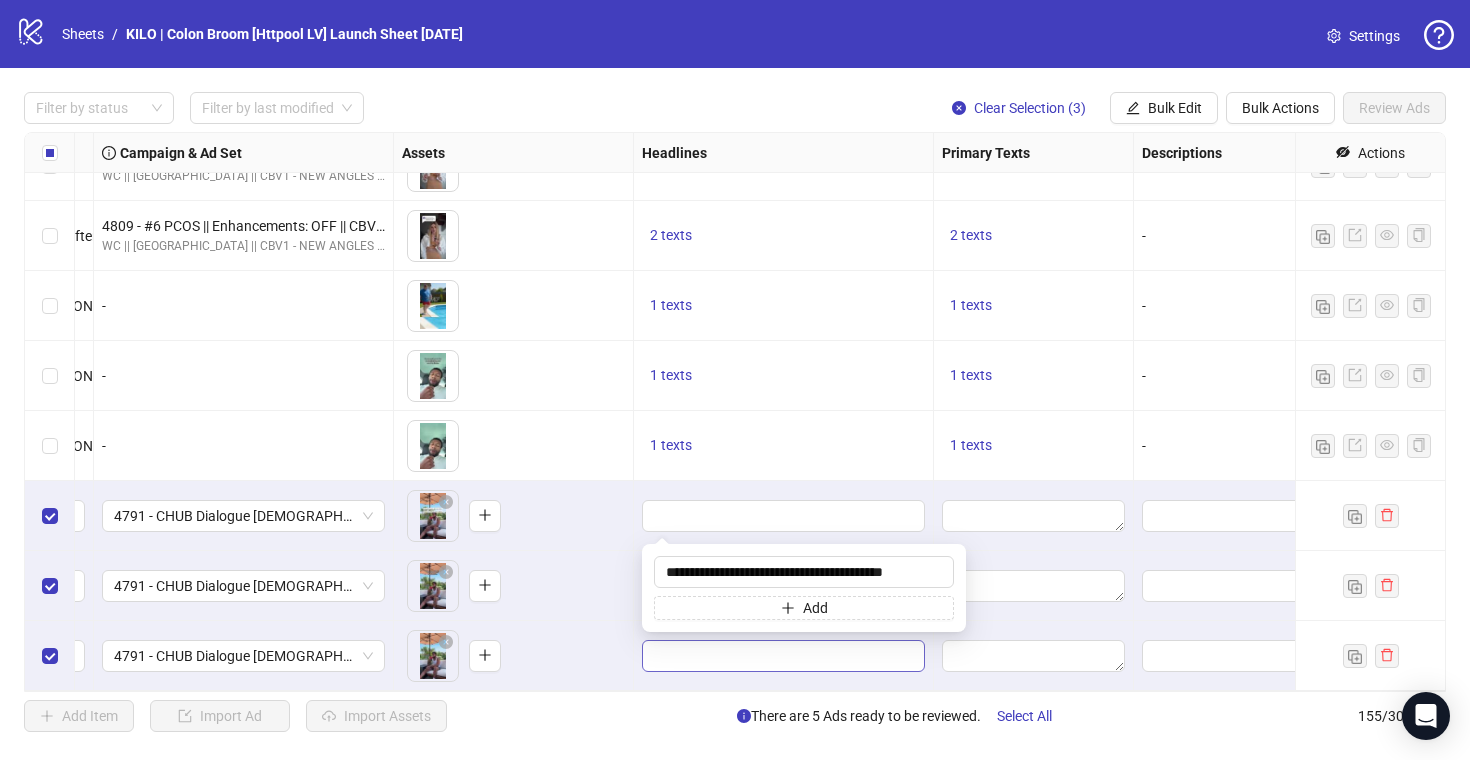 scroll, scrollTop: 0, scrollLeft: 4, axis: horizontal 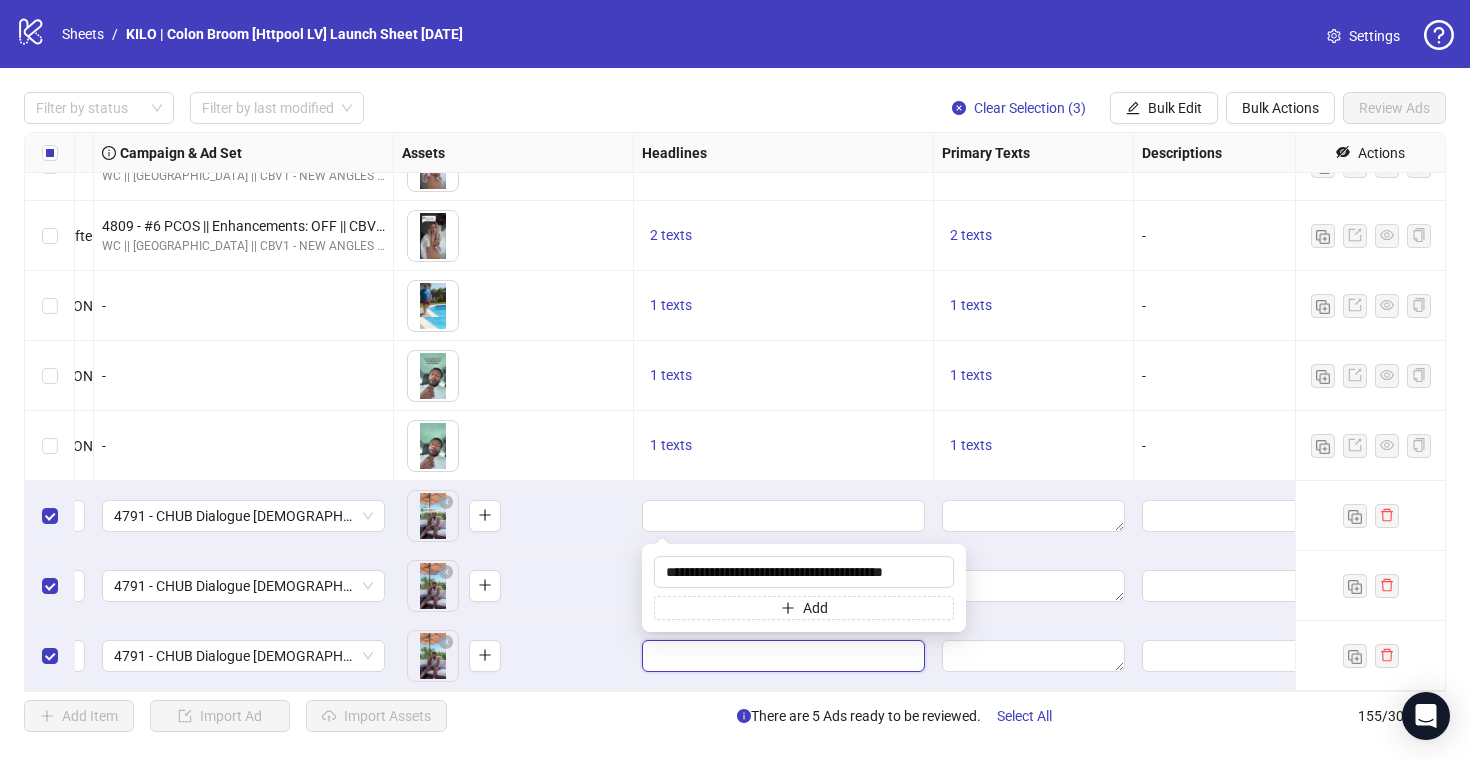 click at bounding box center (781, 656) 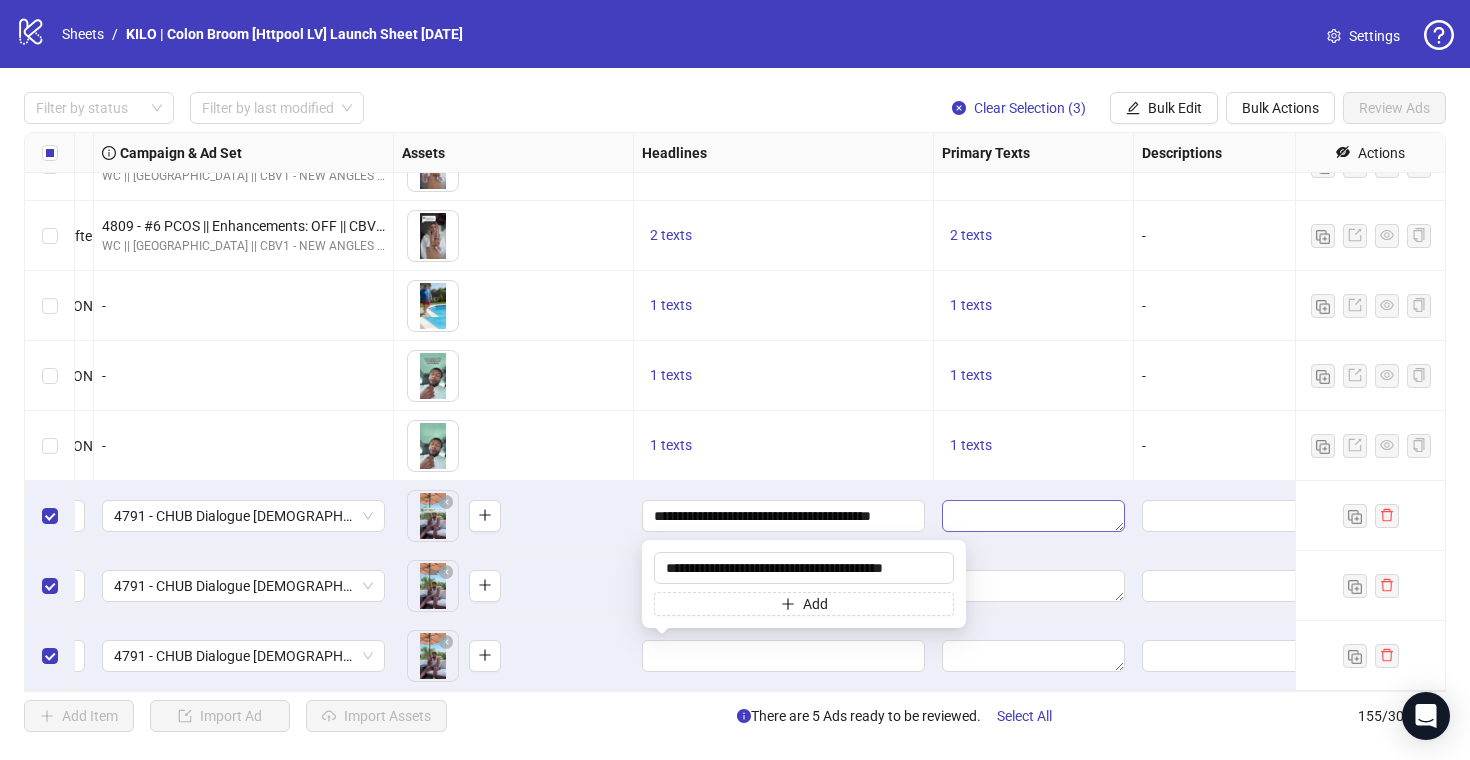 scroll, scrollTop: 0, scrollLeft: 4, axis: horizontal 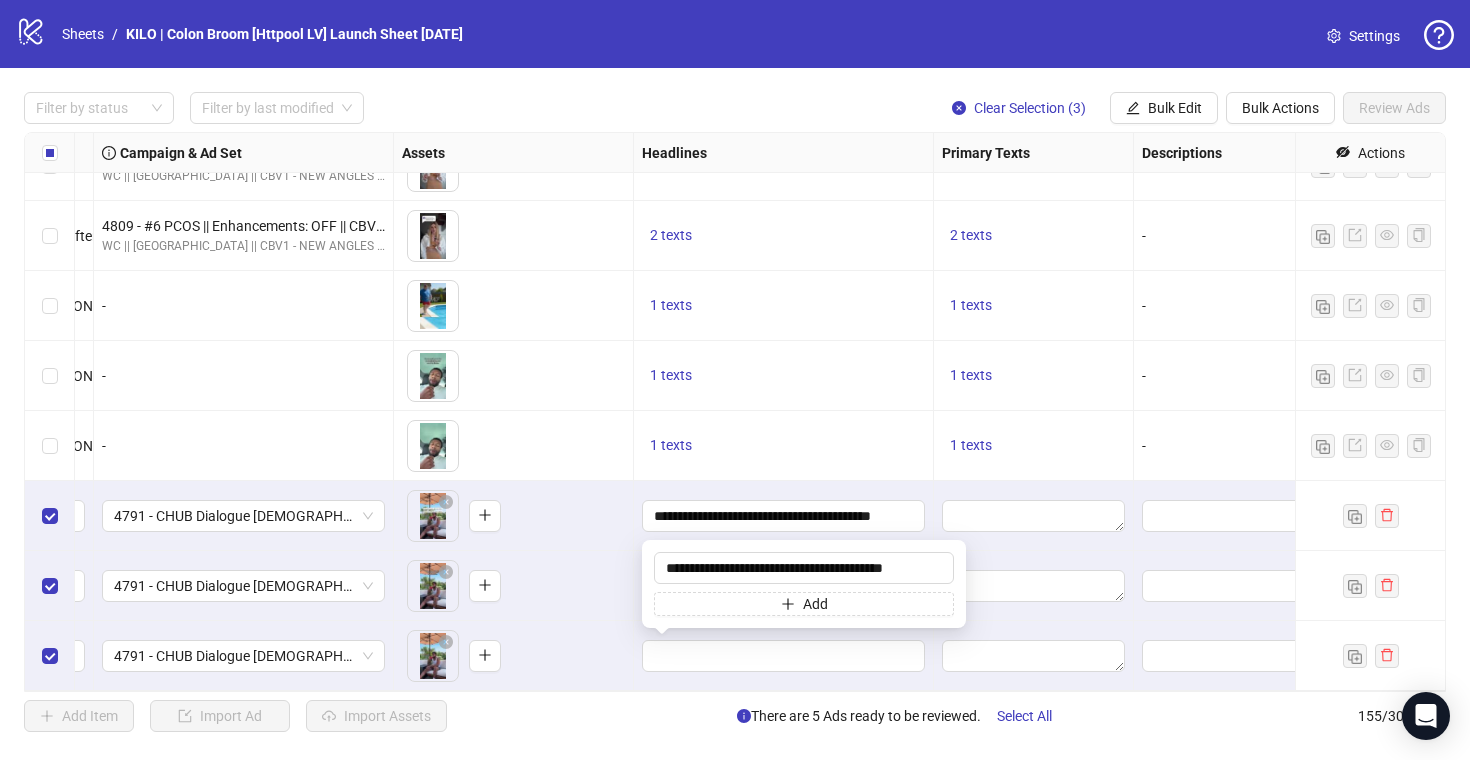 click at bounding box center [1034, 516] 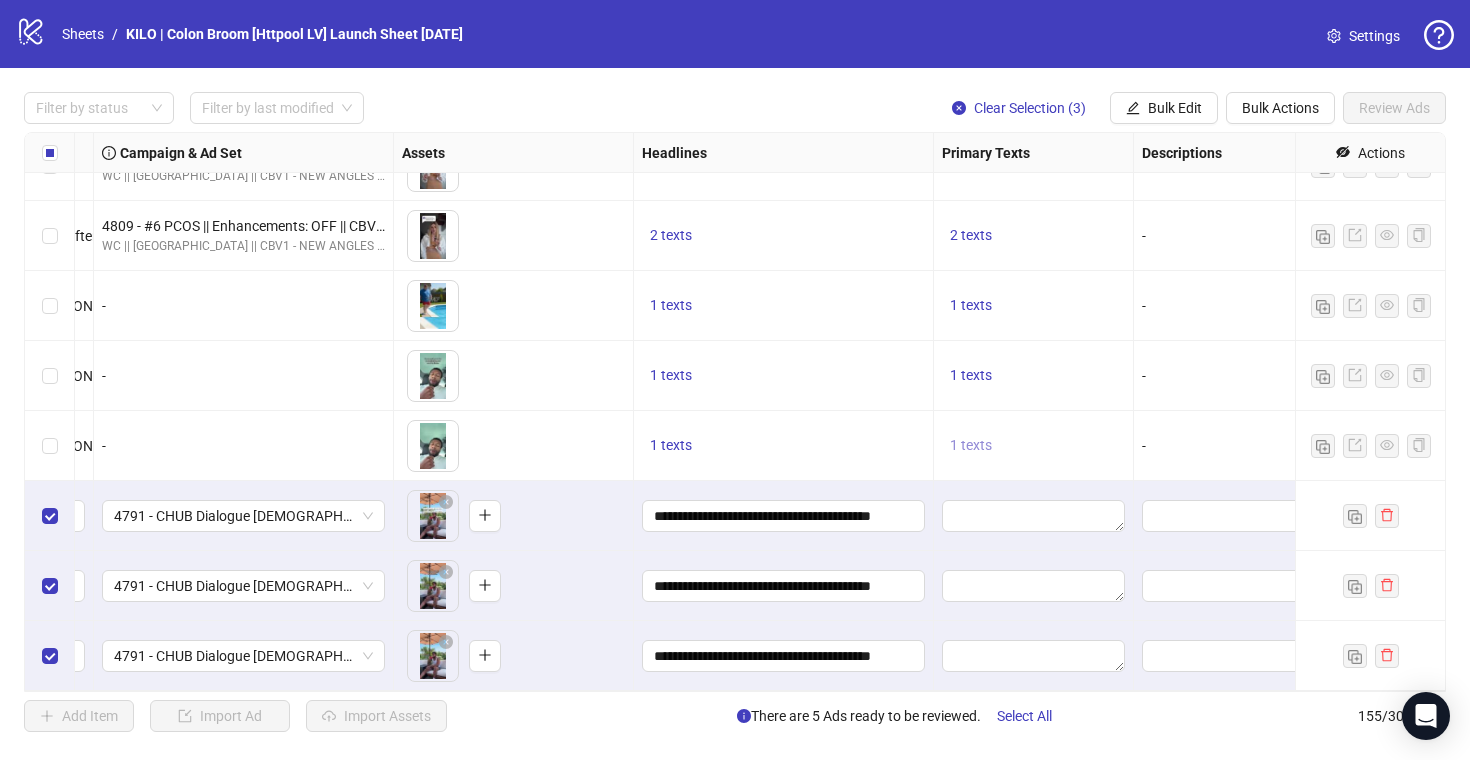 click on "1 texts" at bounding box center [971, 445] 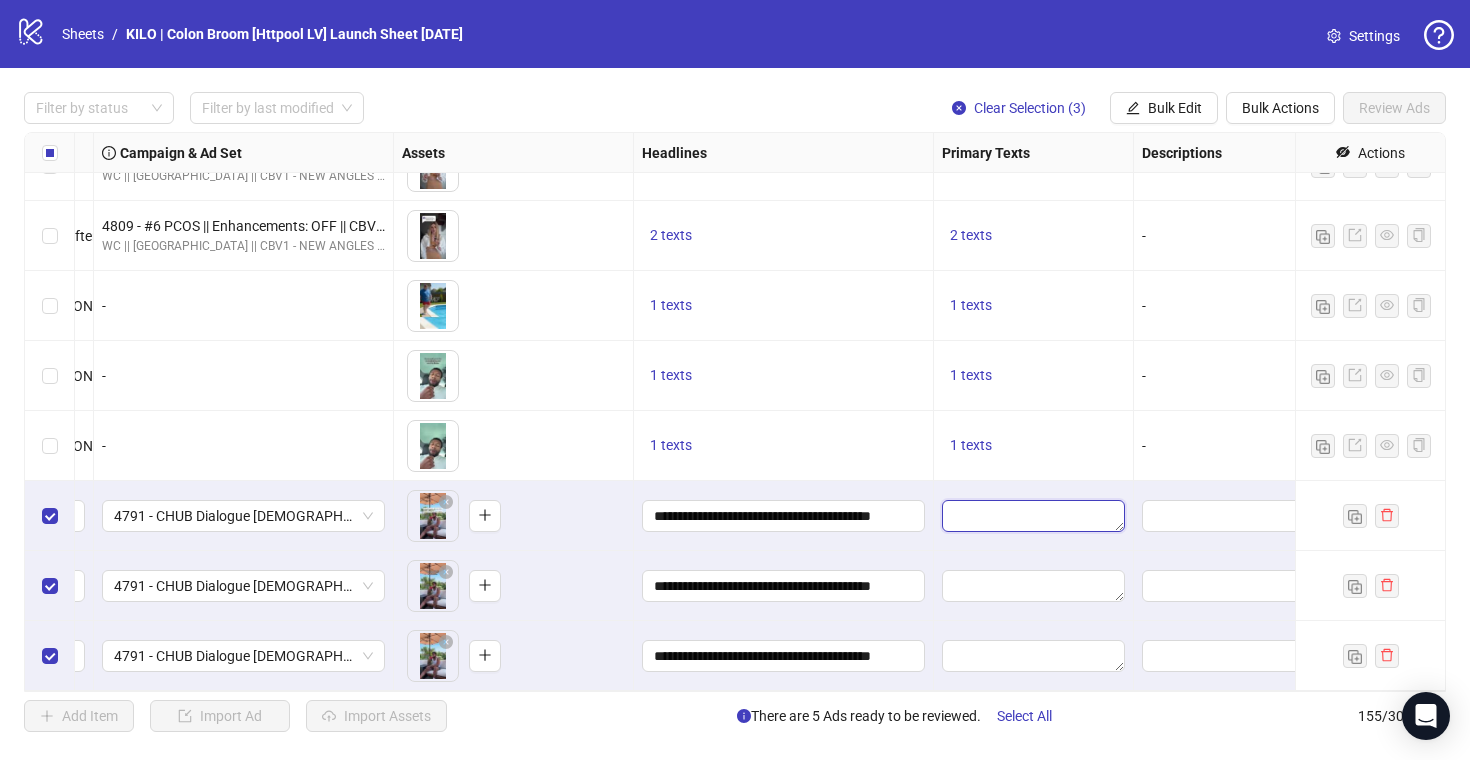 click at bounding box center [1033, 516] 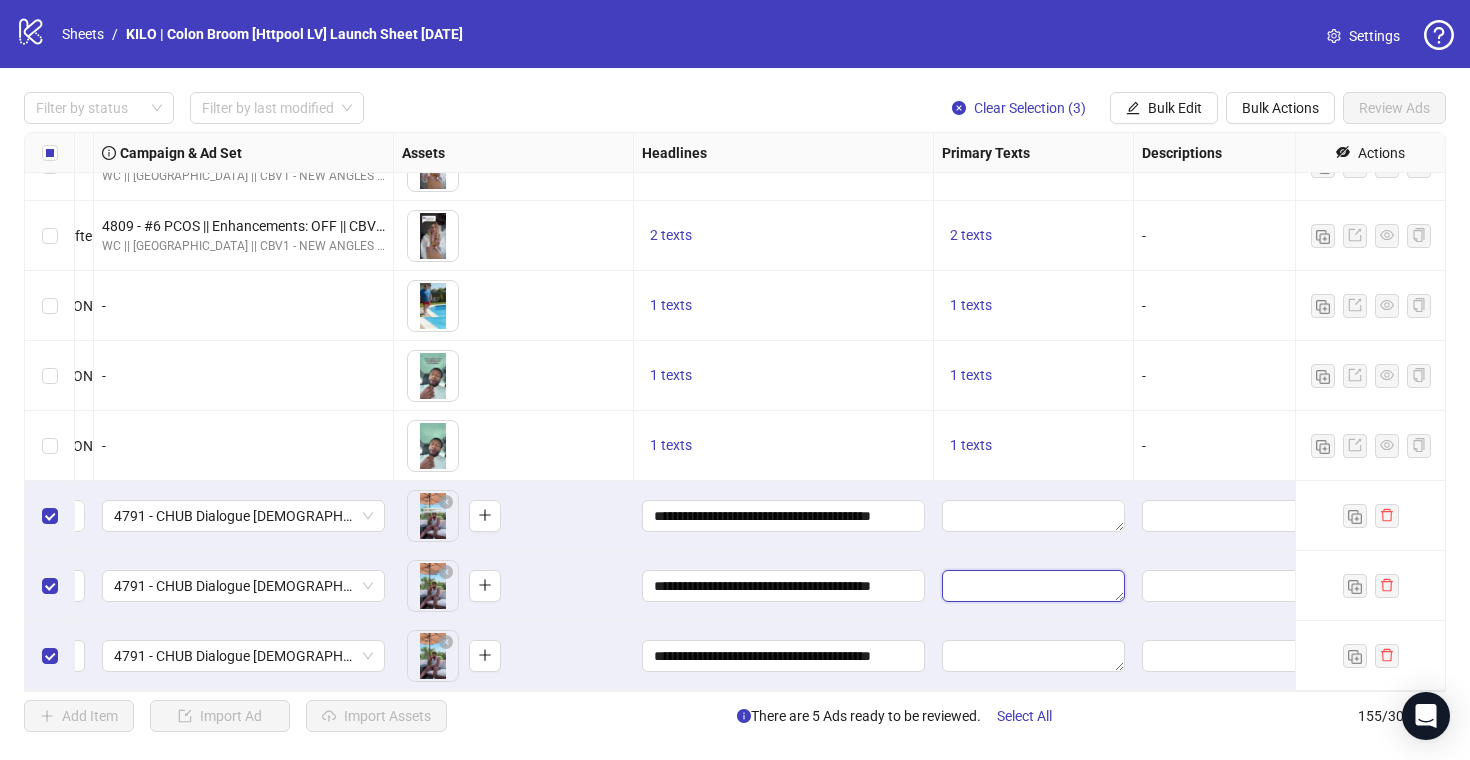 click at bounding box center (1033, 586) 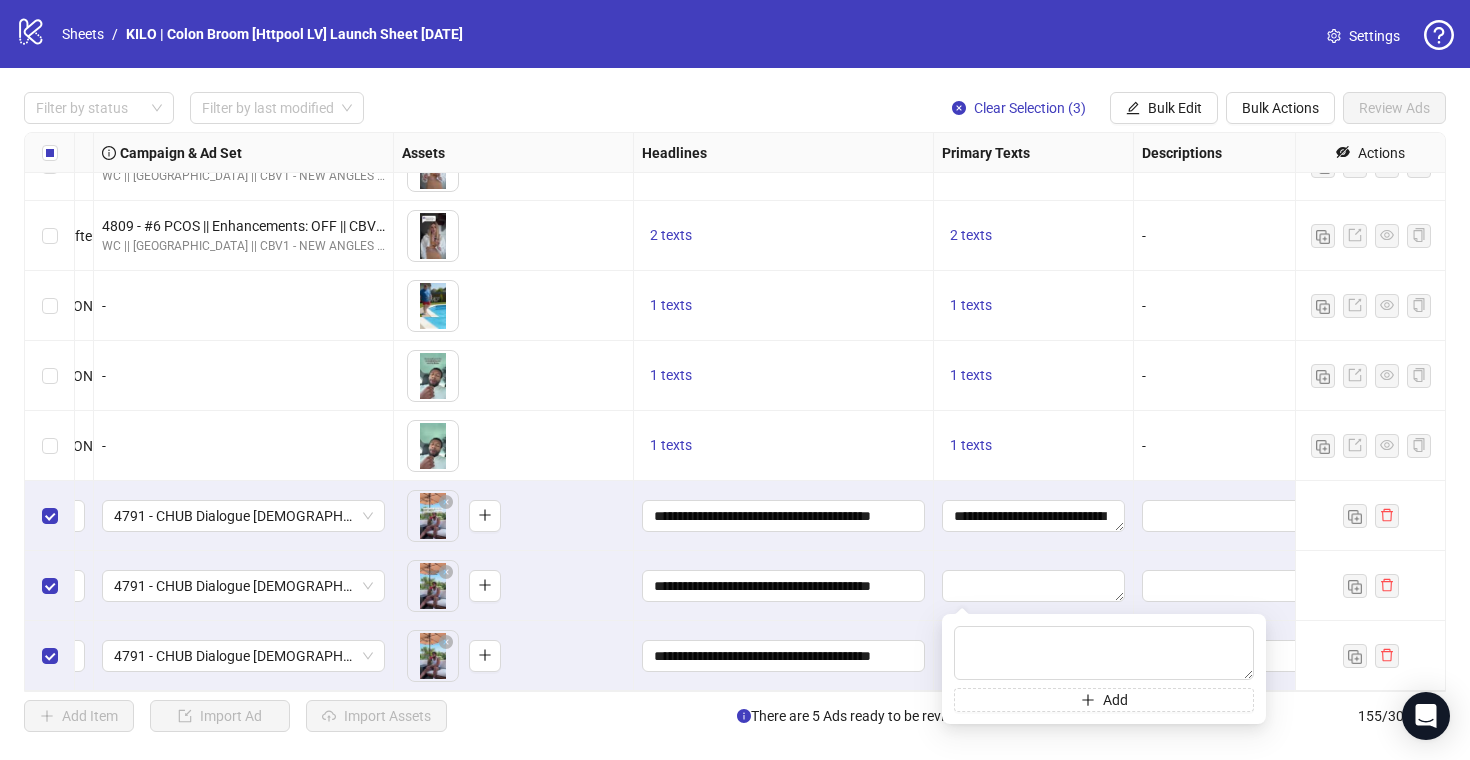 click on "Add" at bounding box center [1104, 669] 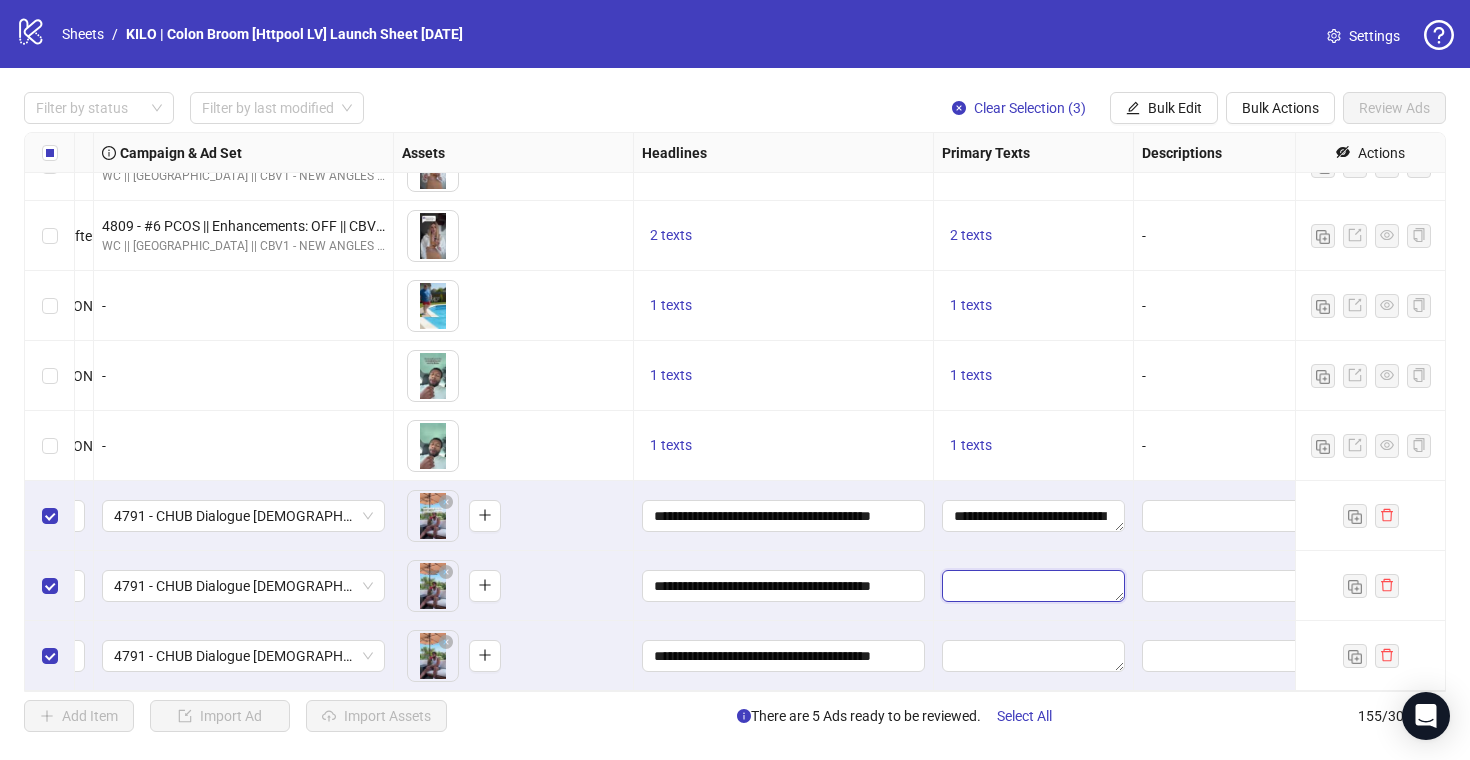 click at bounding box center [1033, 586] 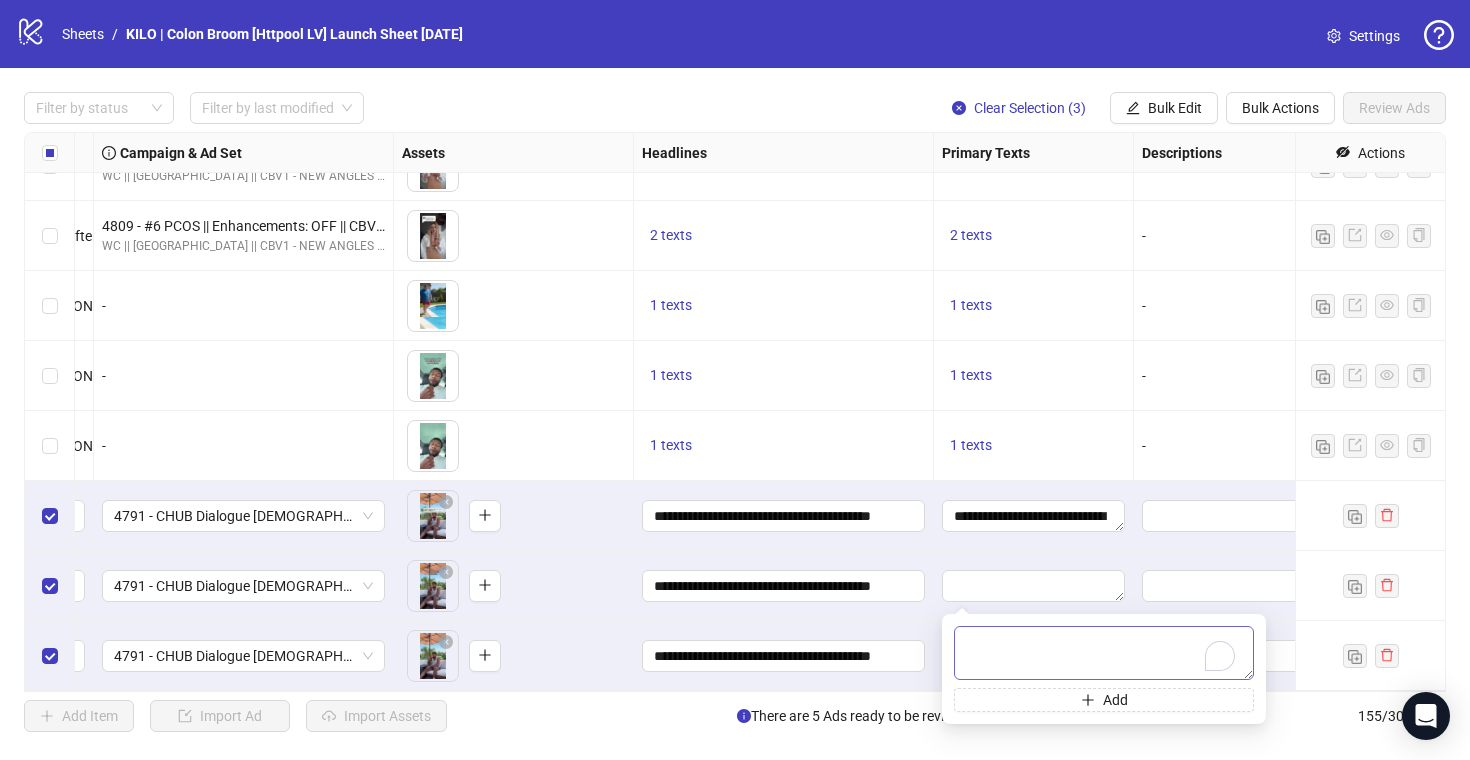 type on "**********" 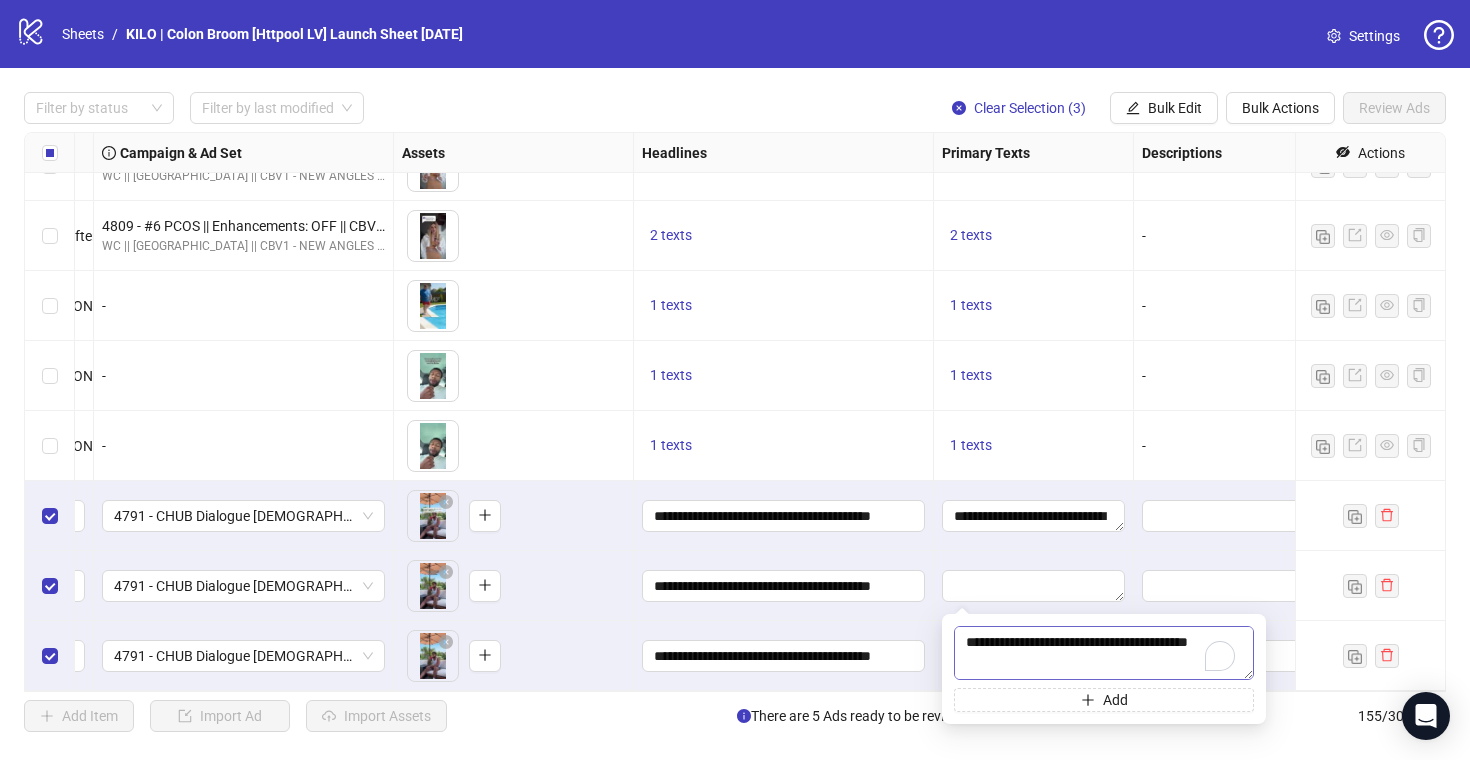 scroll, scrollTop: 191, scrollLeft: 0, axis: vertical 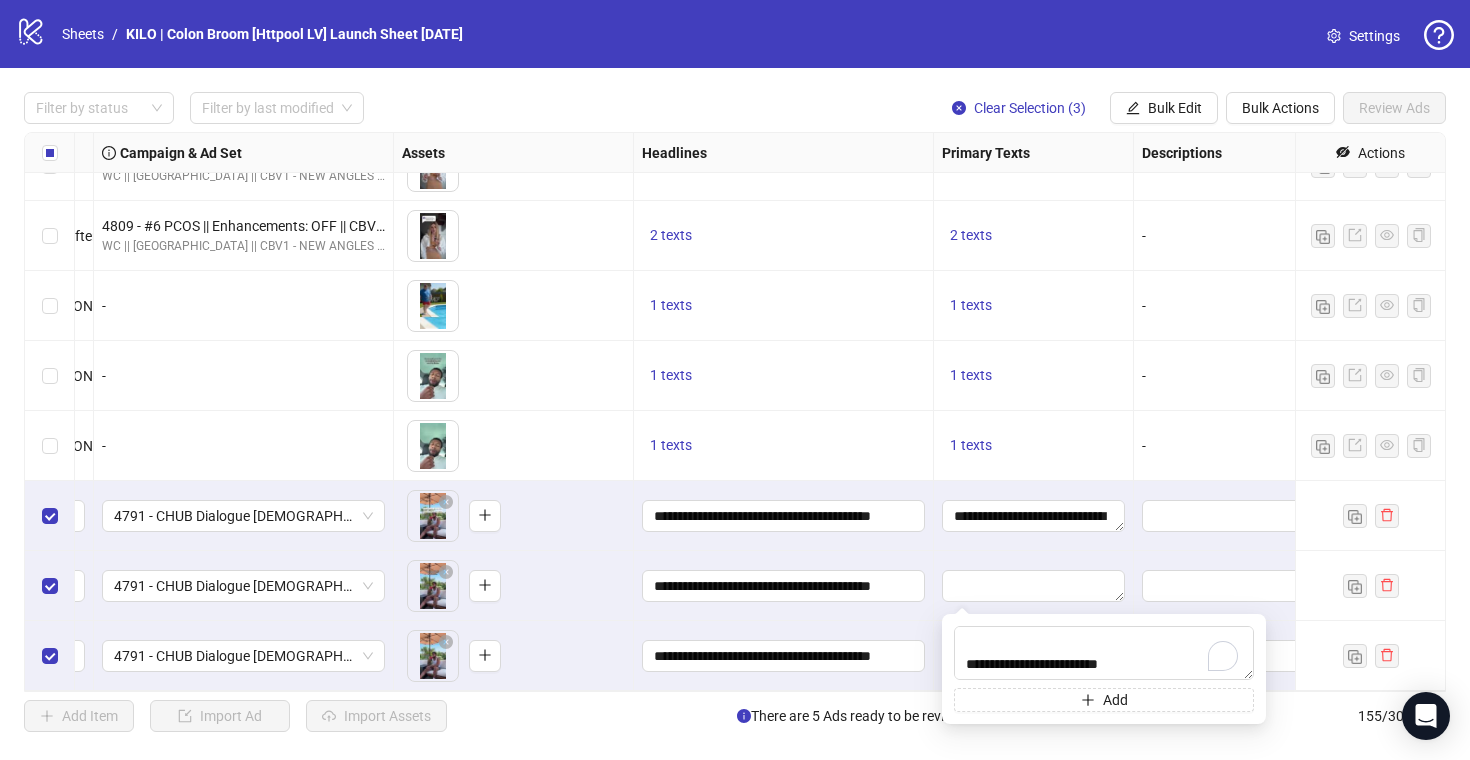 click on "**********" at bounding box center (784, 656) 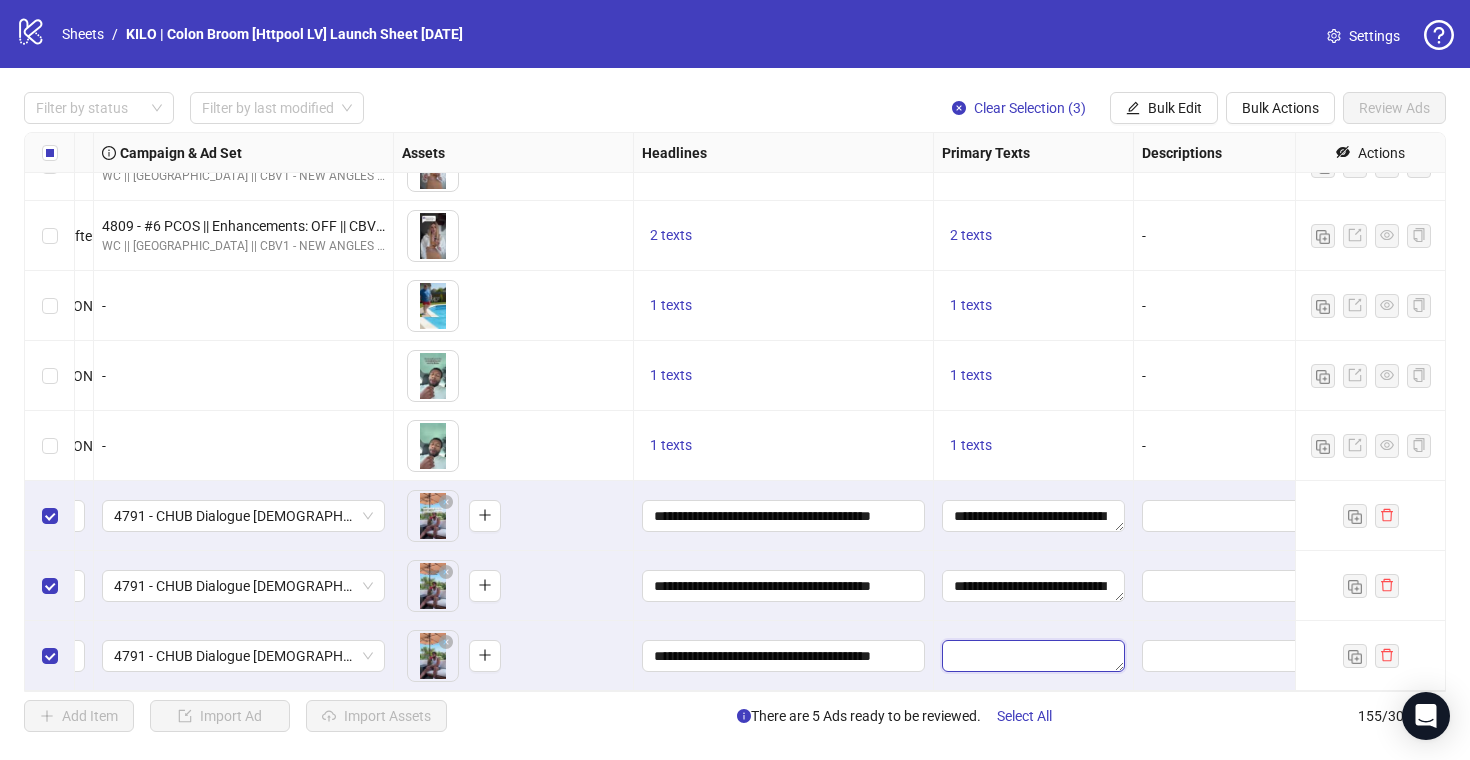 click at bounding box center (1033, 656) 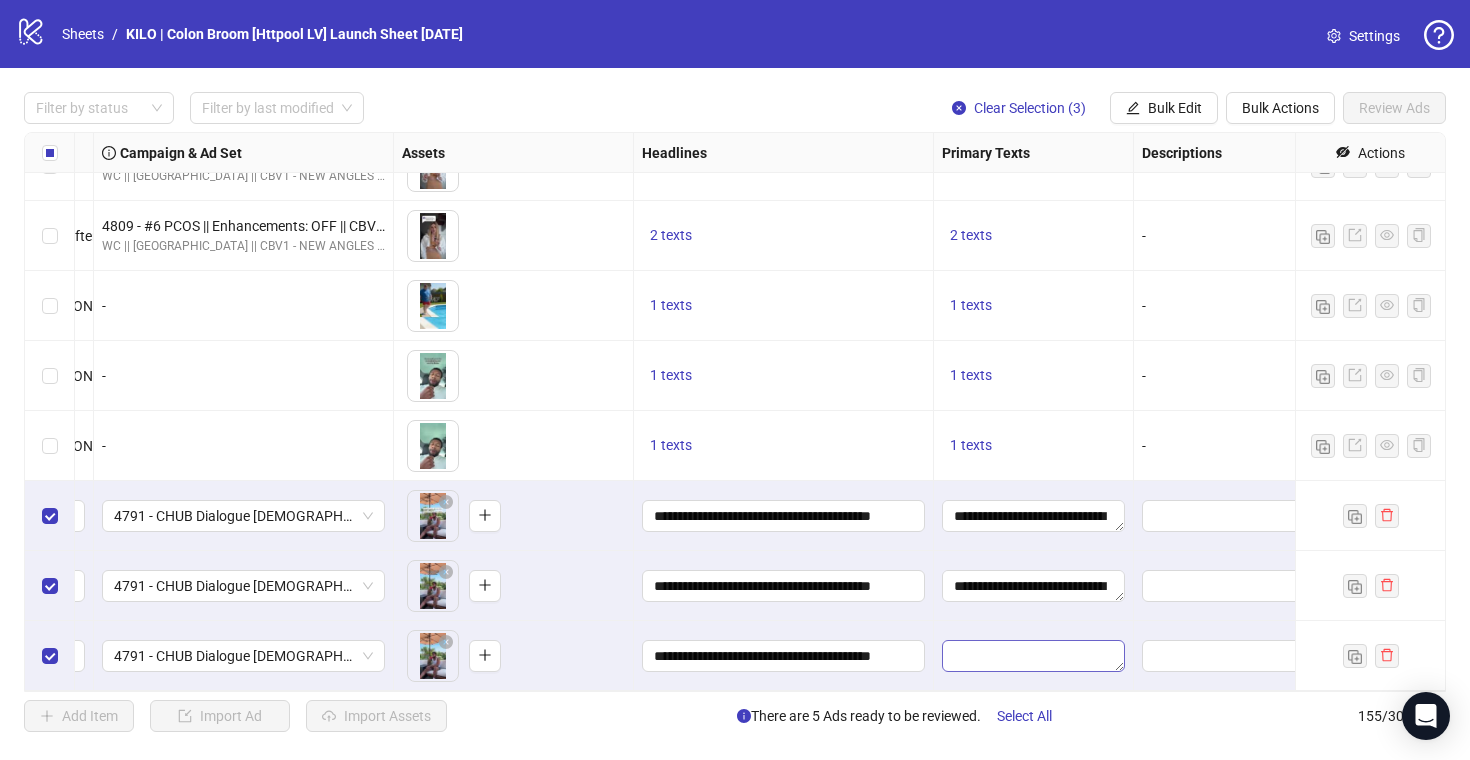 type on "**********" 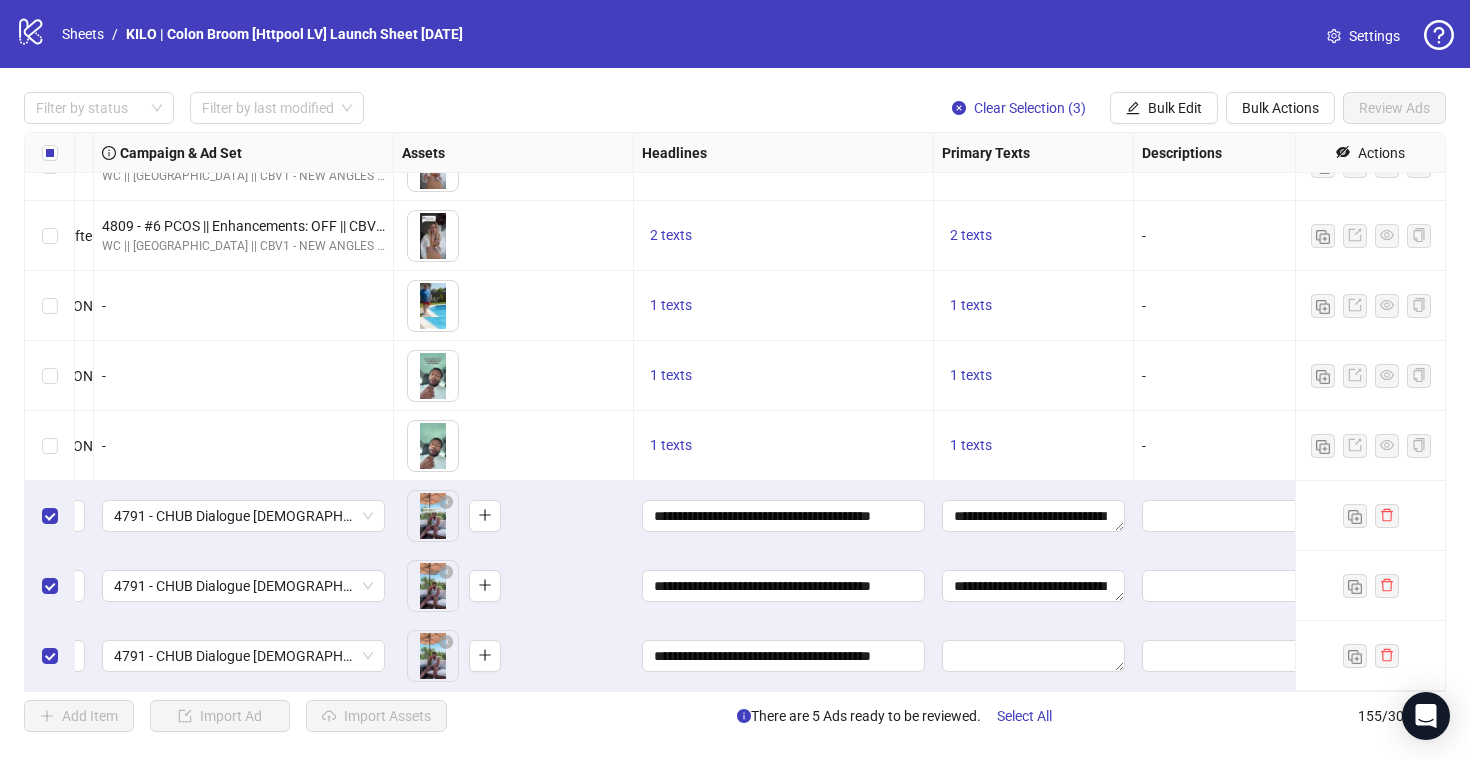 scroll, scrollTop: 198, scrollLeft: 0, axis: vertical 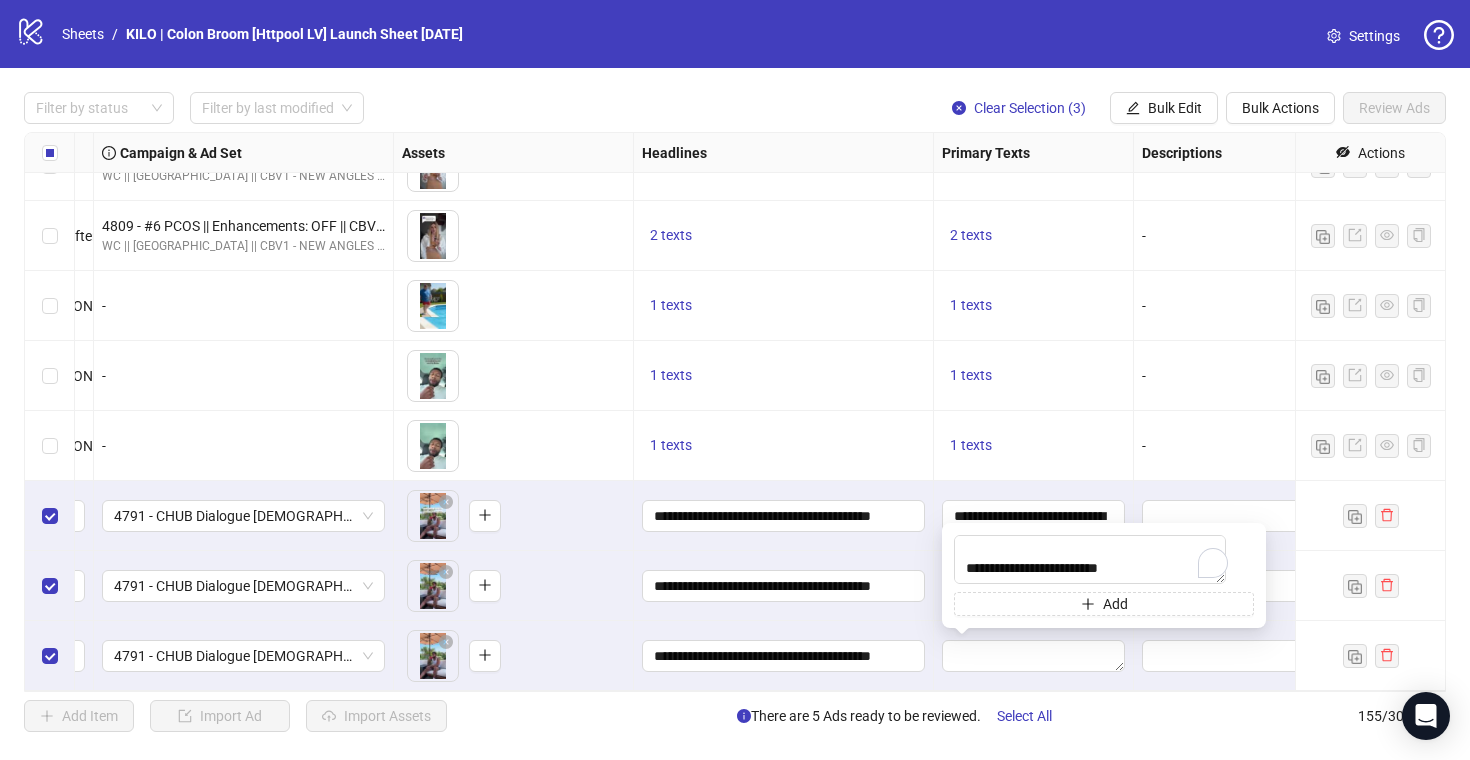 click on "**********" at bounding box center [1034, 586] 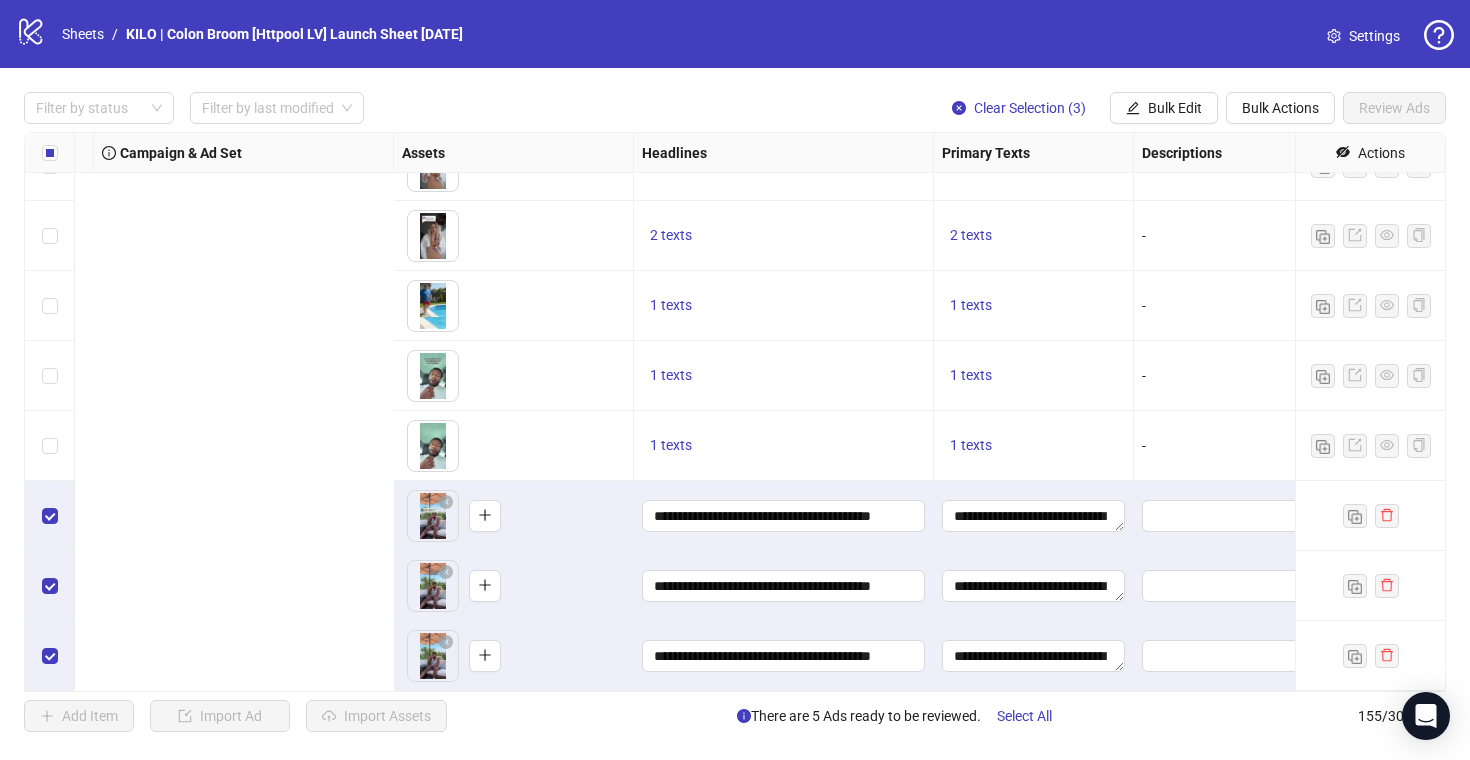 scroll, scrollTop: 10332, scrollLeft: 1411, axis: both 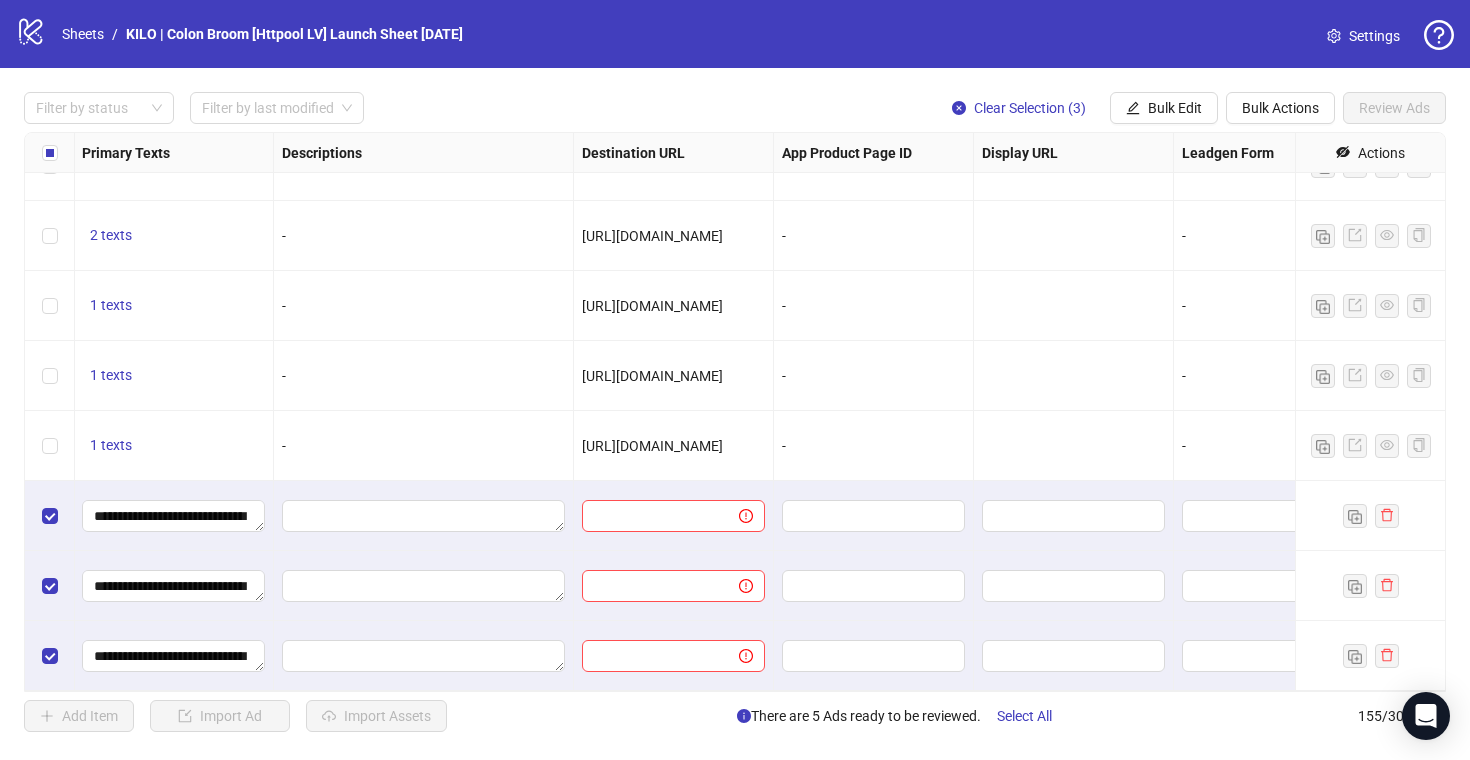 click on "[URL][DOMAIN_NAME]" at bounding box center [652, 446] 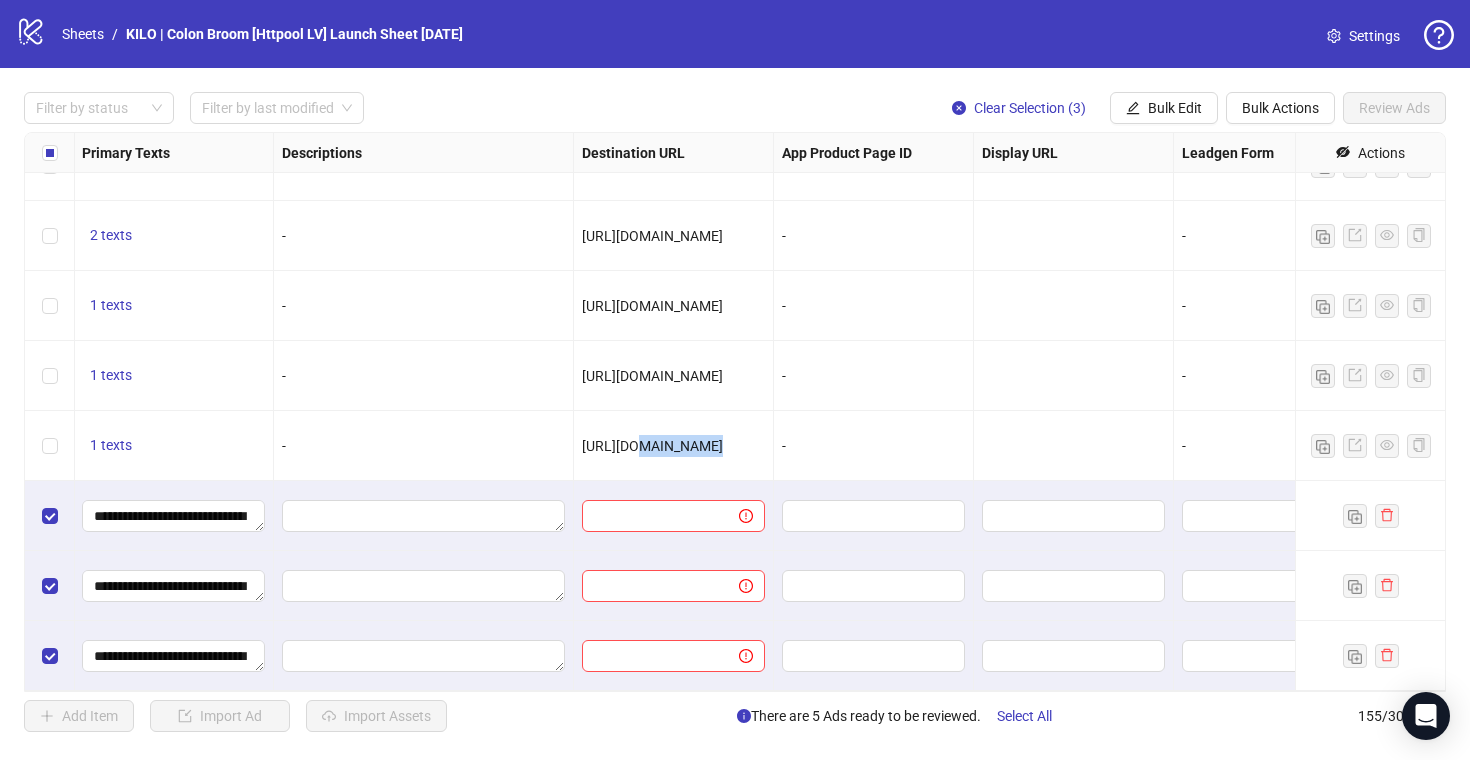 click on "[URL][DOMAIN_NAME]" at bounding box center (652, 446) 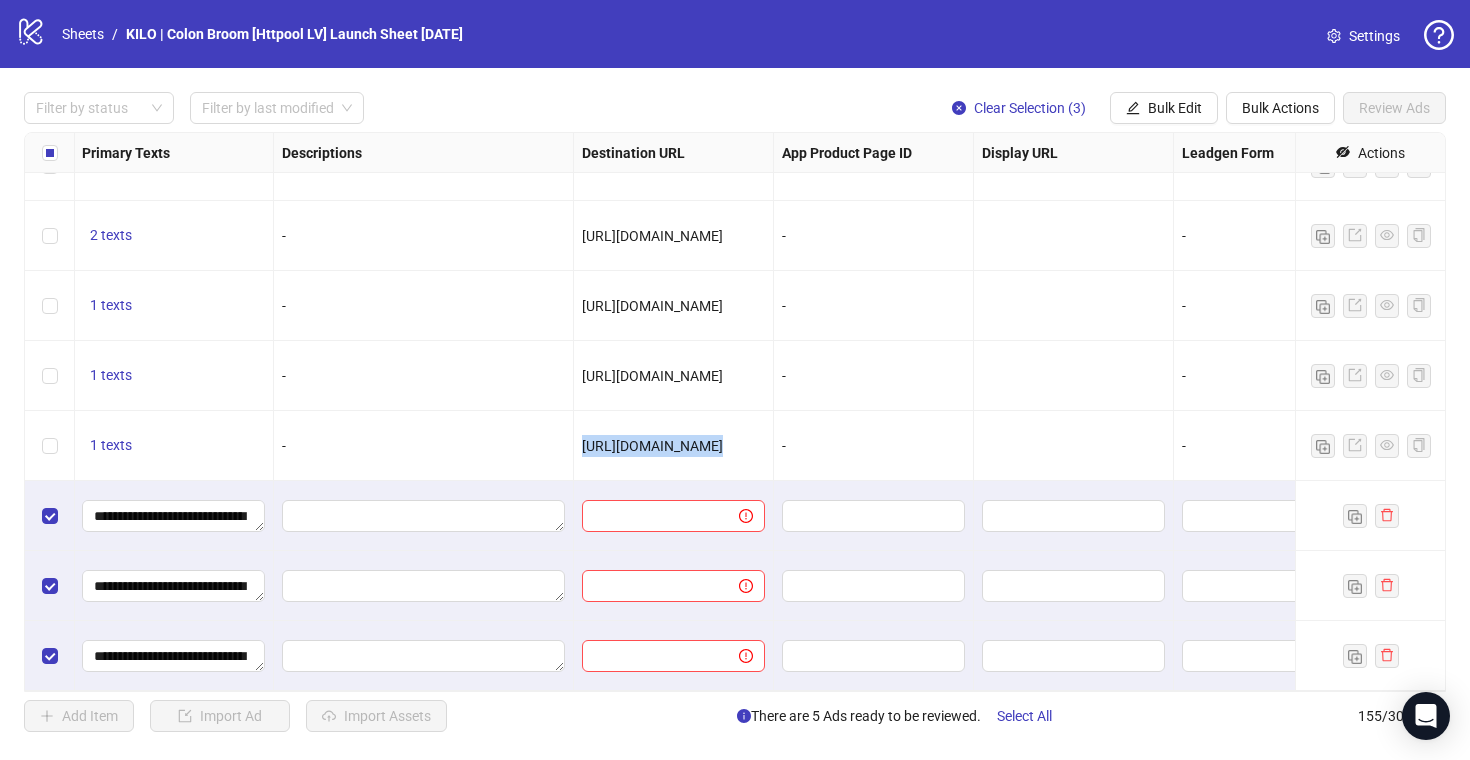 click on "[URL][DOMAIN_NAME]" at bounding box center [652, 446] 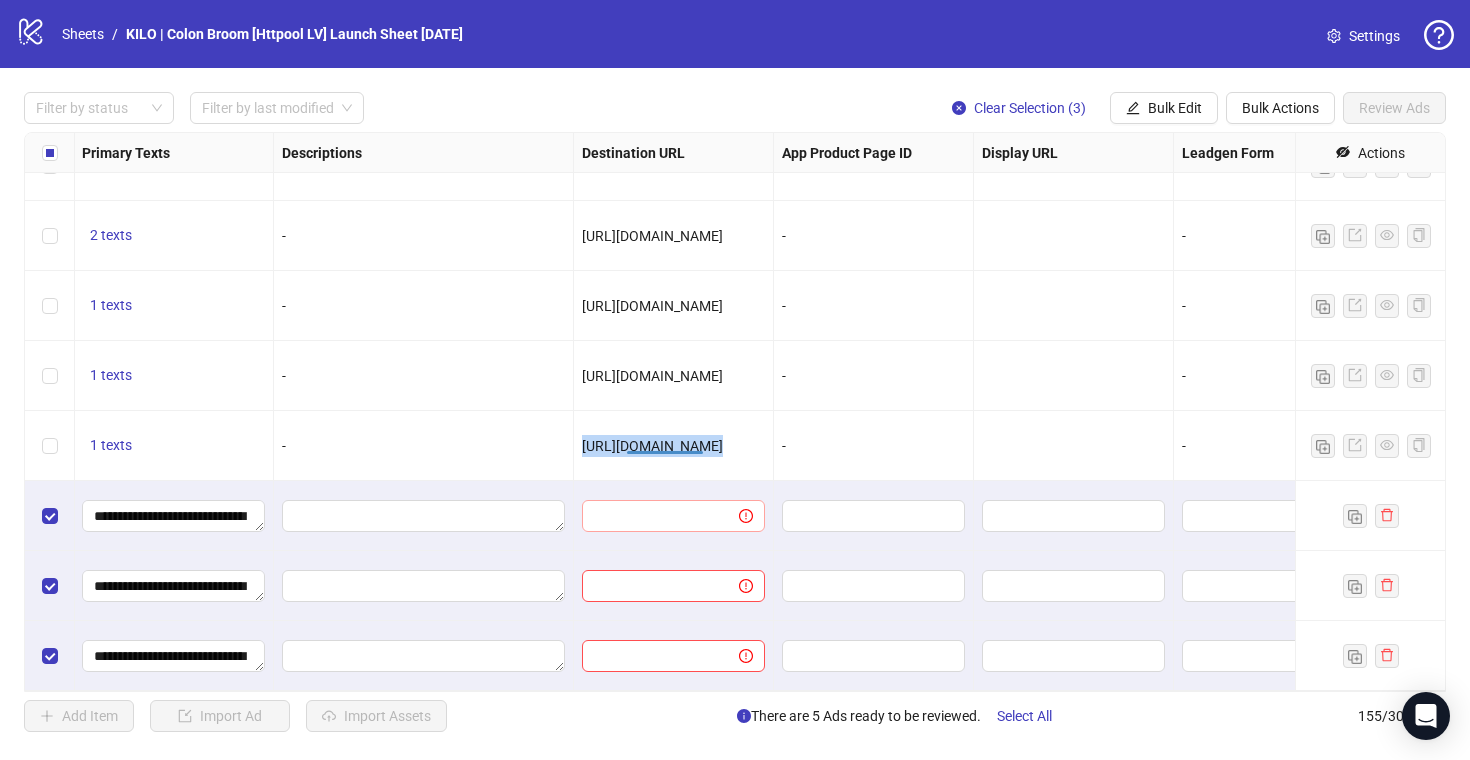 copy on "[URL][DOMAIN_NAME]" 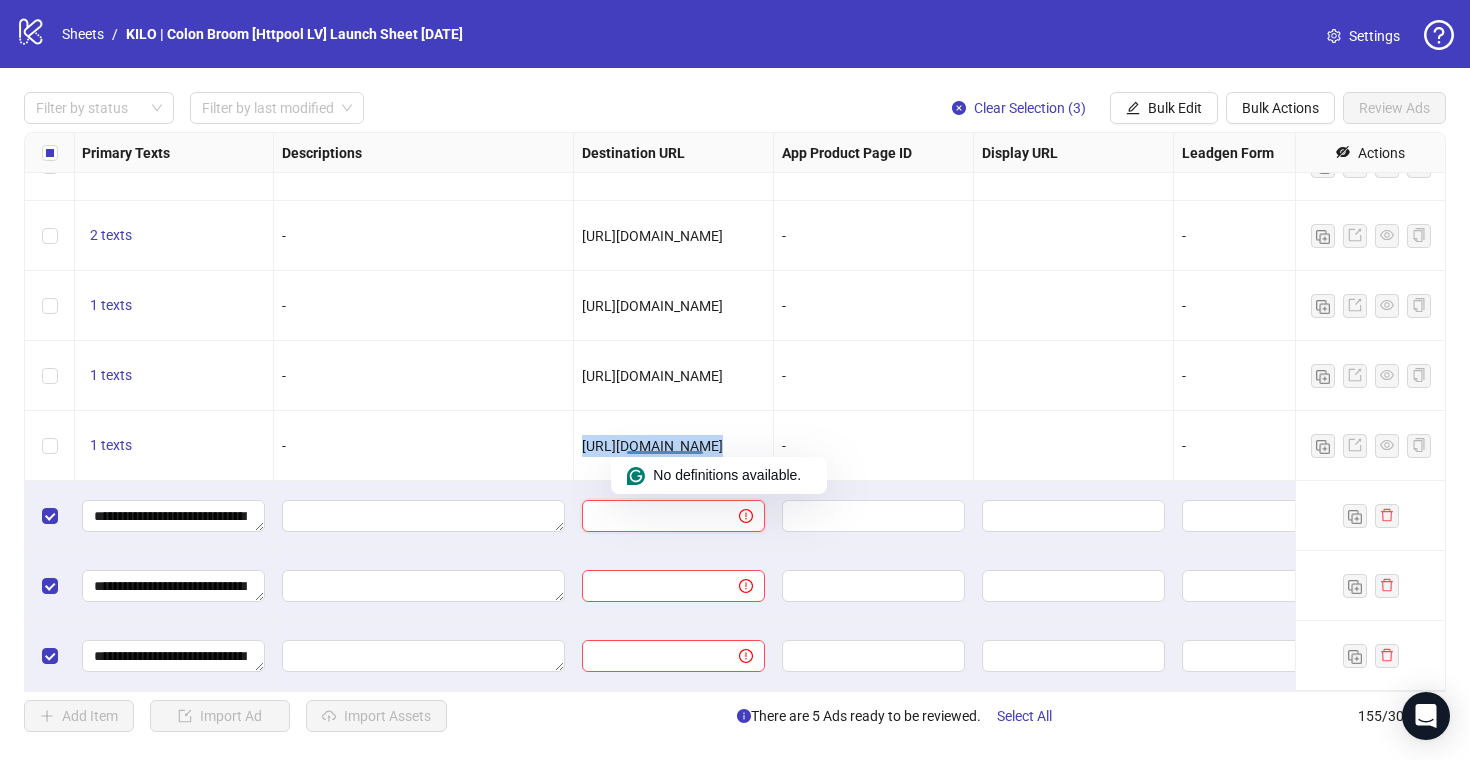 click at bounding box center (652, 516) 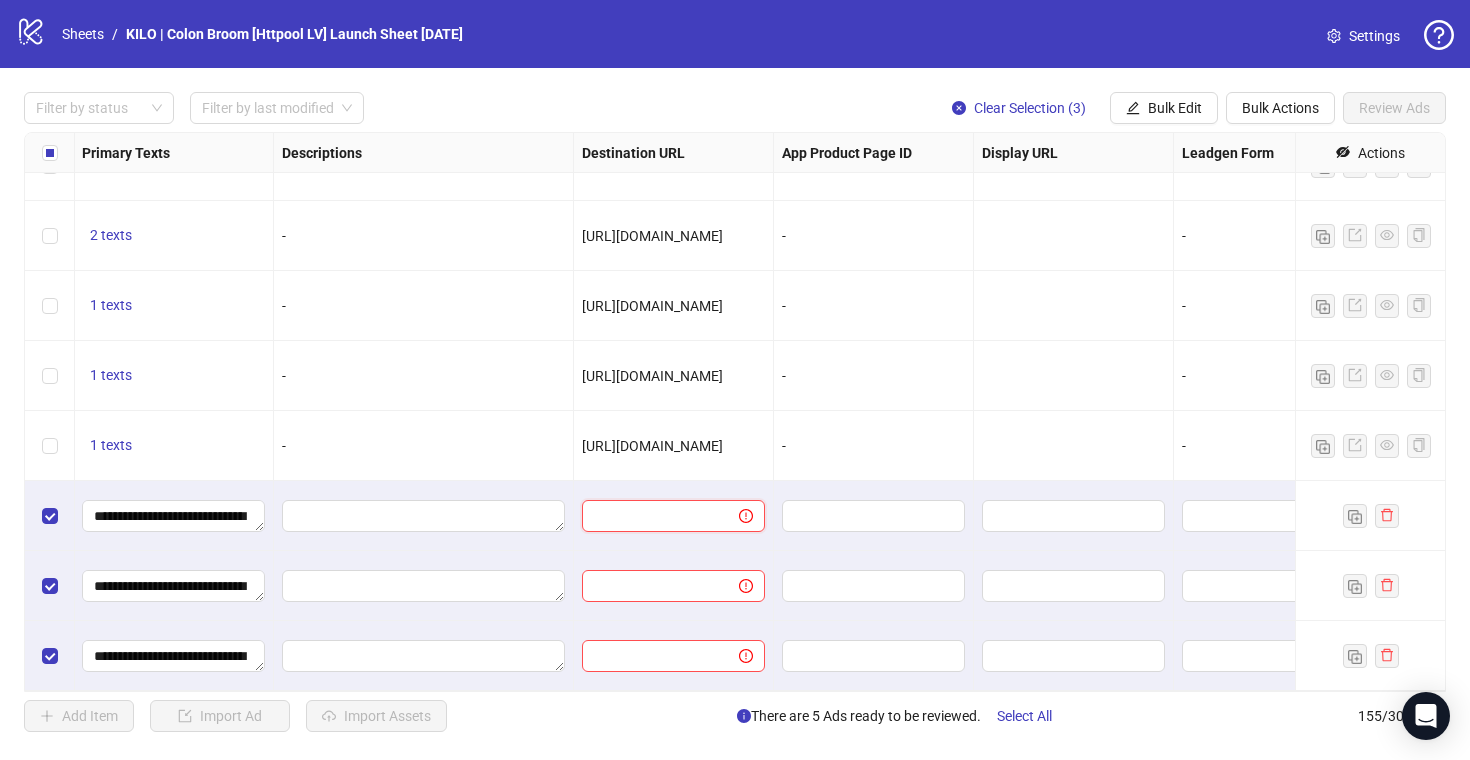 paste on "**********" 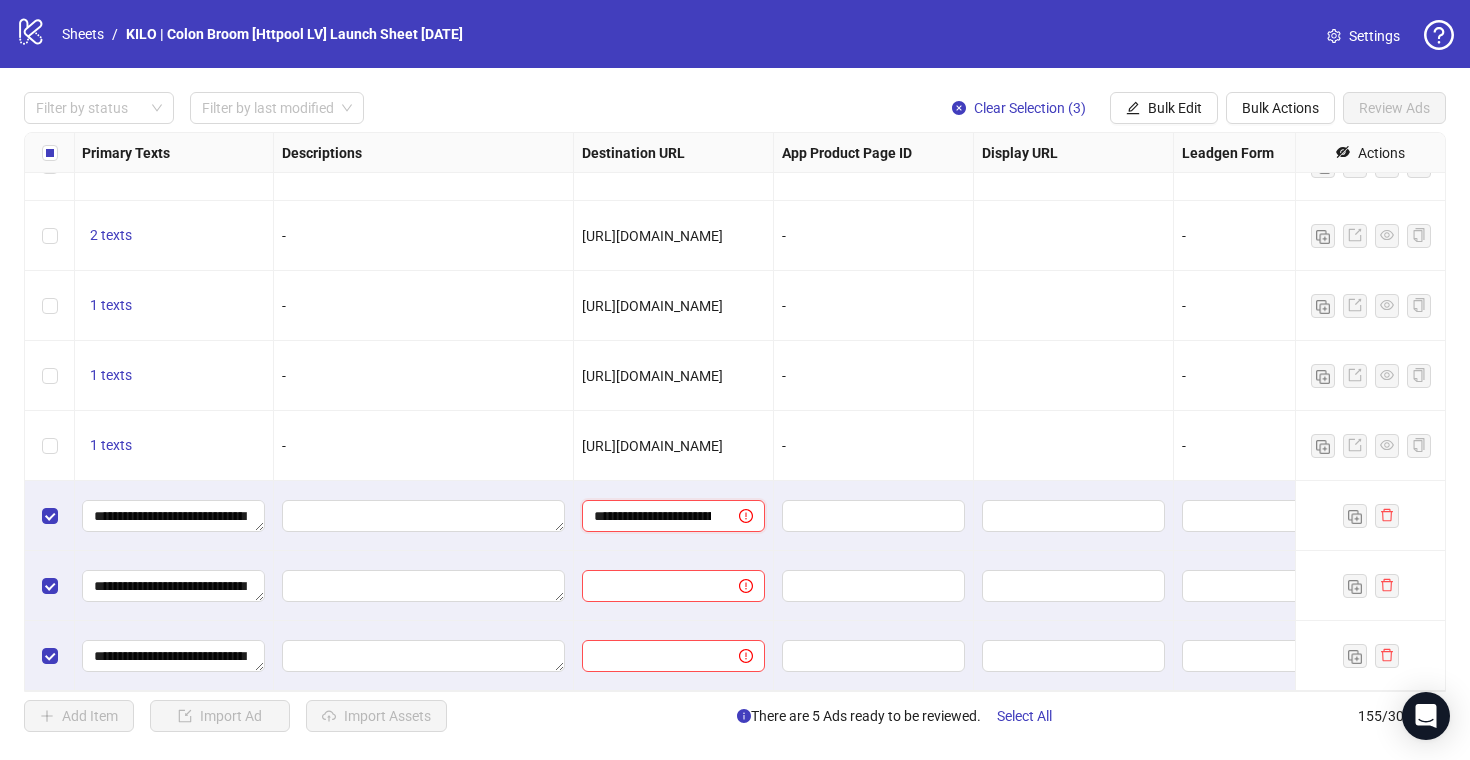 scroll, scrollTop: 0, scrollLeft: 52, axis: horizontal 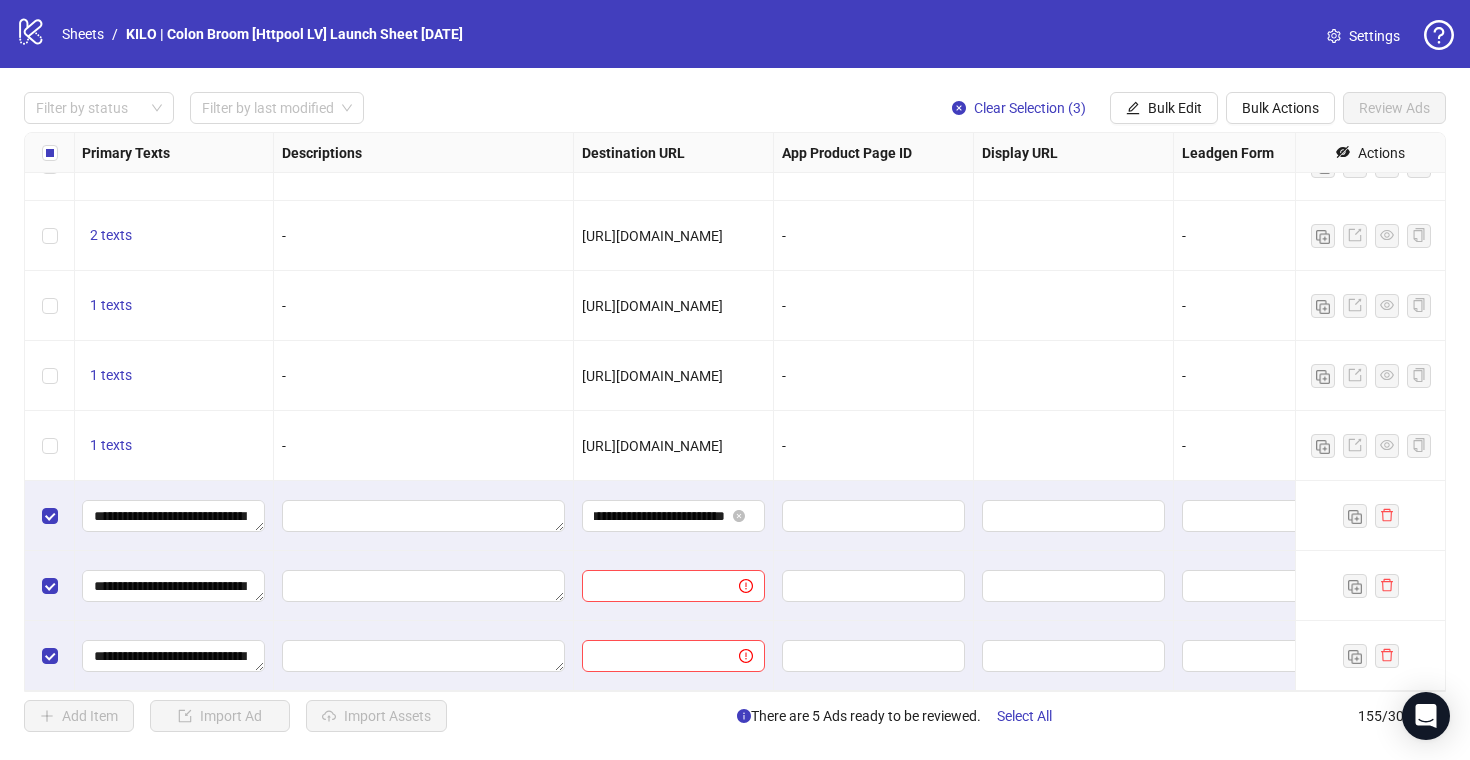 click at bounding box center (674, 586) 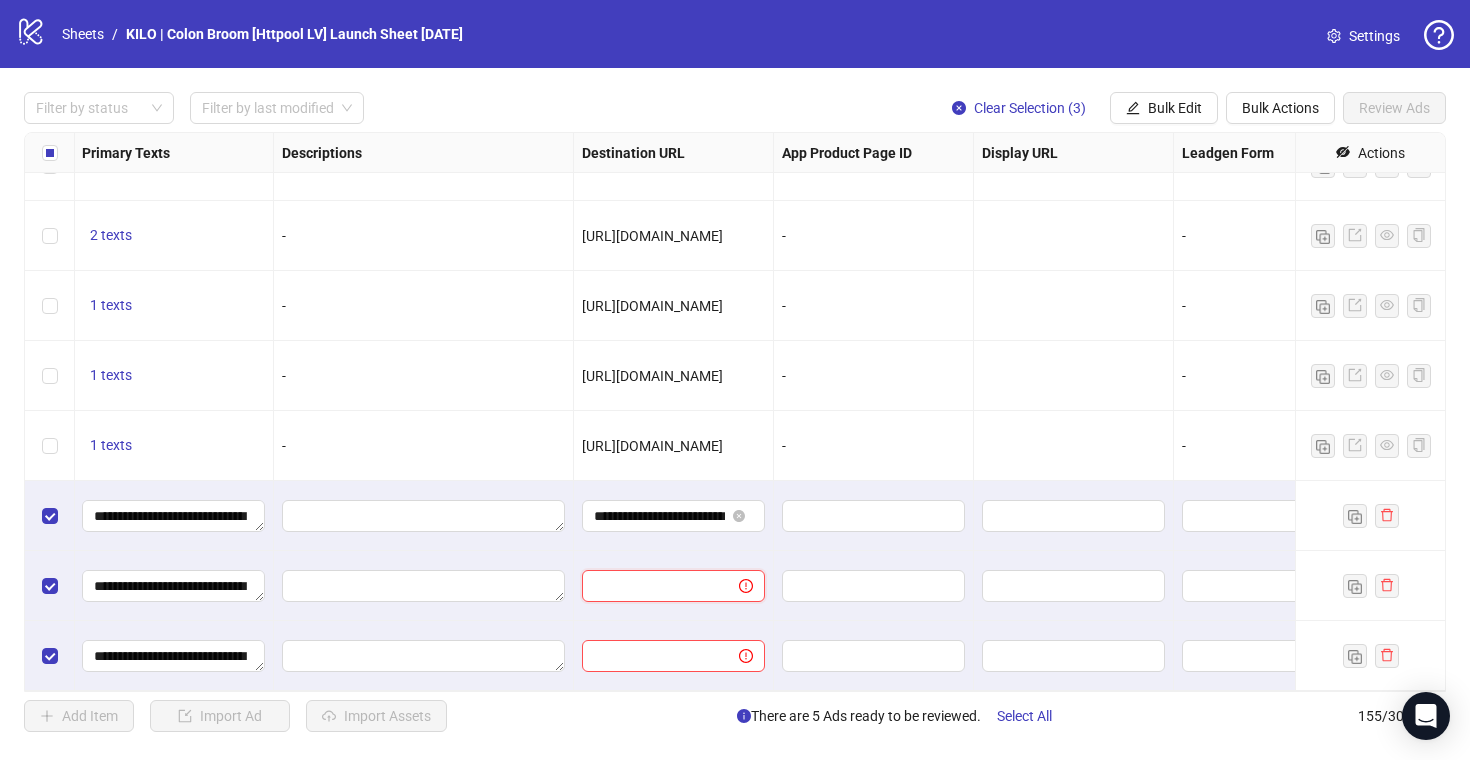 click at bounding box center (652, 586) 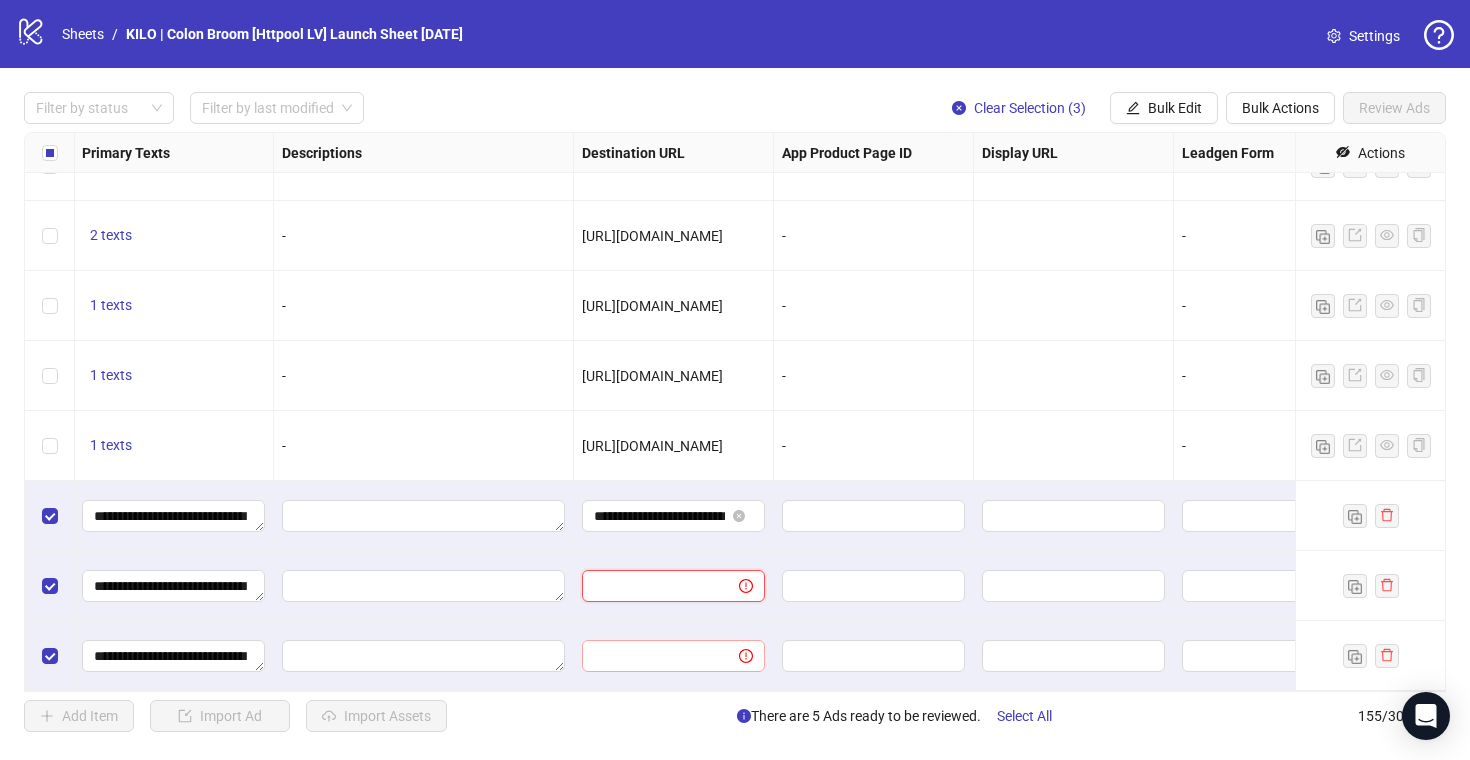paste on "**********" 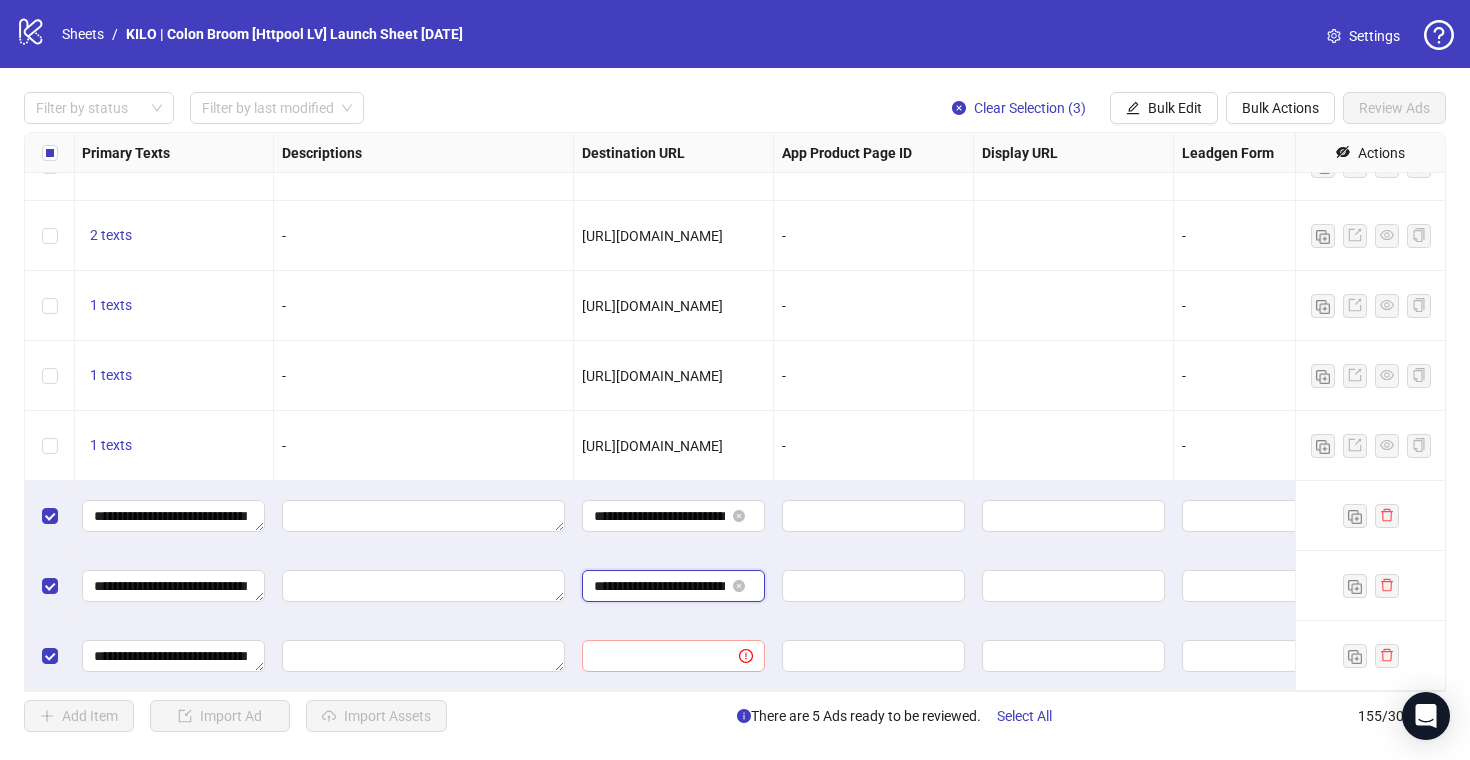 scroll, scrollTop: 0, scrollLeft: 52, axis: horizontal 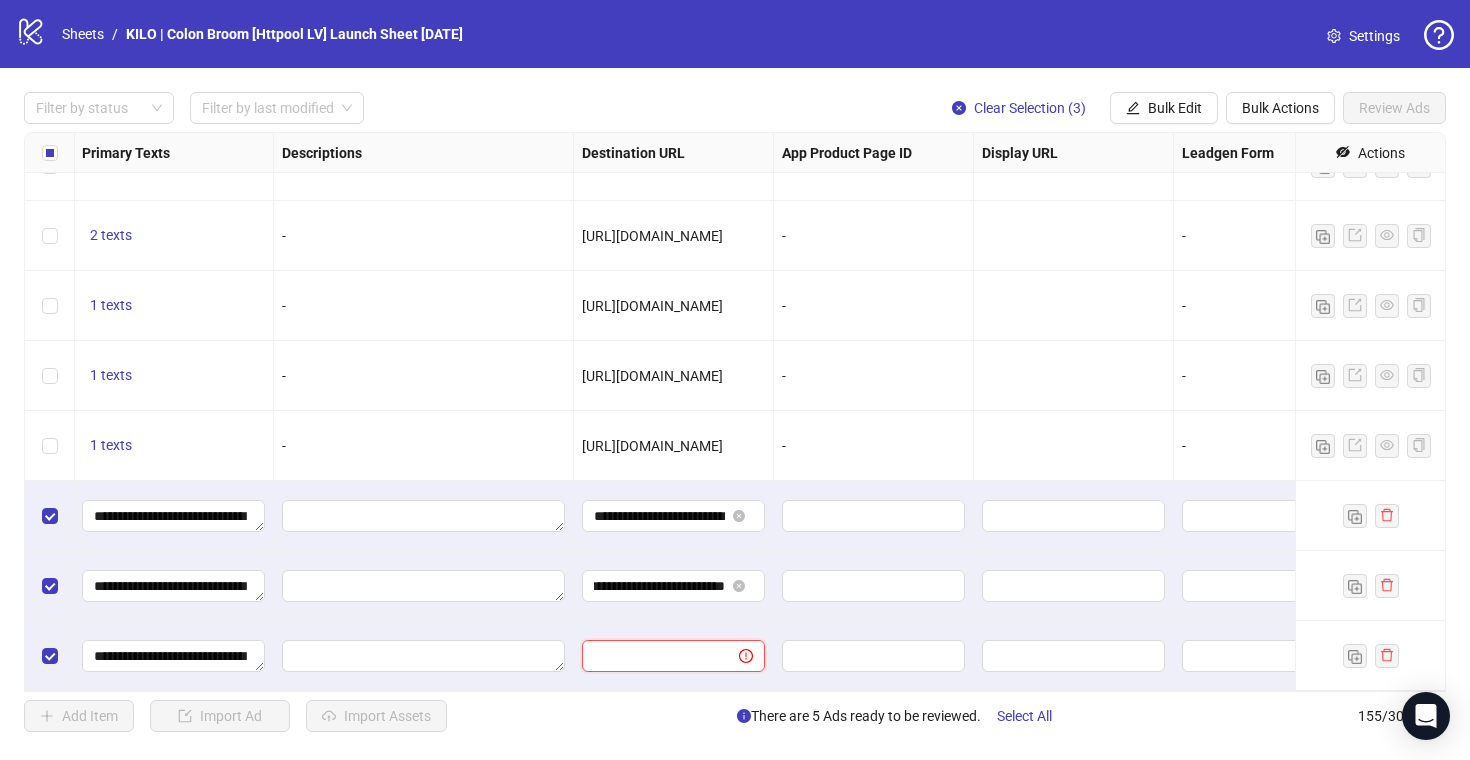 click at bounding box center [652, 656] 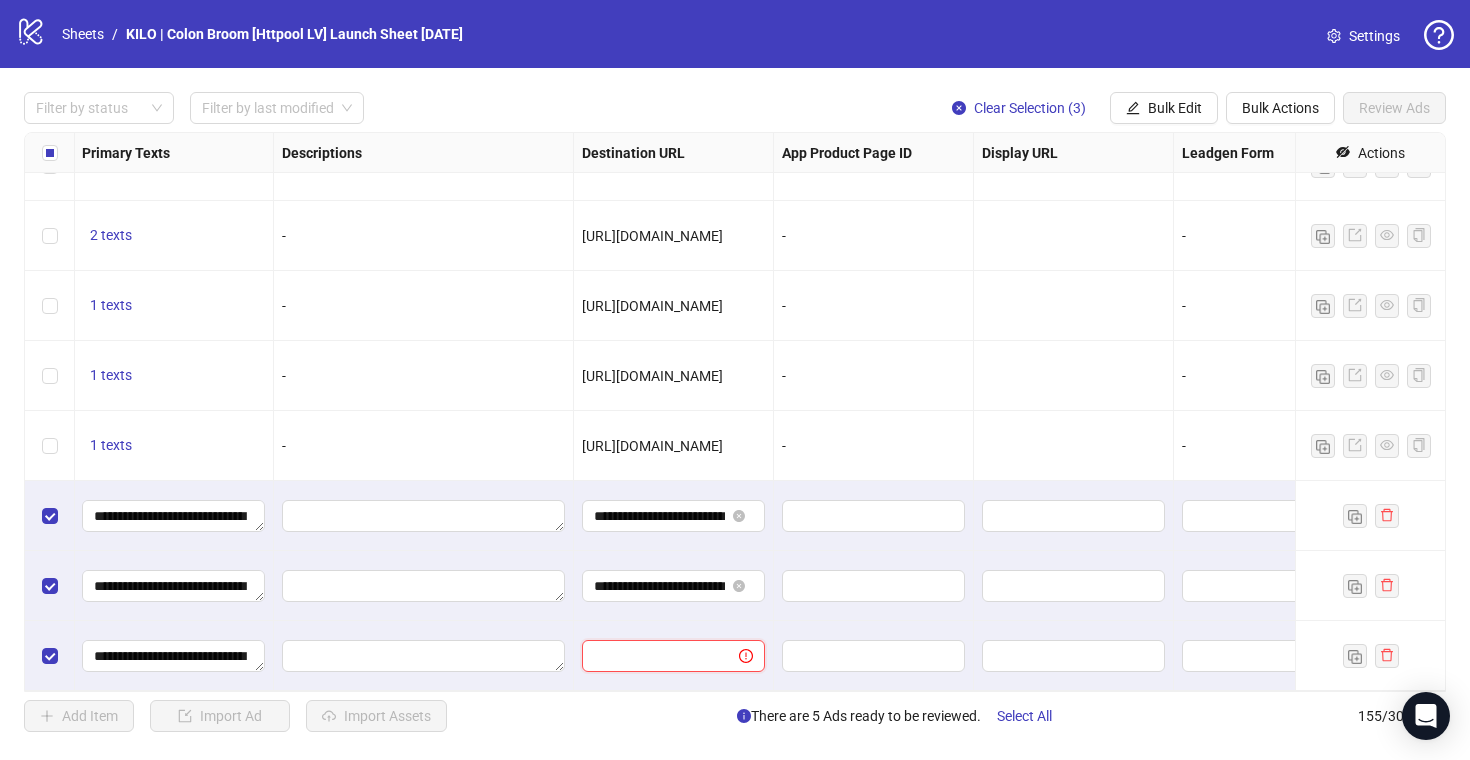 paste on "**********" 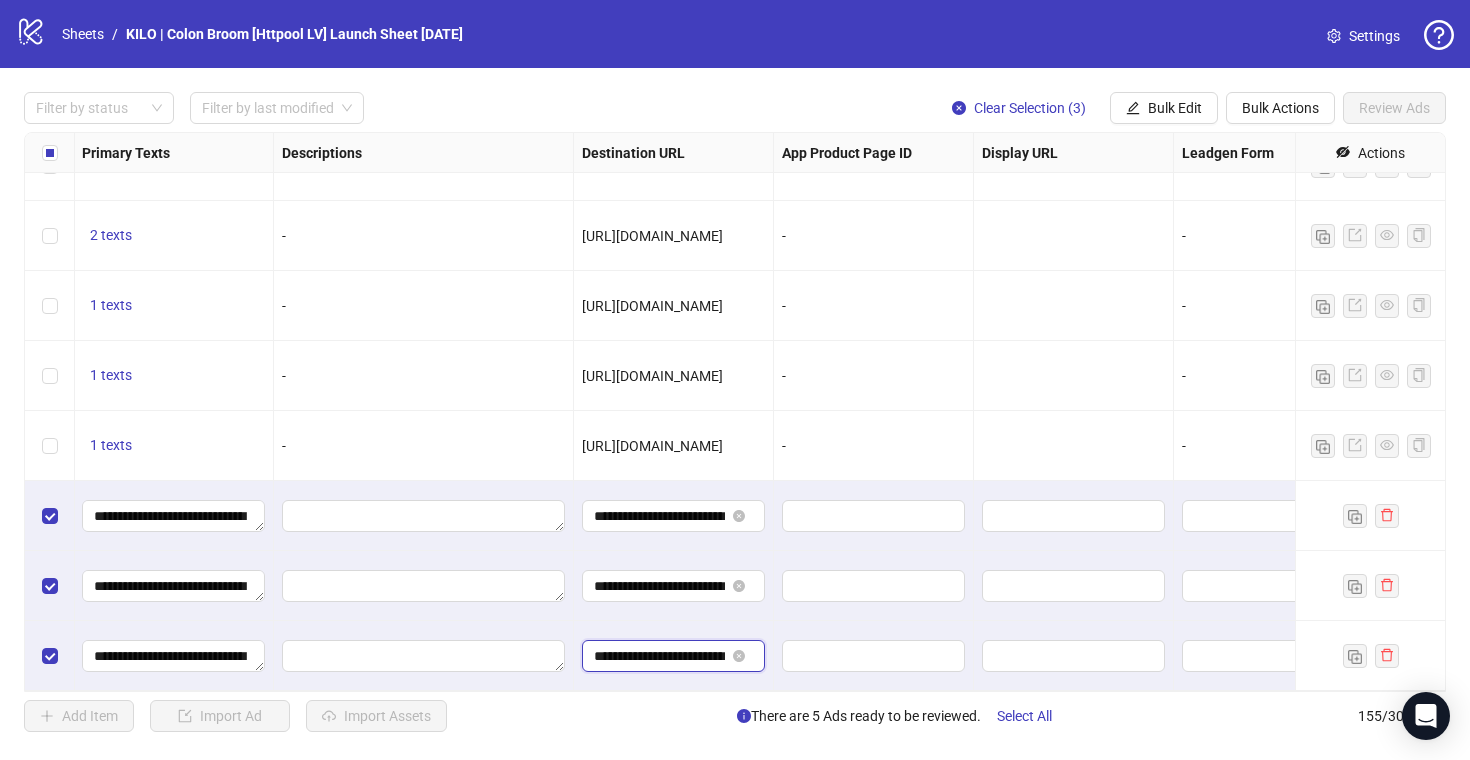 type on "**********" 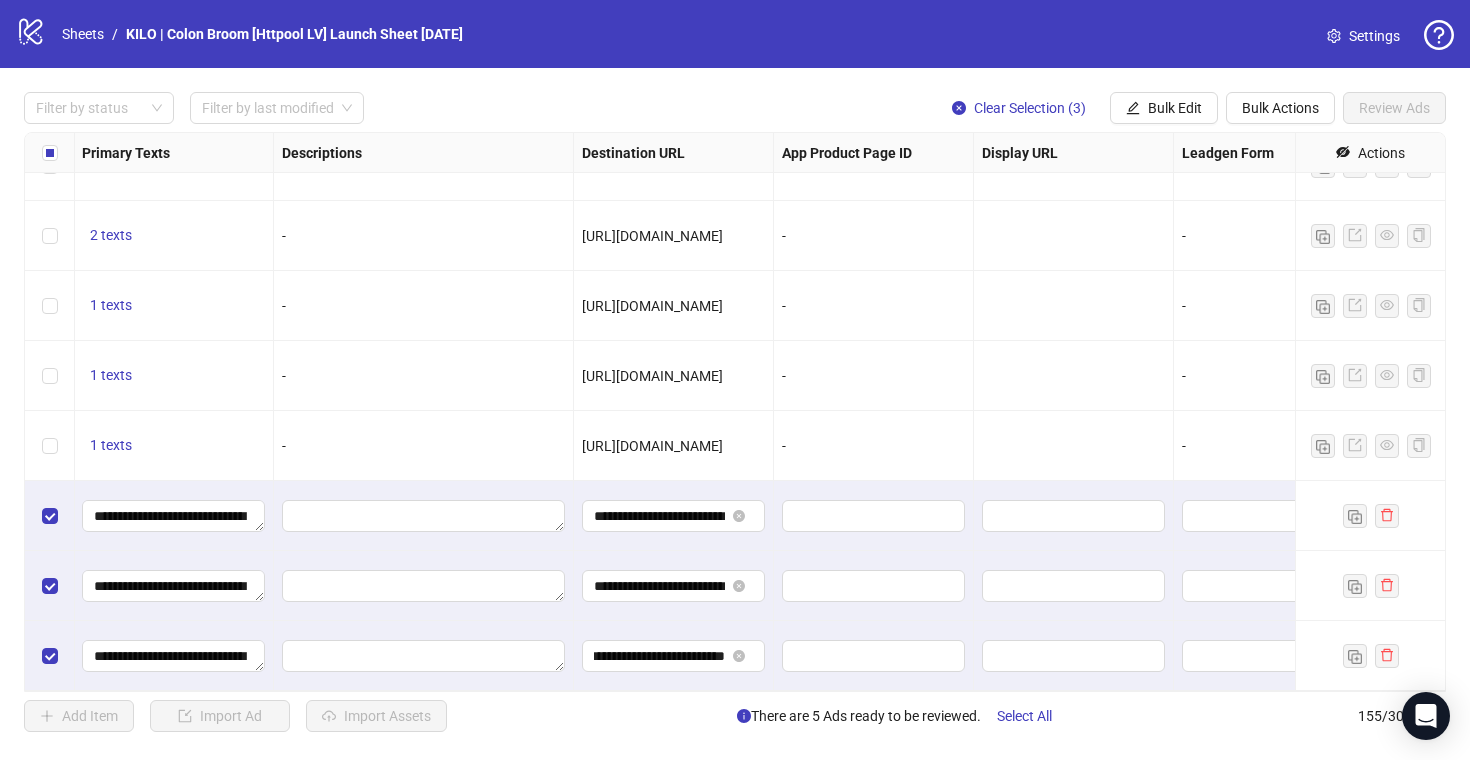 click on "**********" at bounding box center [674, 586] 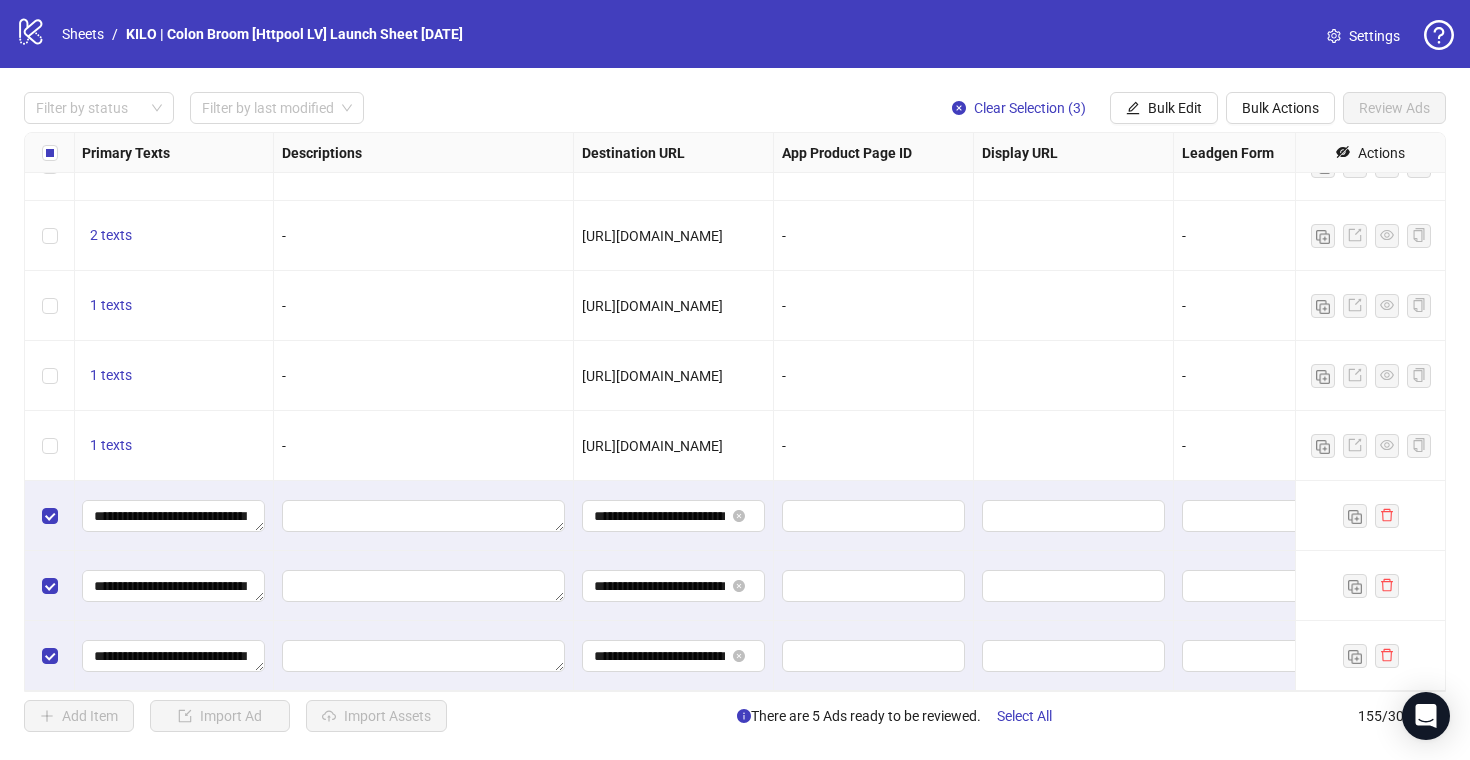 scroll, scrollTop: 10332, scrollLeft: 1850, axis: both 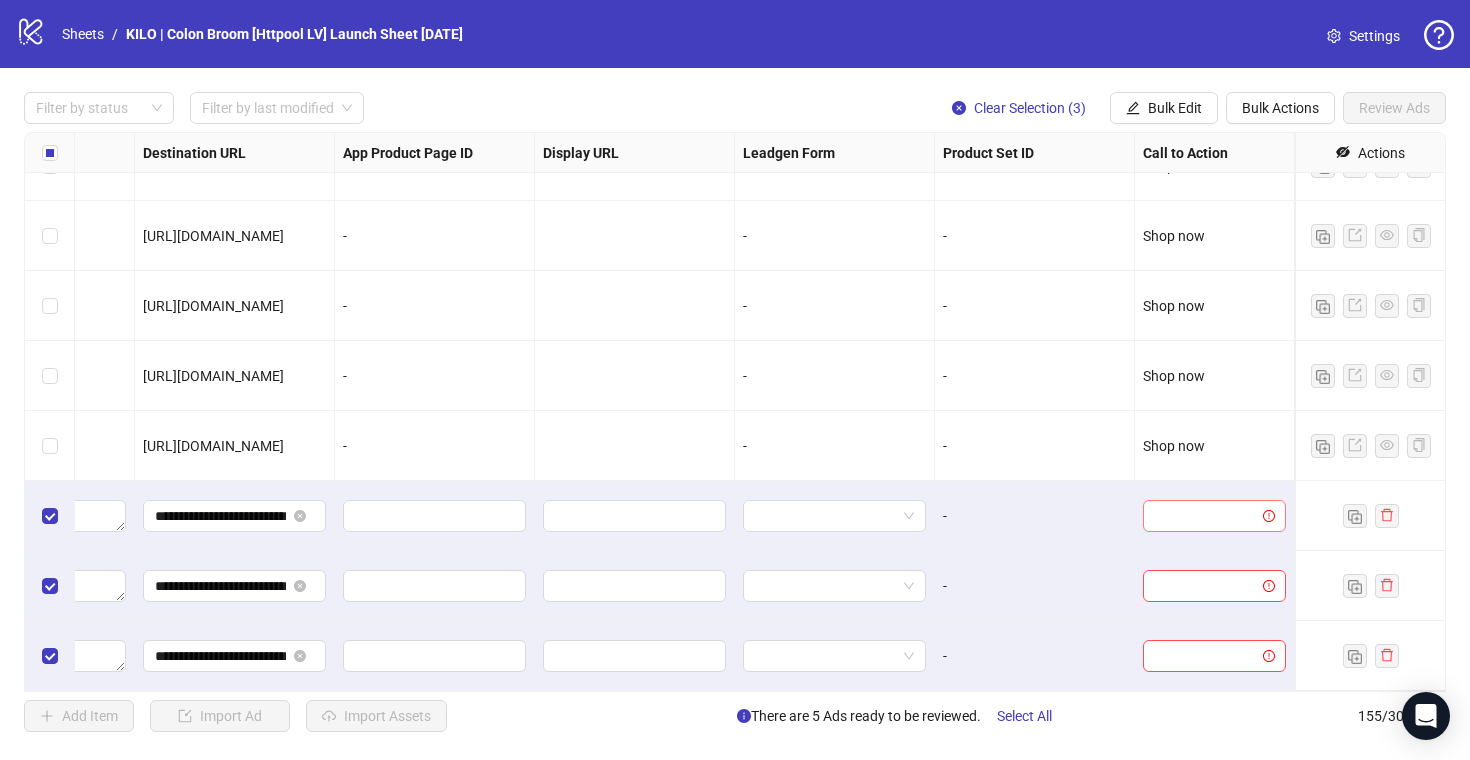 click at bounding box center (1205, 516) 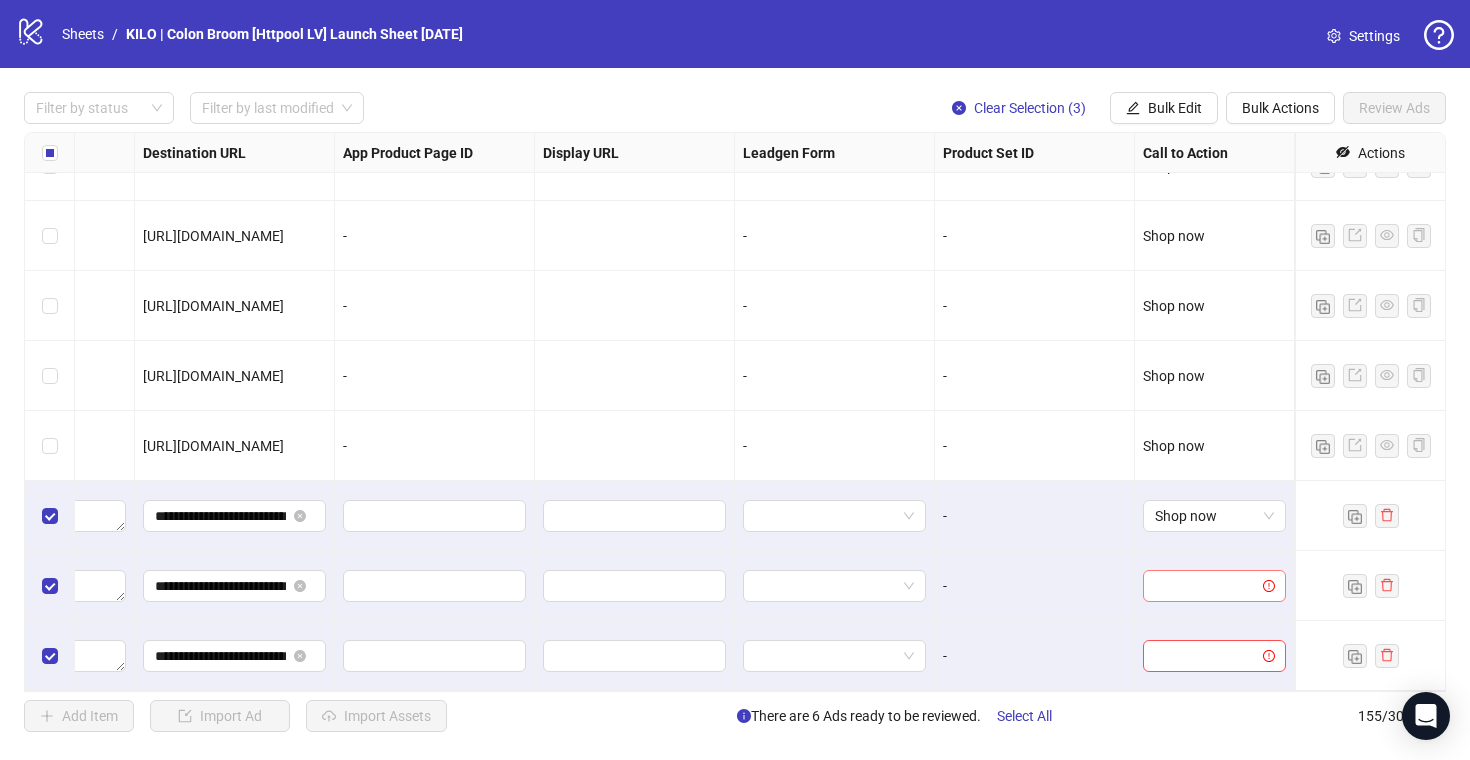 click at bounding box center (1205, 586) 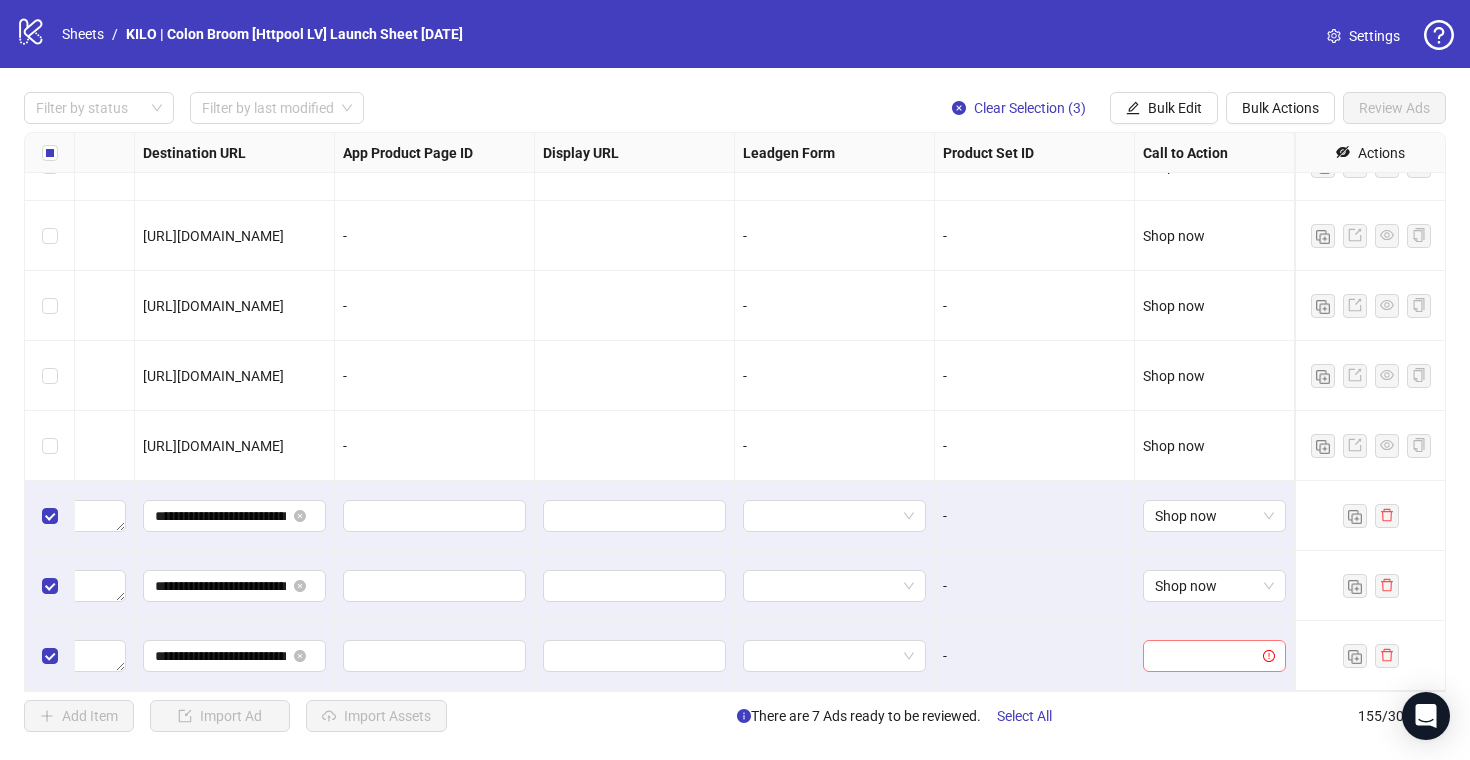 click at bounding box center (1205, 656) 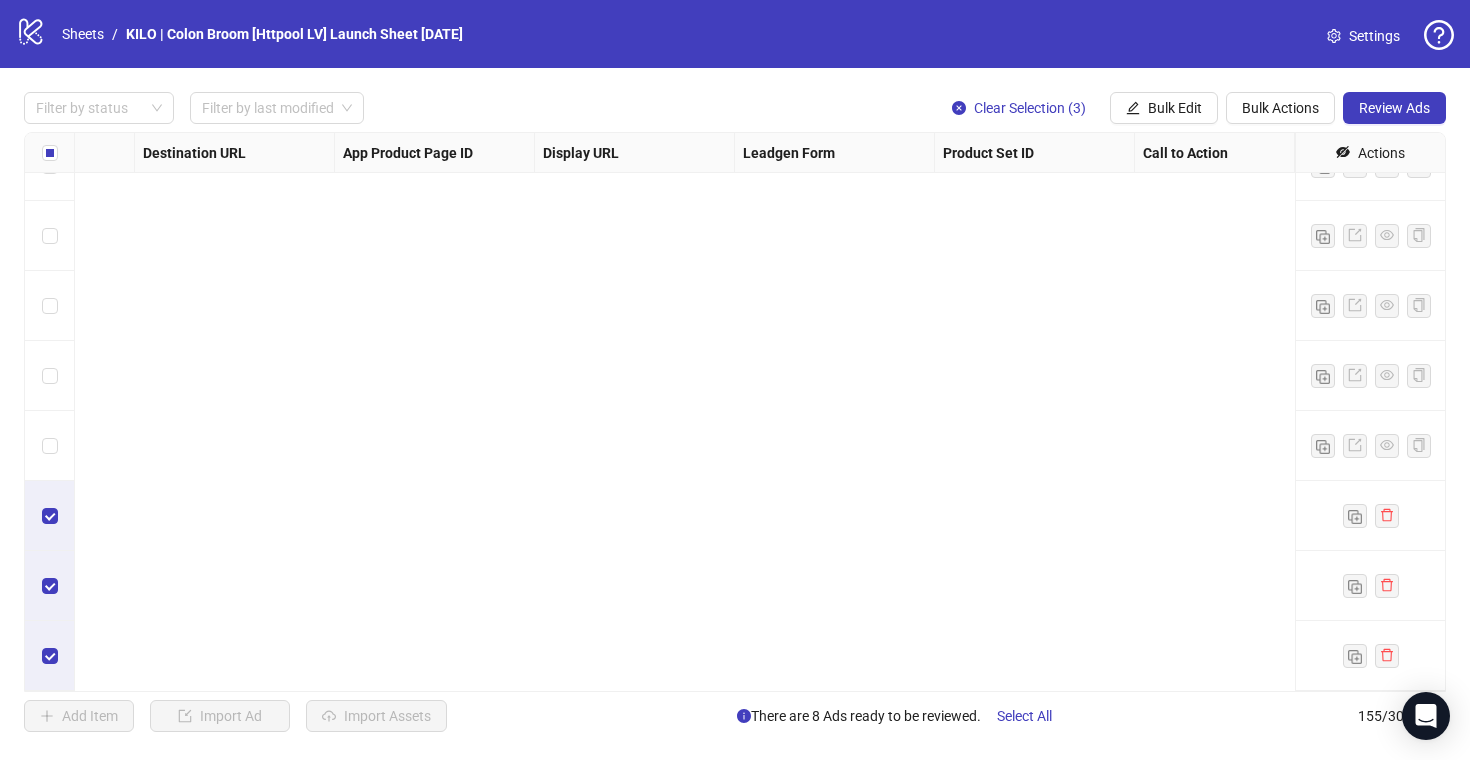 scroll, scrollTop: 10332, scrollLeft: 0, axis: vertical 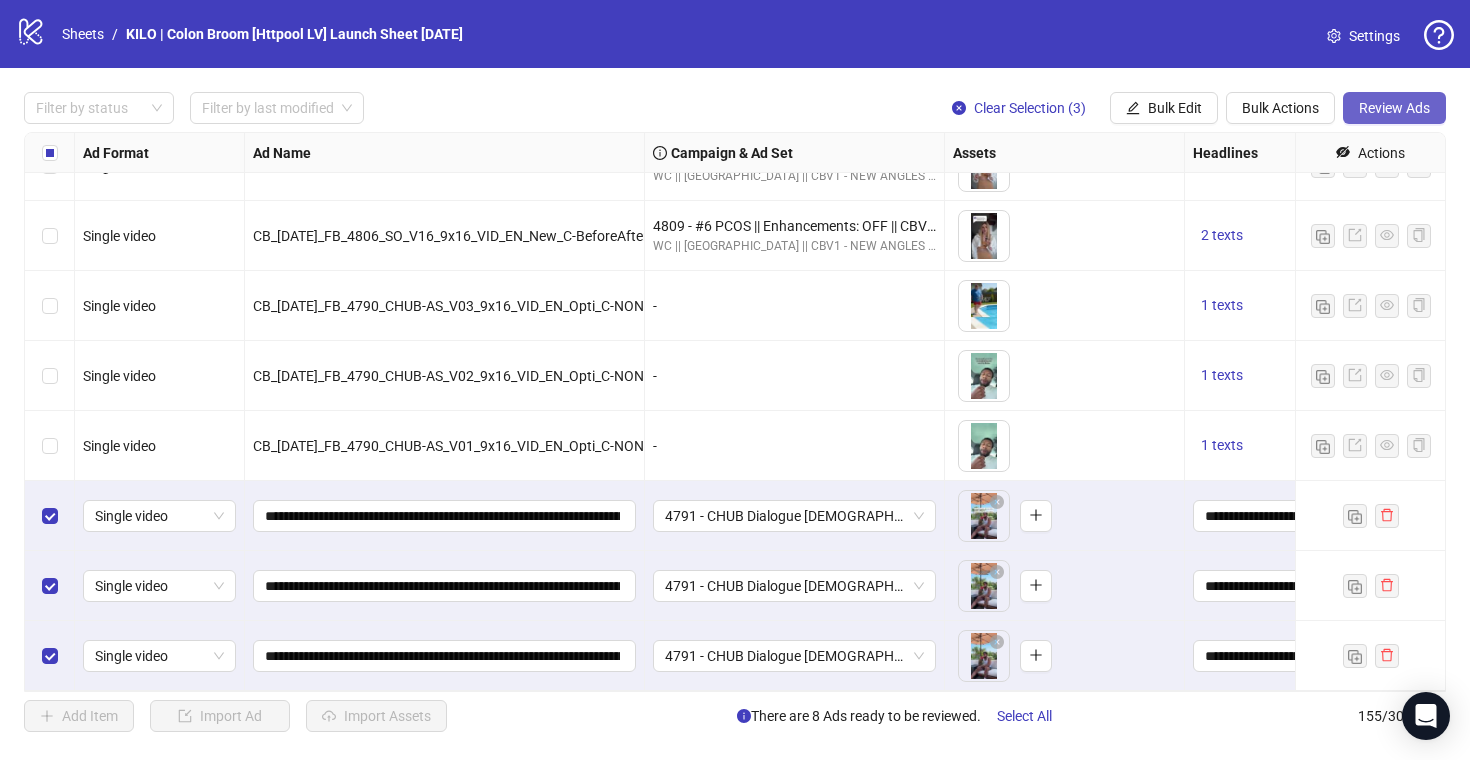 click on "Review Ads" at bounding box center (1394, 108) 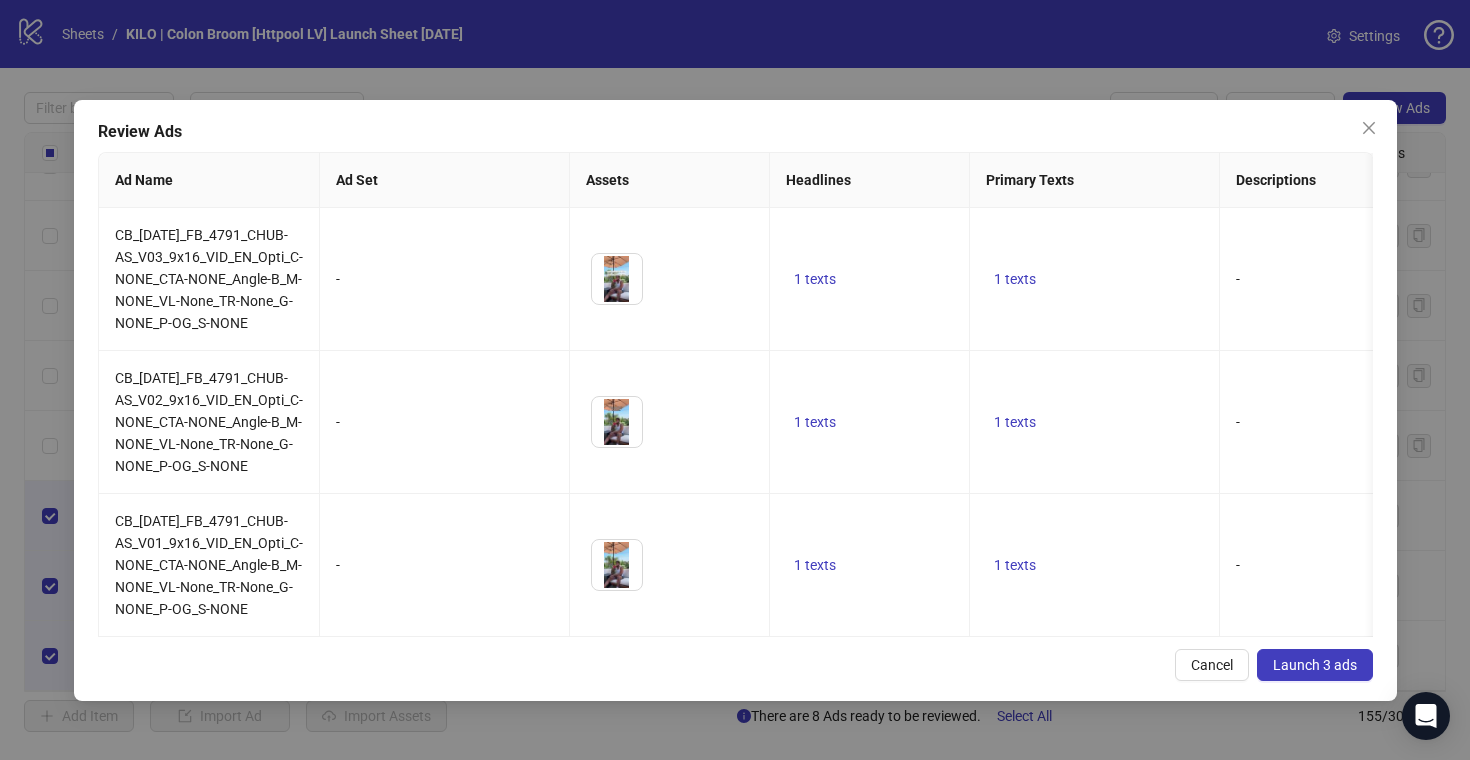 click on "Review Ads Ad Name Ad Set Assets Headlines Primary Texts Descriptions Destination URL Display URL Call to Action Facebook Page Product Set ID Leadgen Form Instagram User Status Pixel URL Parameters                                 CB_[DATE]_FB_4791_CHUB-AS_V03_9x16_VID_EN_Opti_C-NONE_CTA-NONE_Angle-B_M-NONE_VL-None_TR-None_G-NONE_P-OG_S-NONE -
To pick up a draggable item, press the space bar.
While dragging, use the arrow keys to move the item.
Press space again to drop the item in its new position, or press escape to cancel.
1 texts 1 texts - [URL][DOMAIN_NAME] Shop now [GEOGRAPHIC_DATA] - colon.broom ACTIVE KILO | Colon Broom  [Httpool ]'s Pixel CB_[DATE]_FB_4791_CHUB-AS_V02_9x16_VID_EN_Opti_C-NONE_CTA-NONE_Angle-B_M-NONE_VL-None_TR-None_G-NONE_P-OG_S-NONE -
To pick up a draggable item, press the space bar.
While dragging, use the arrow keys to move the item.
Press space again to drop the item in its new position, or press escape to cancel.
1 texts - - -" at bounding box center [735, 400] 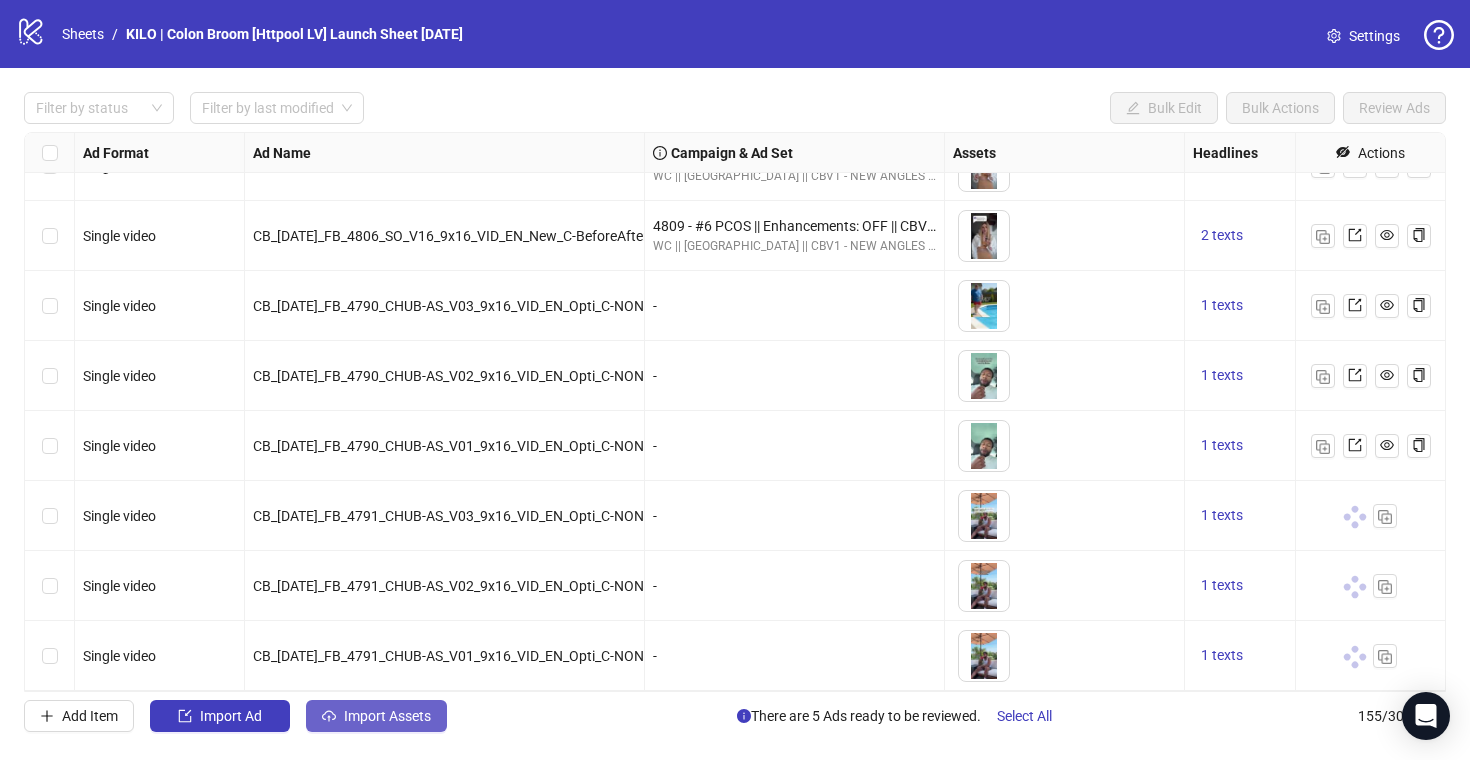 click on "Import Assets" at bounding box center (376, 716) 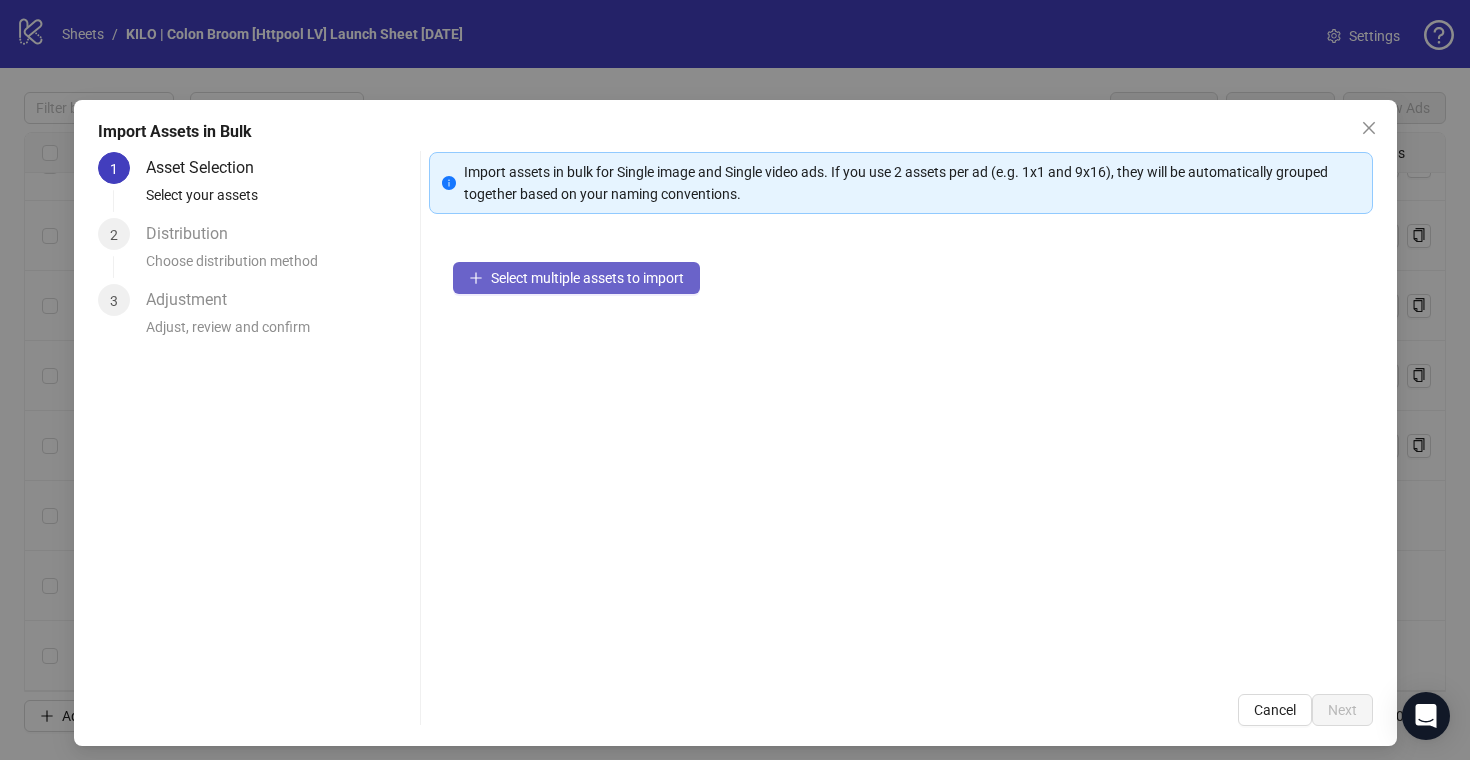 click on "Select multiple assets to import" at bounding box center (587, 278) 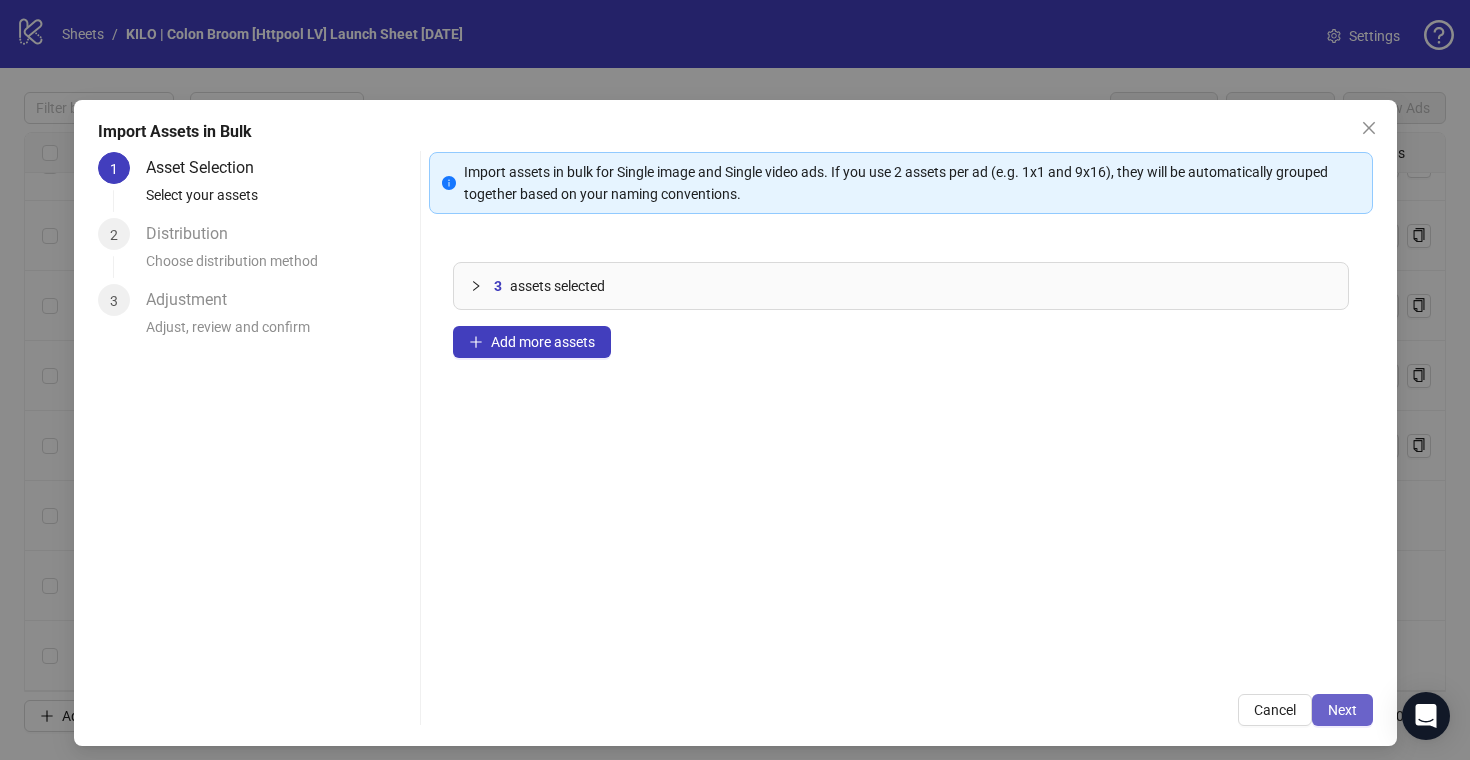 click on "Next" at bounding box center [1342, 710] 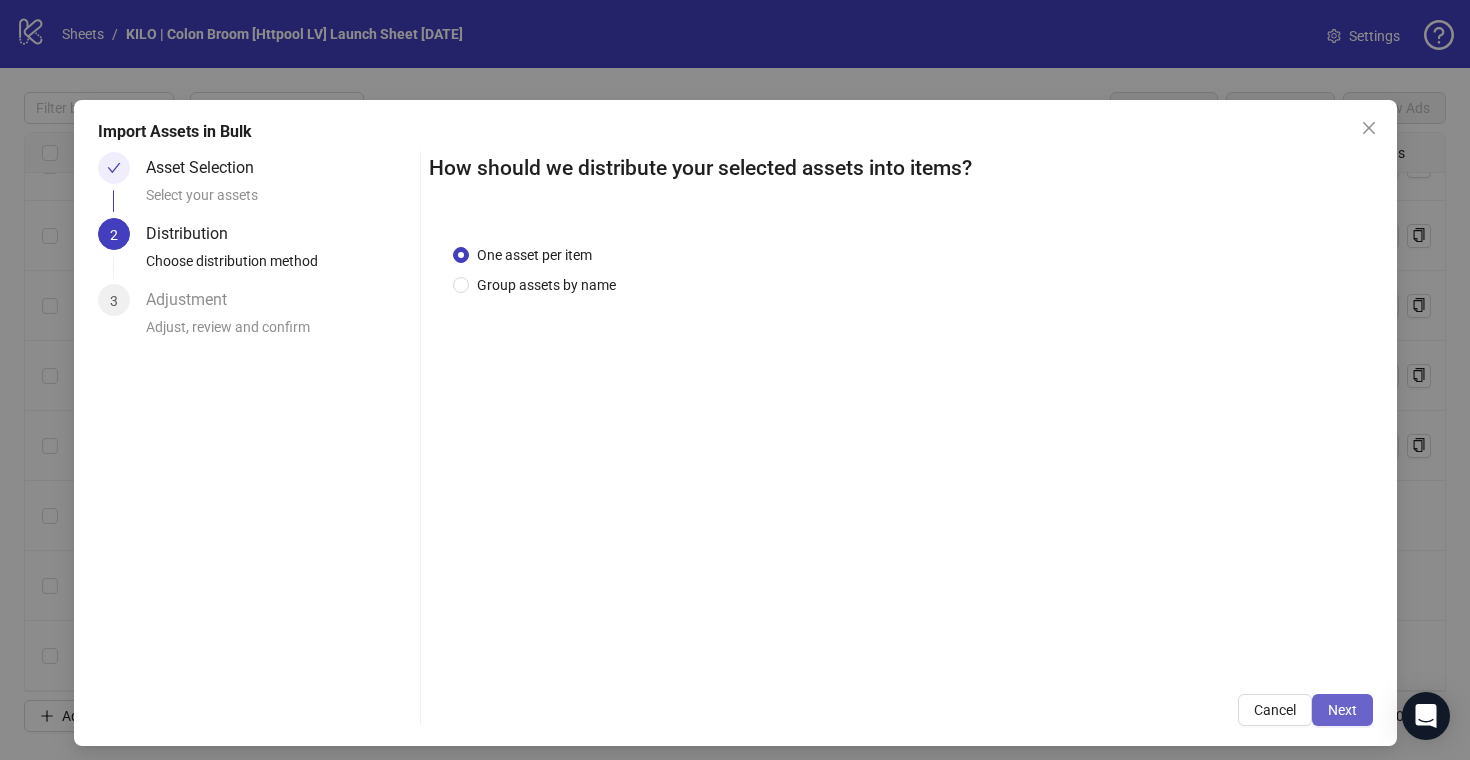click on "Next" at bounding box center (1342, 710) 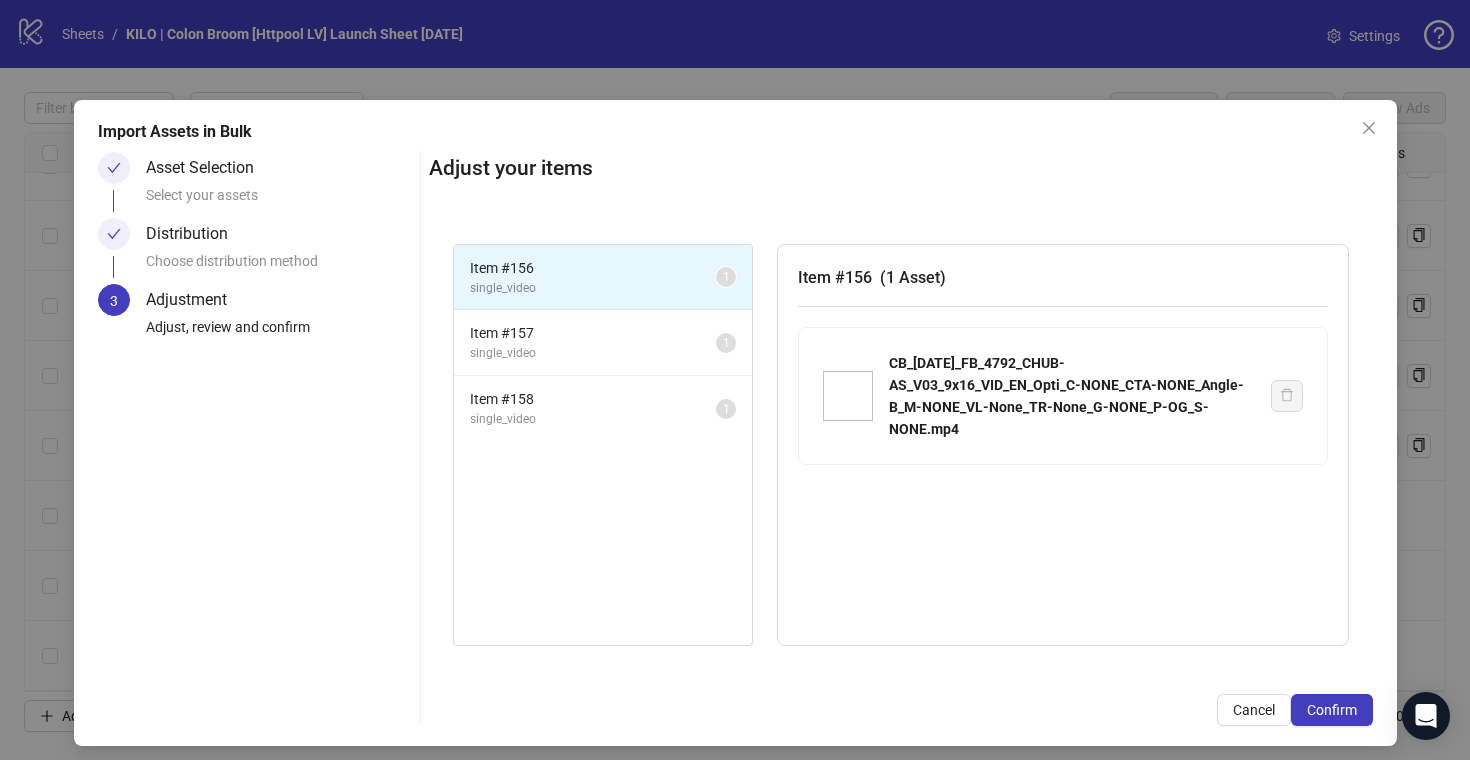 click on "Confirm" at bounding box center [1332, 710] 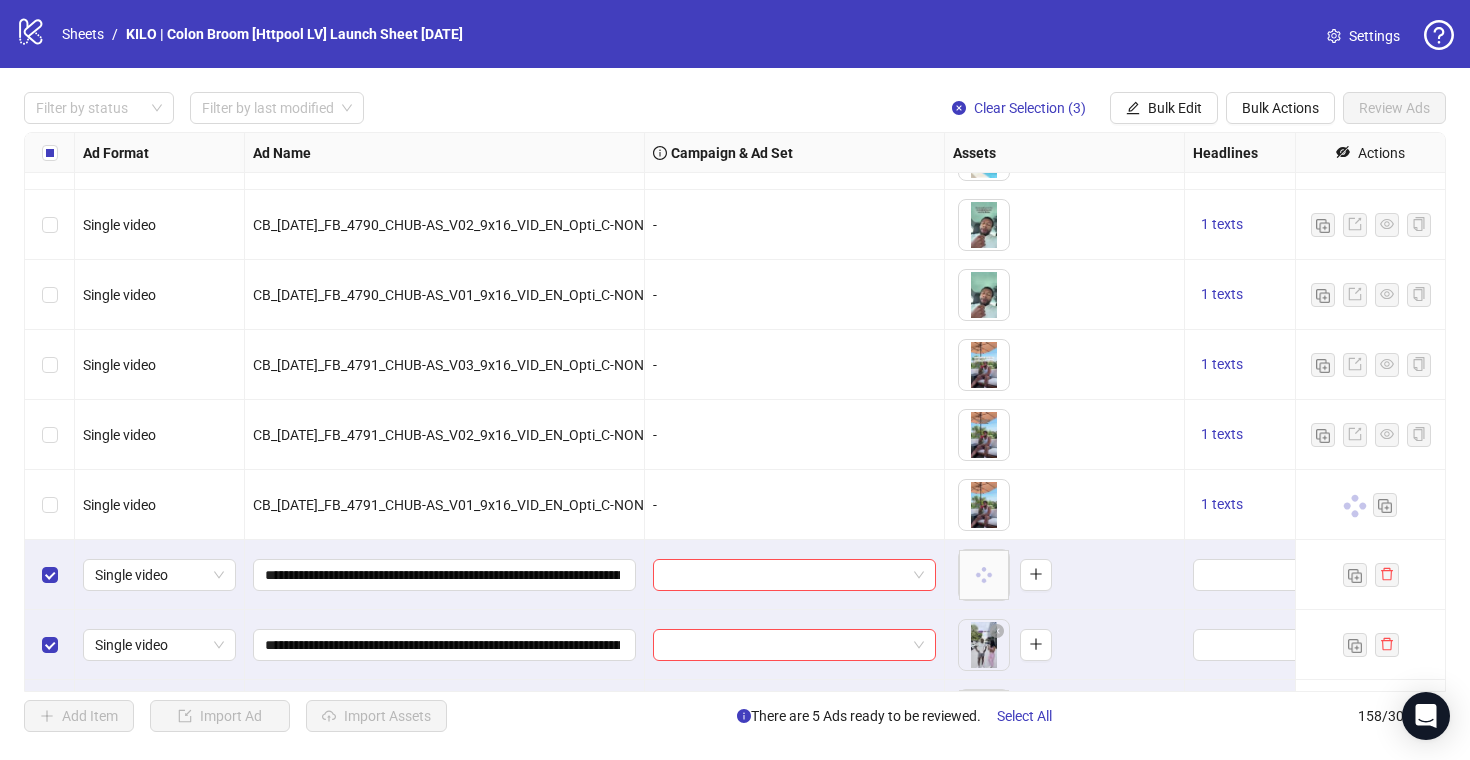 scroll, scrollTop: 10542, scrollLeft: 0, axis: vertical 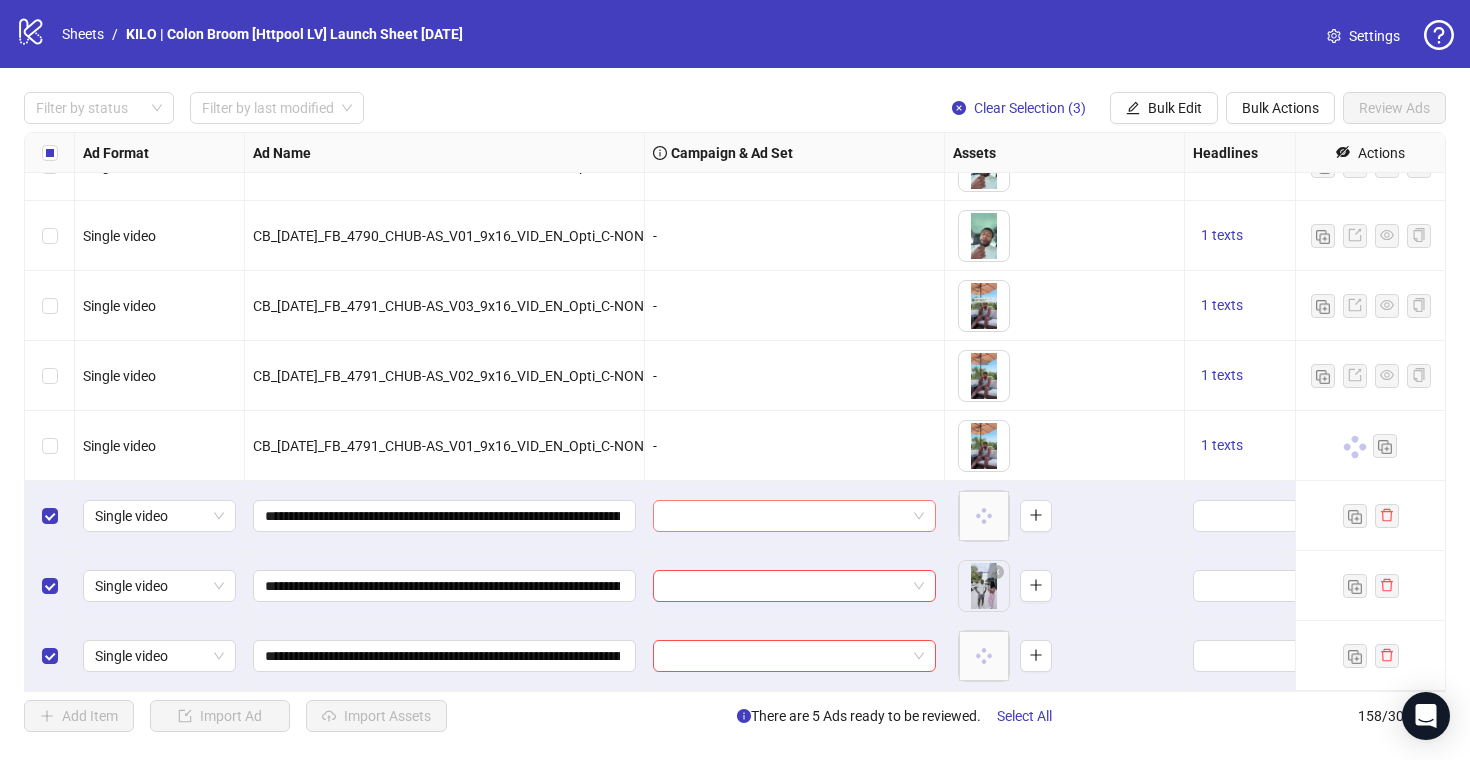 click at bounding box center [785, 516] 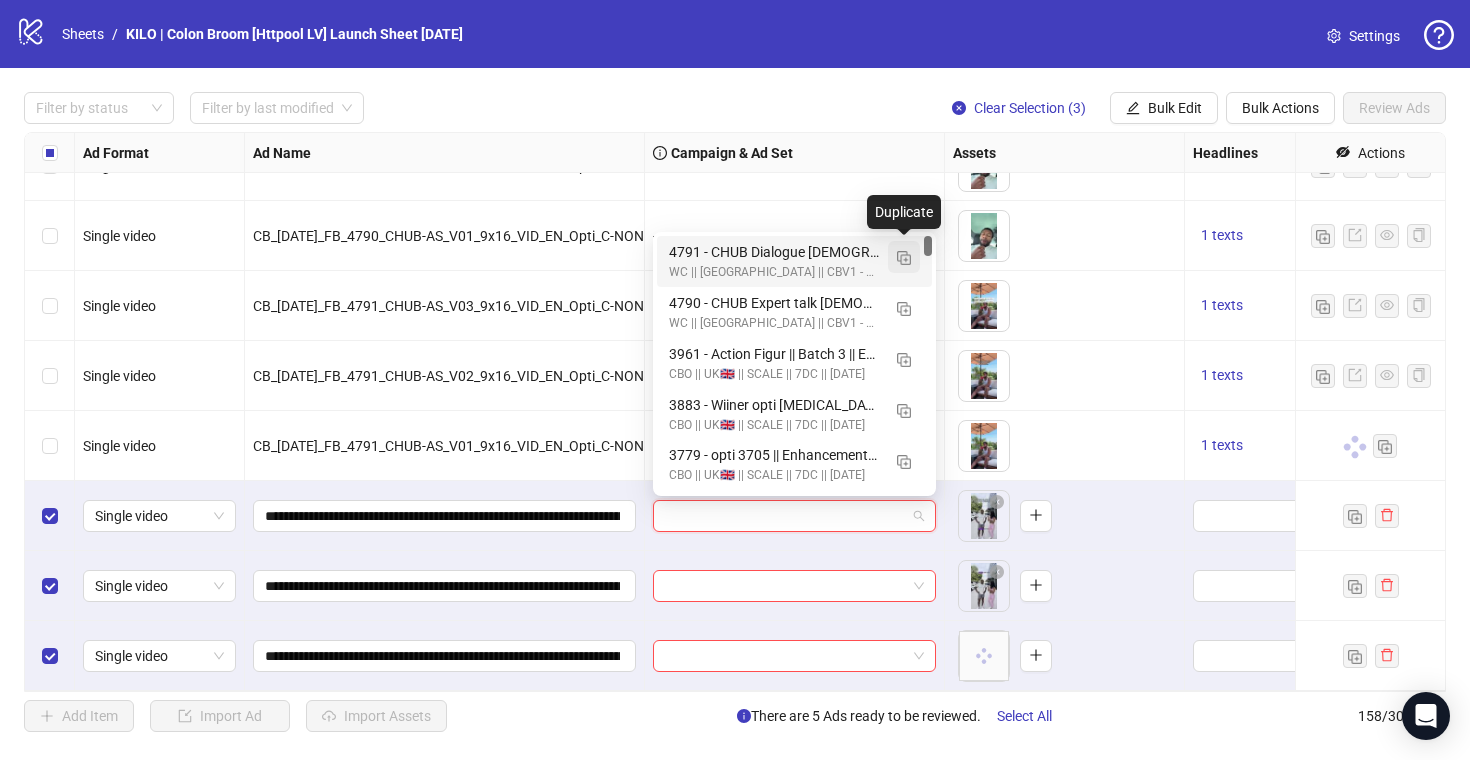 click at bounding box center [904, 258] 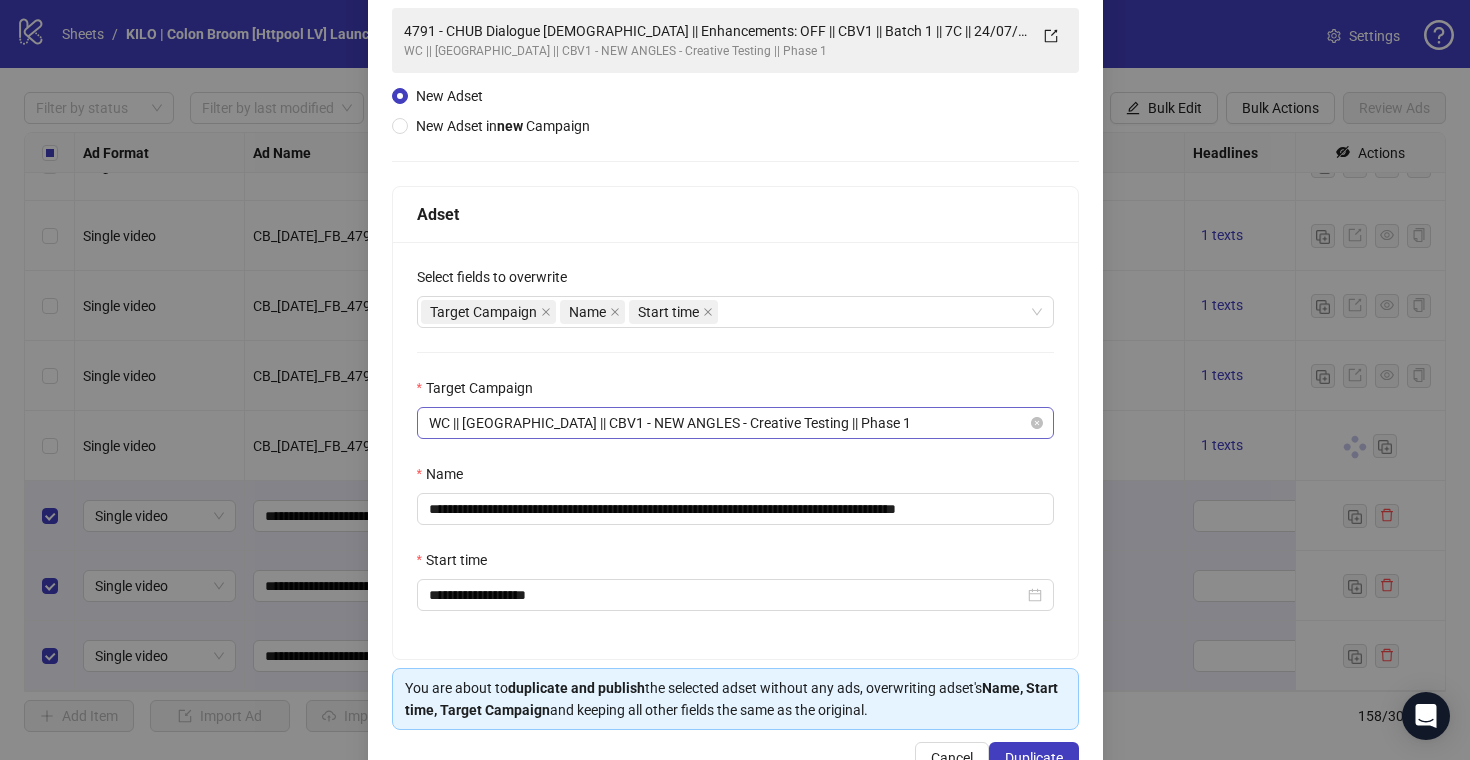 scroll, scrollTop: 203, scrollLeft: 0, axis: vertical 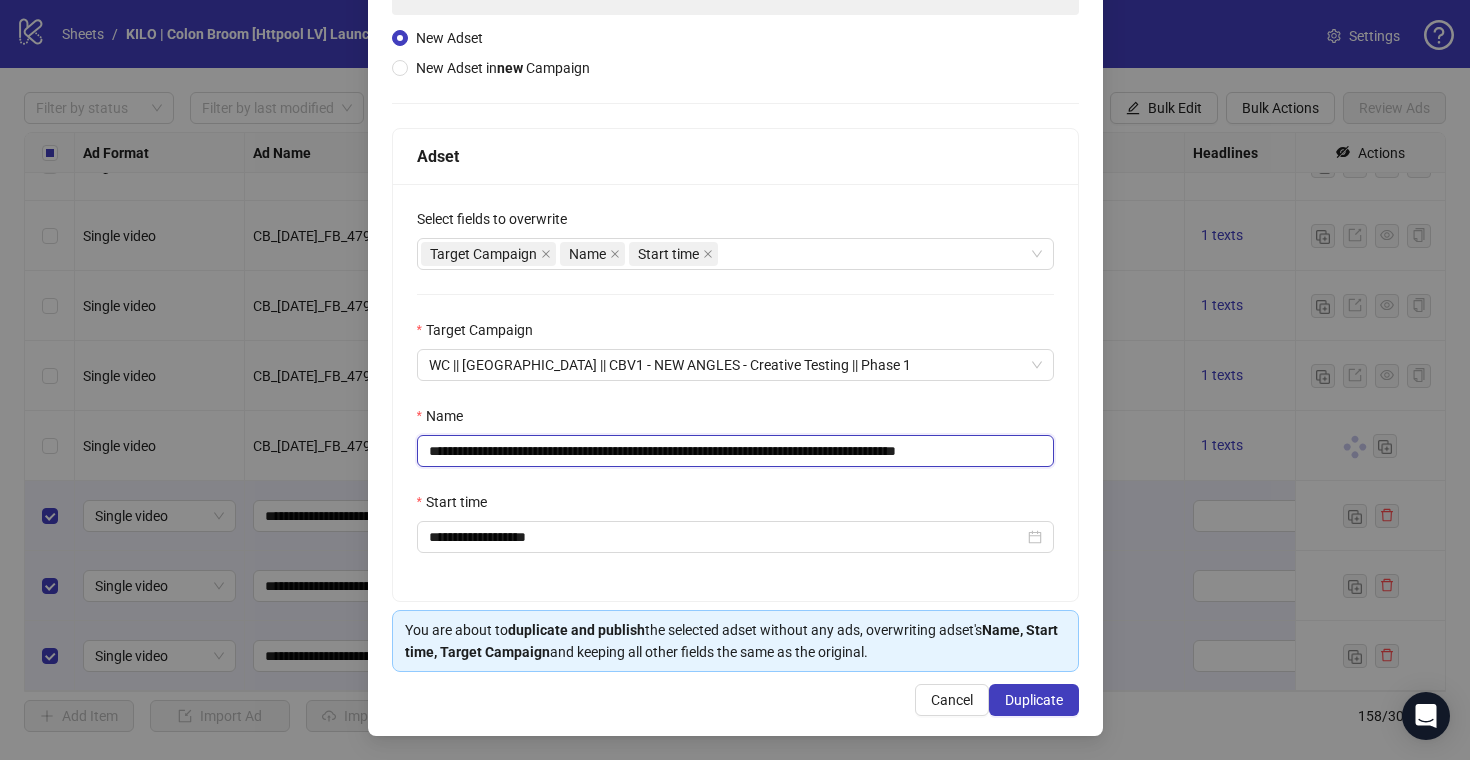 drag, startPoint x: 986, startPoint y: 448, endPoint x: 1067, endPoint y: 448, distance: 81 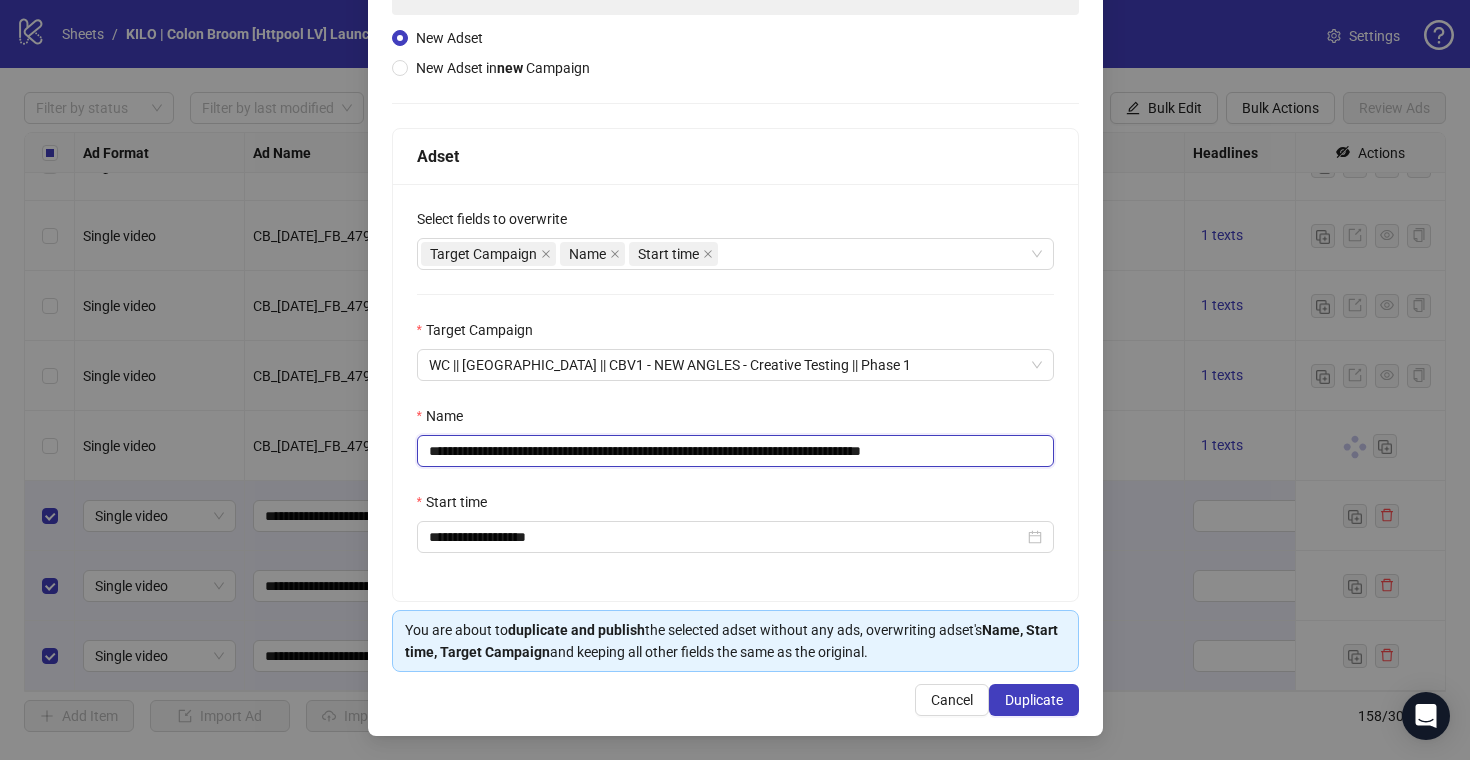 drag, startPoint x: 606, startPoint y: 445, endPoint x: 366, endPoint y: 445, distance: 240 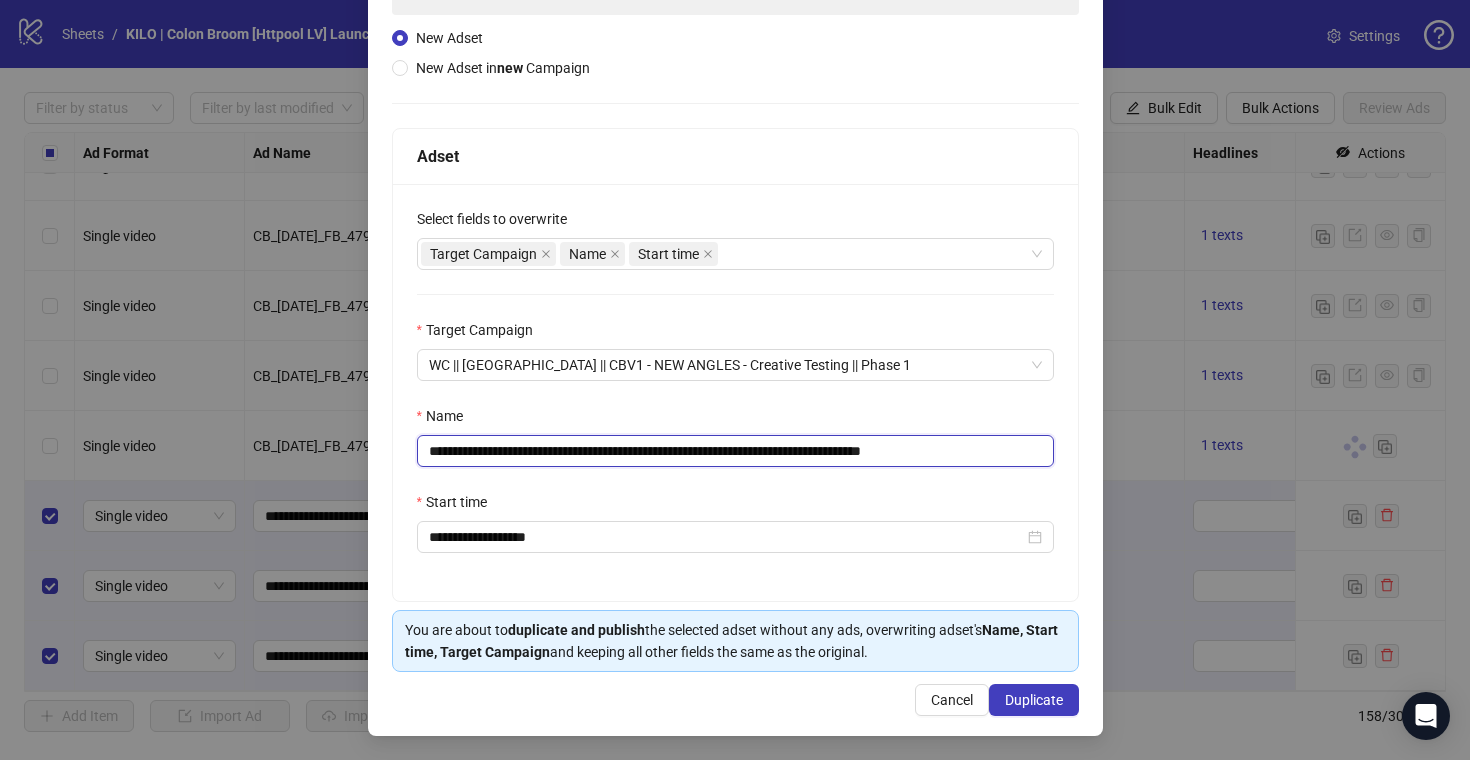 click on "**********" at bounding box center [735, 380] 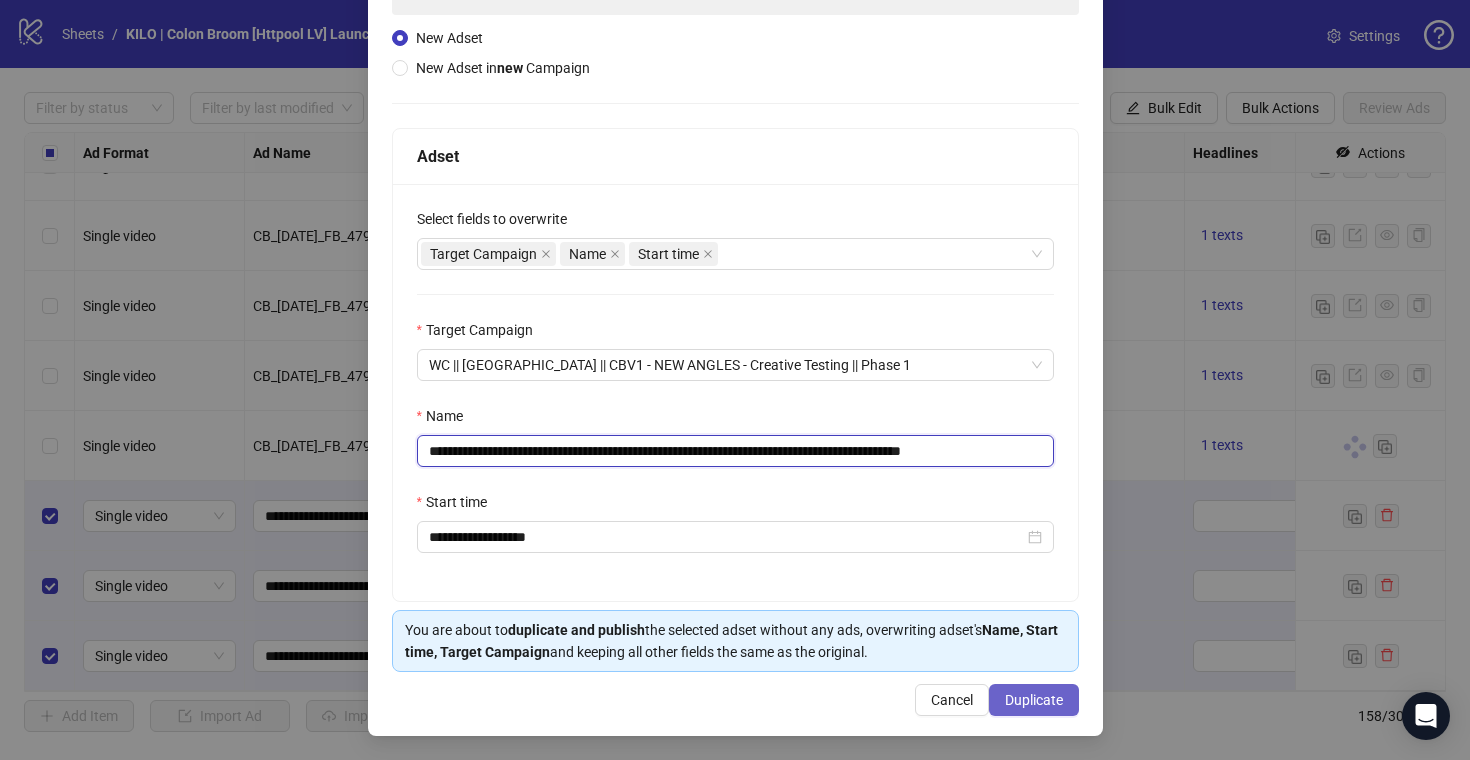 type on "**********" 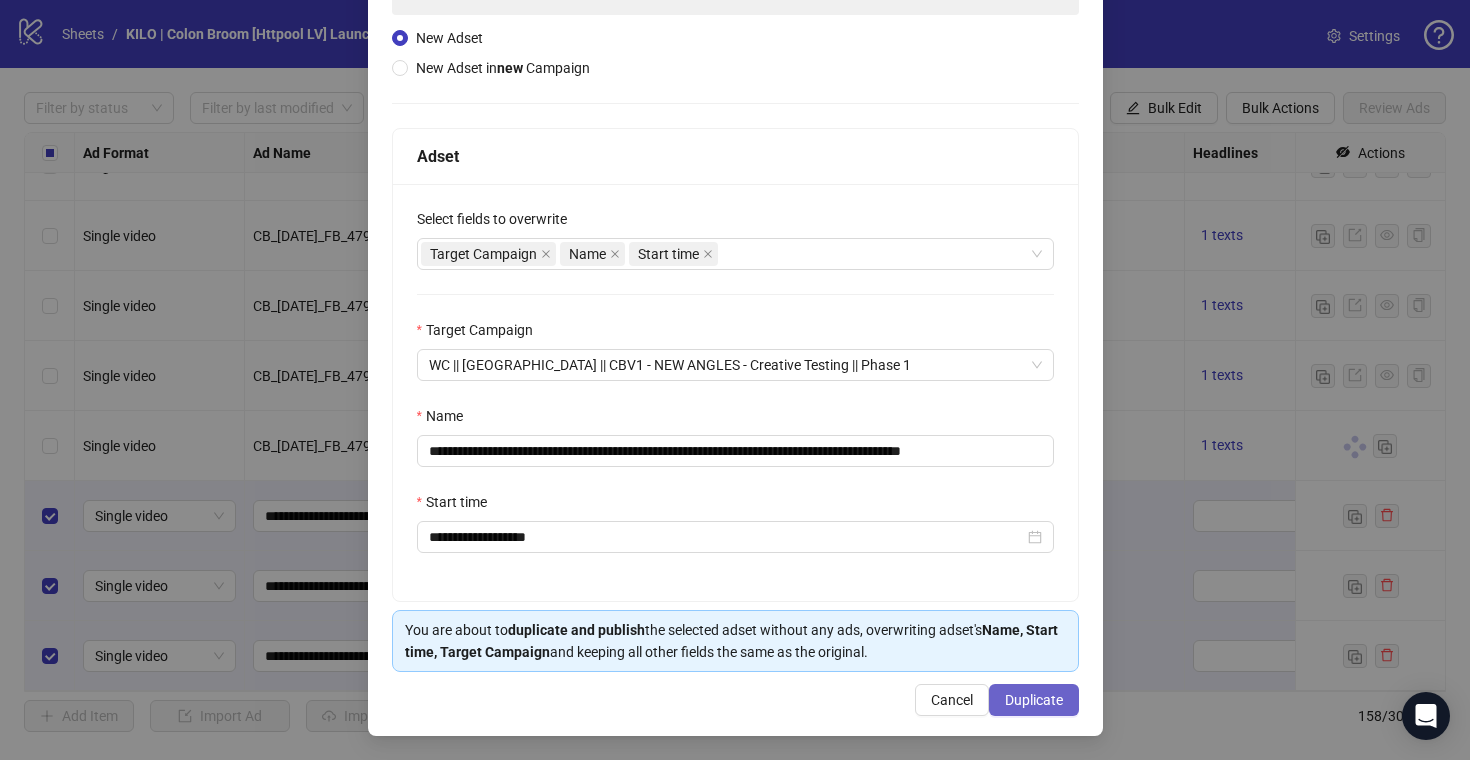 click on "Duplicate" at bounding box center [1034, 700] 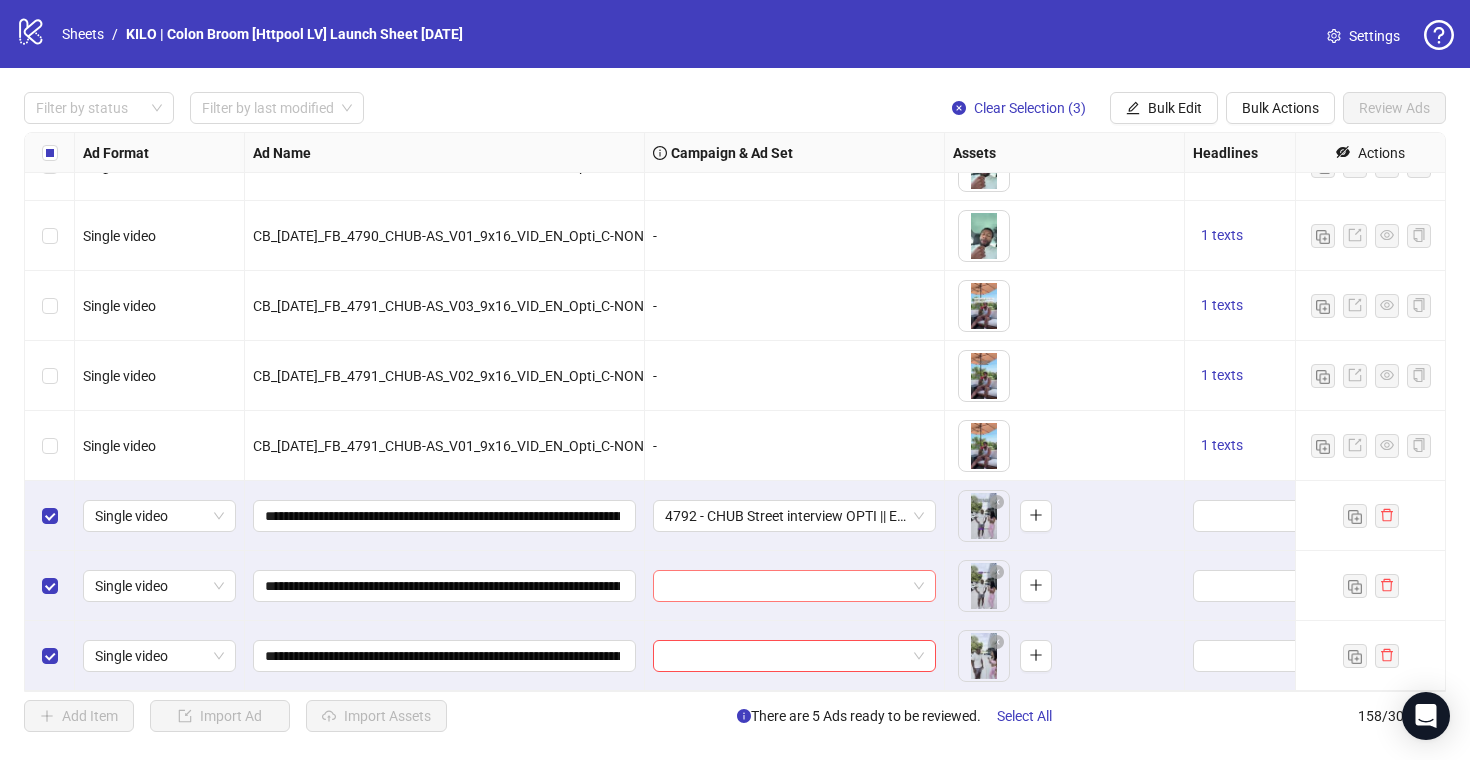 click at bounding box center (794, 586) 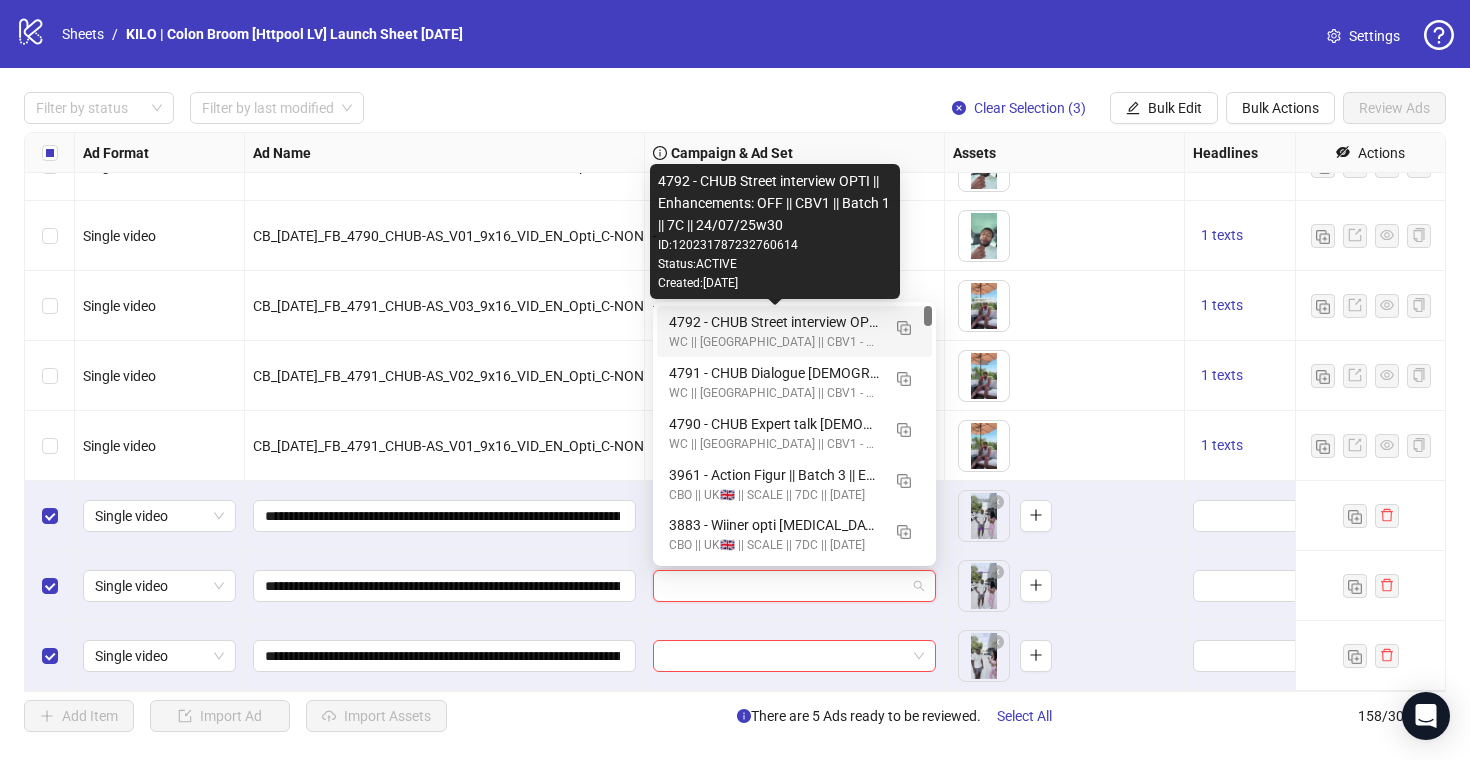 click on "4792 - CHUB Street interview OPTI || Enhancements: OFF || CBV1 || Batch 1 || 7C || 24/07/25w30" at bounding box center [774, 322] 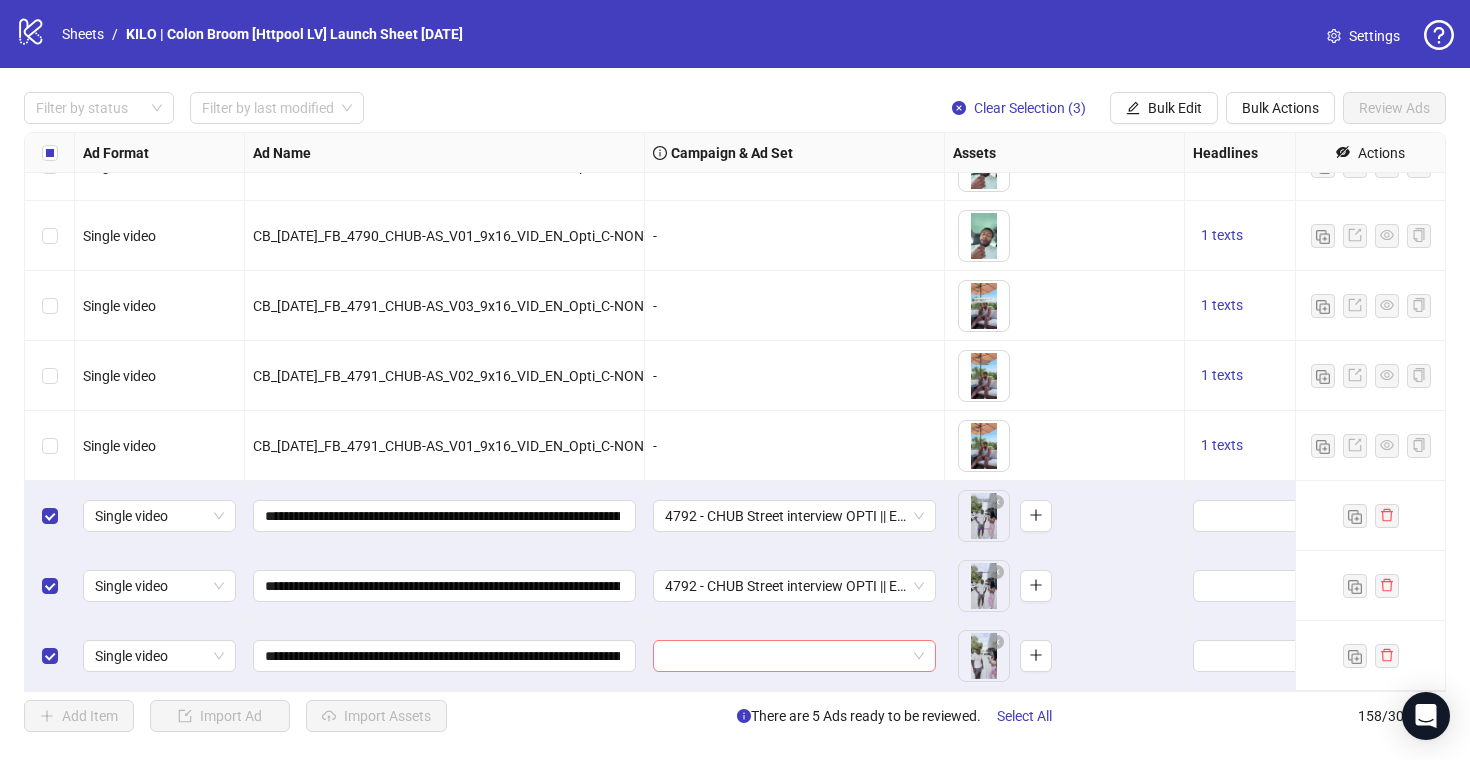 click at bounding box center [785, 656] 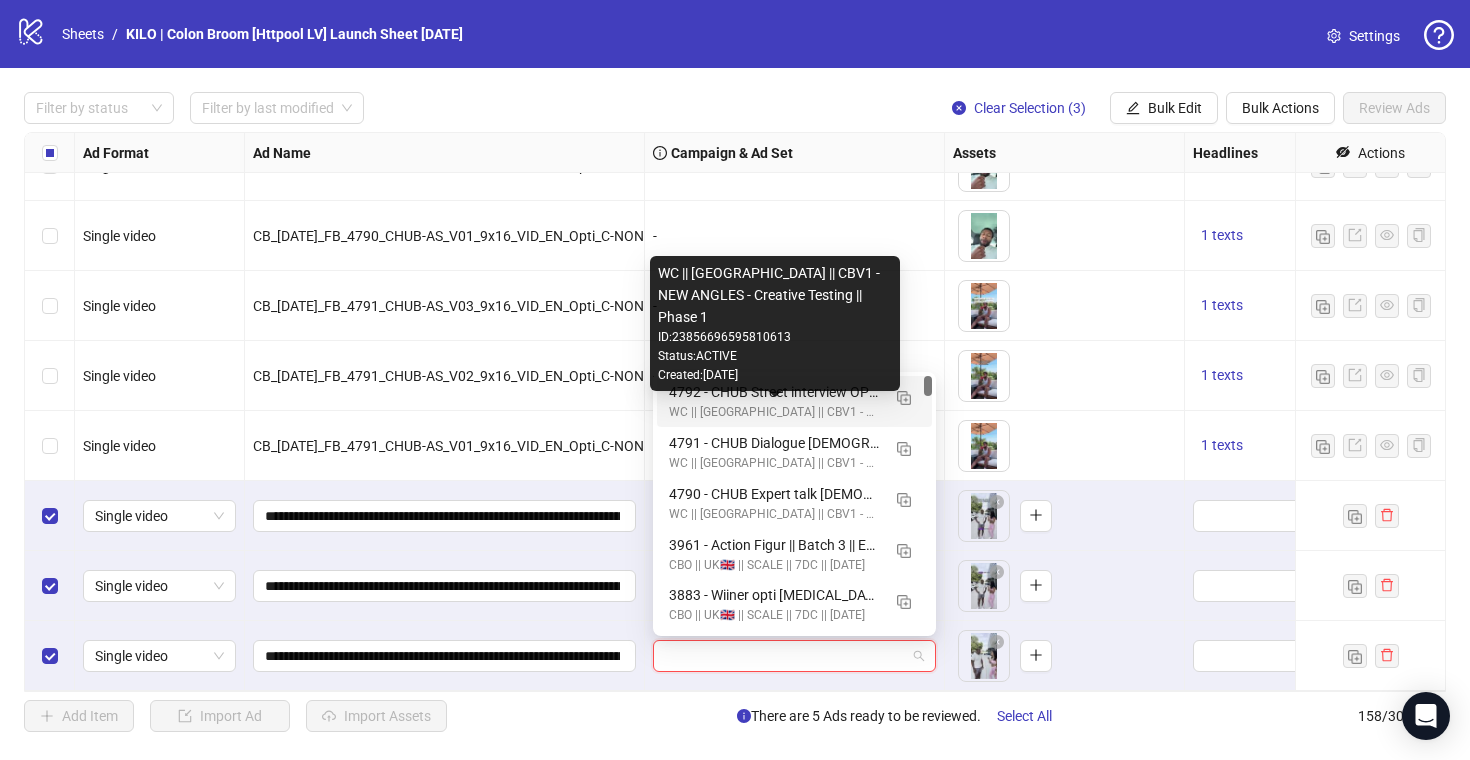 click on "4792 - CHUB Street interview OPTI || Enhancements: OFF || CBV1 || Batch 1 || 7C || 24/07/25w30" at bounding box center (774, 392) 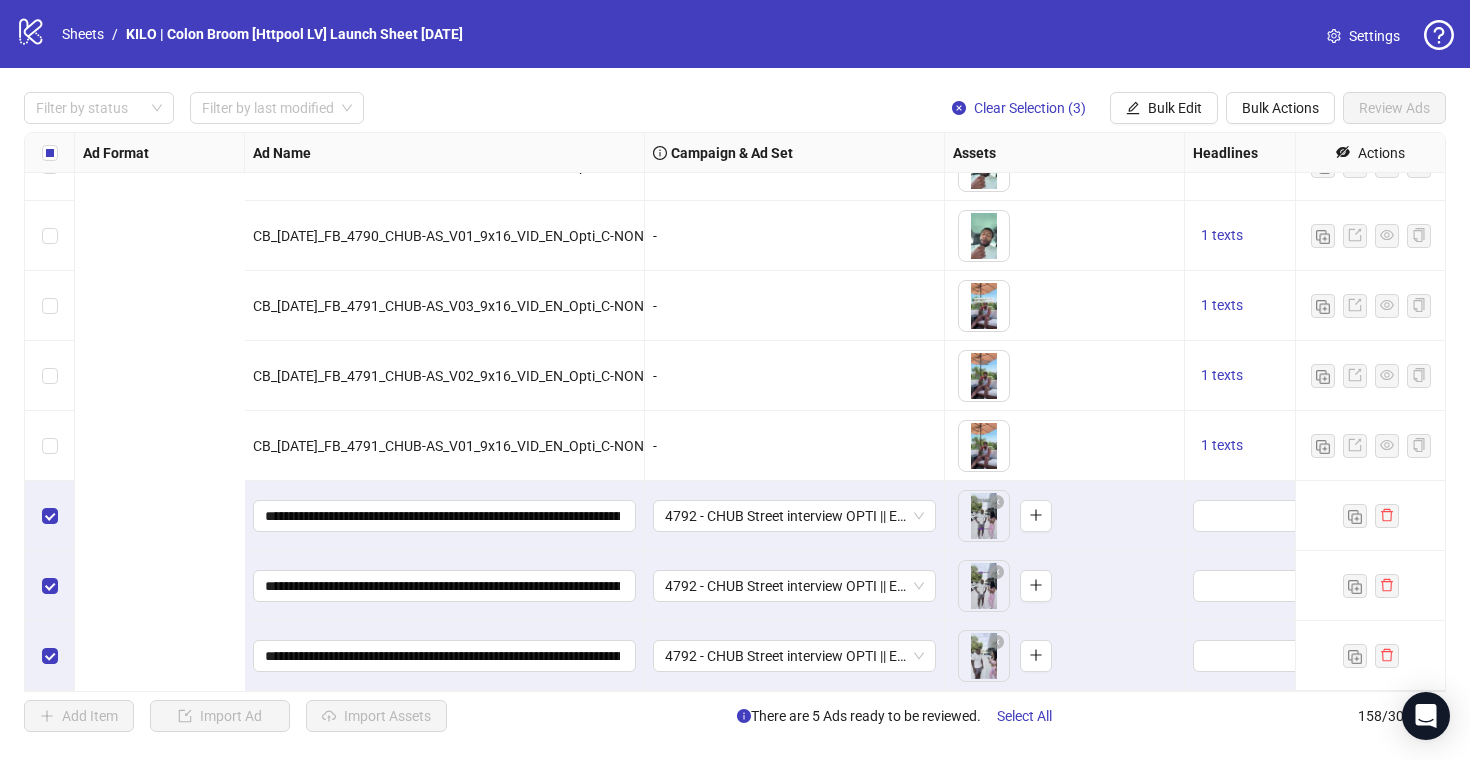scroll, scrollTop: 10542, scrollLeft: 639, axis: both 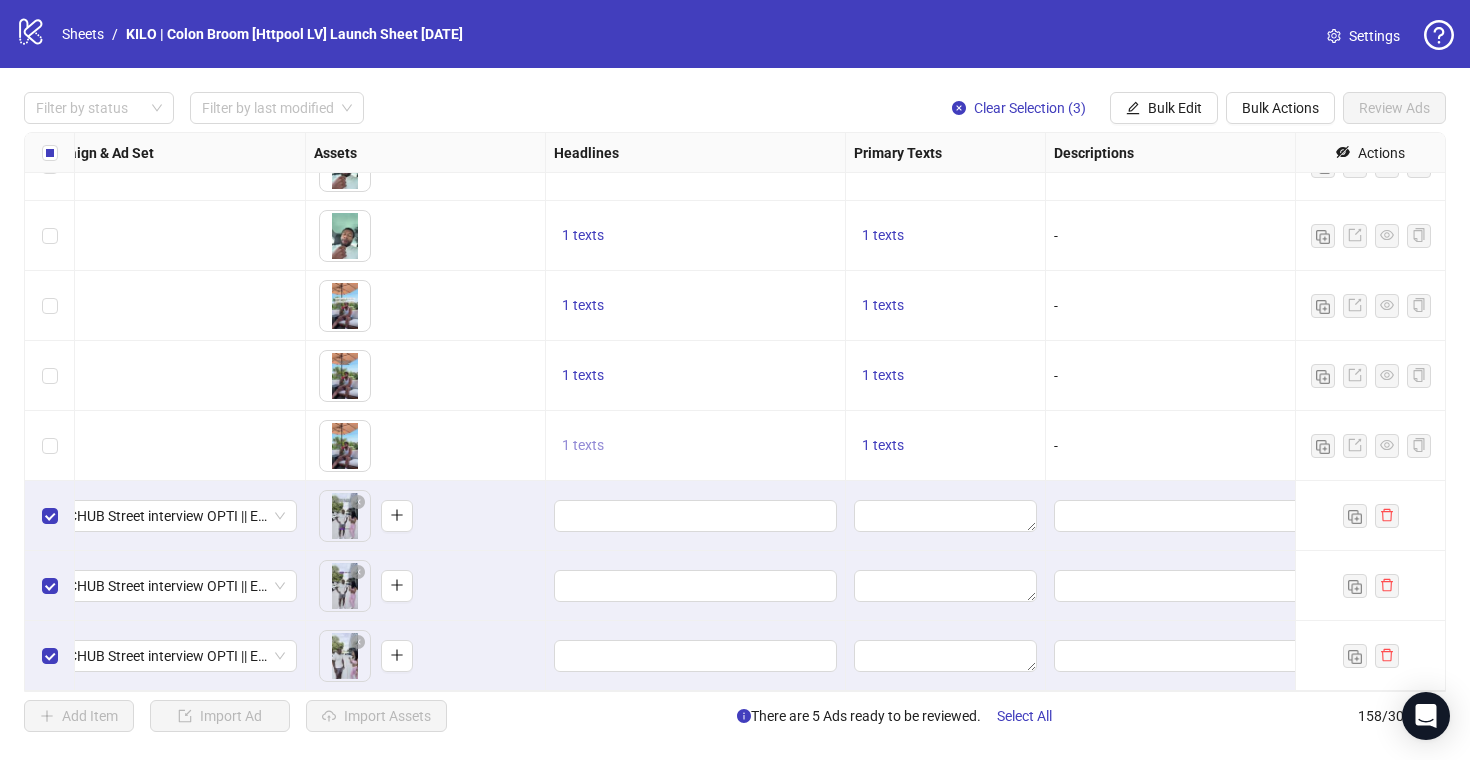 click on "1 texts" at bounding box center [583, 445] 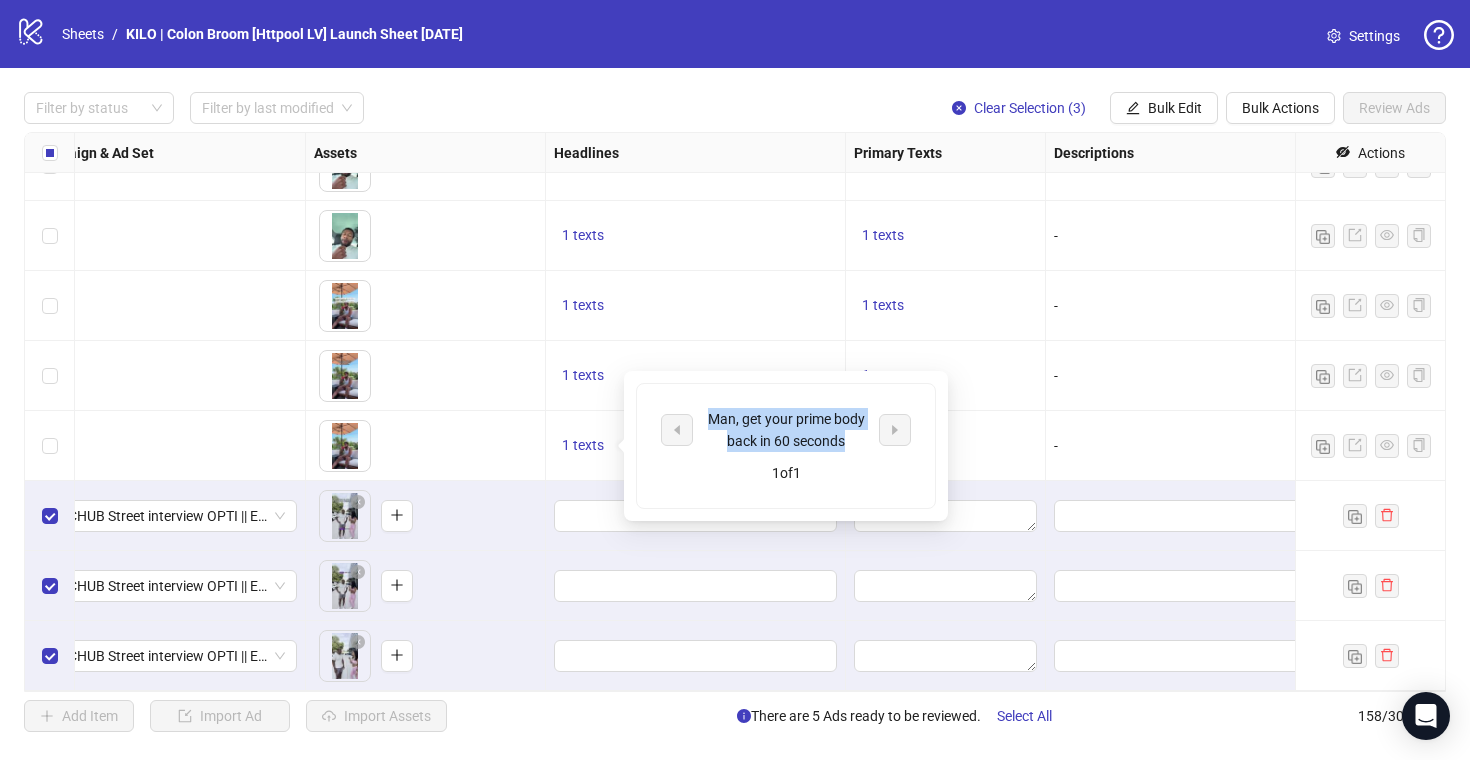 drag, startPoint x: 706, startPoint y: 417, endPoint x: 851, endPoint y: 436, distance: 146.23953 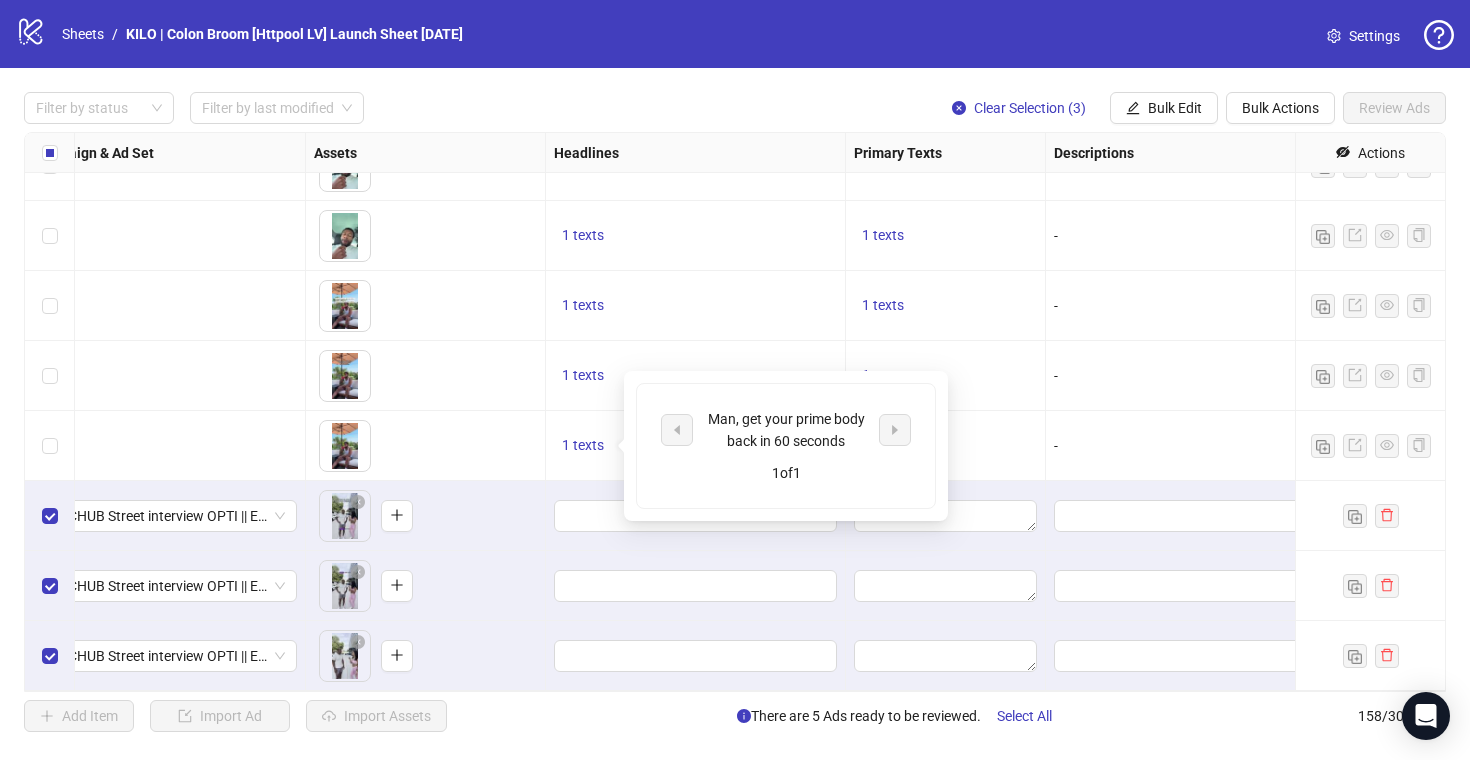 click on "Man, get your prime body back in 60 seconds 1  of  1" at bounding box center [786, 446] 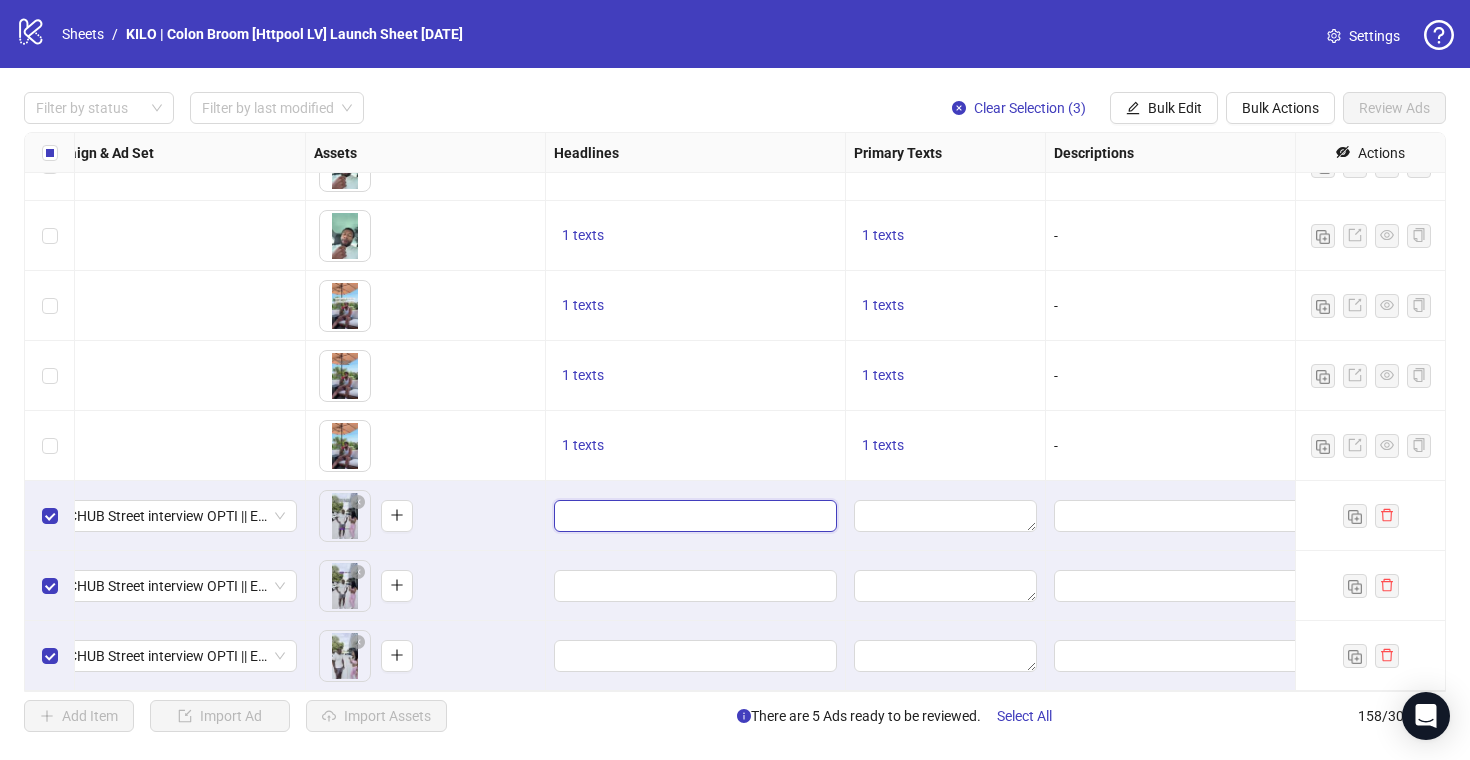 click at bounding box center [693, 516] 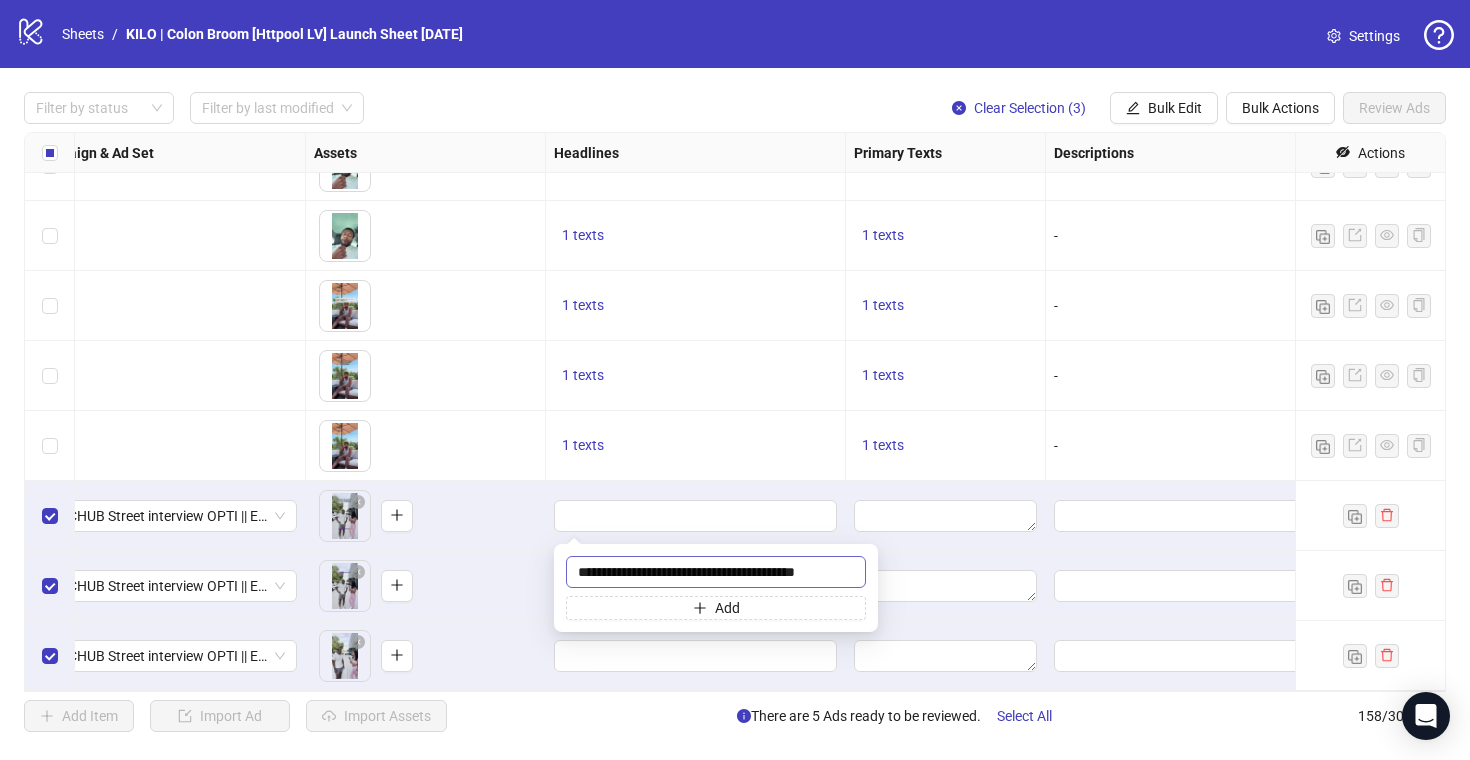 scroll, scrollTop: 0, scrollLeft: 4, axis: horizontal 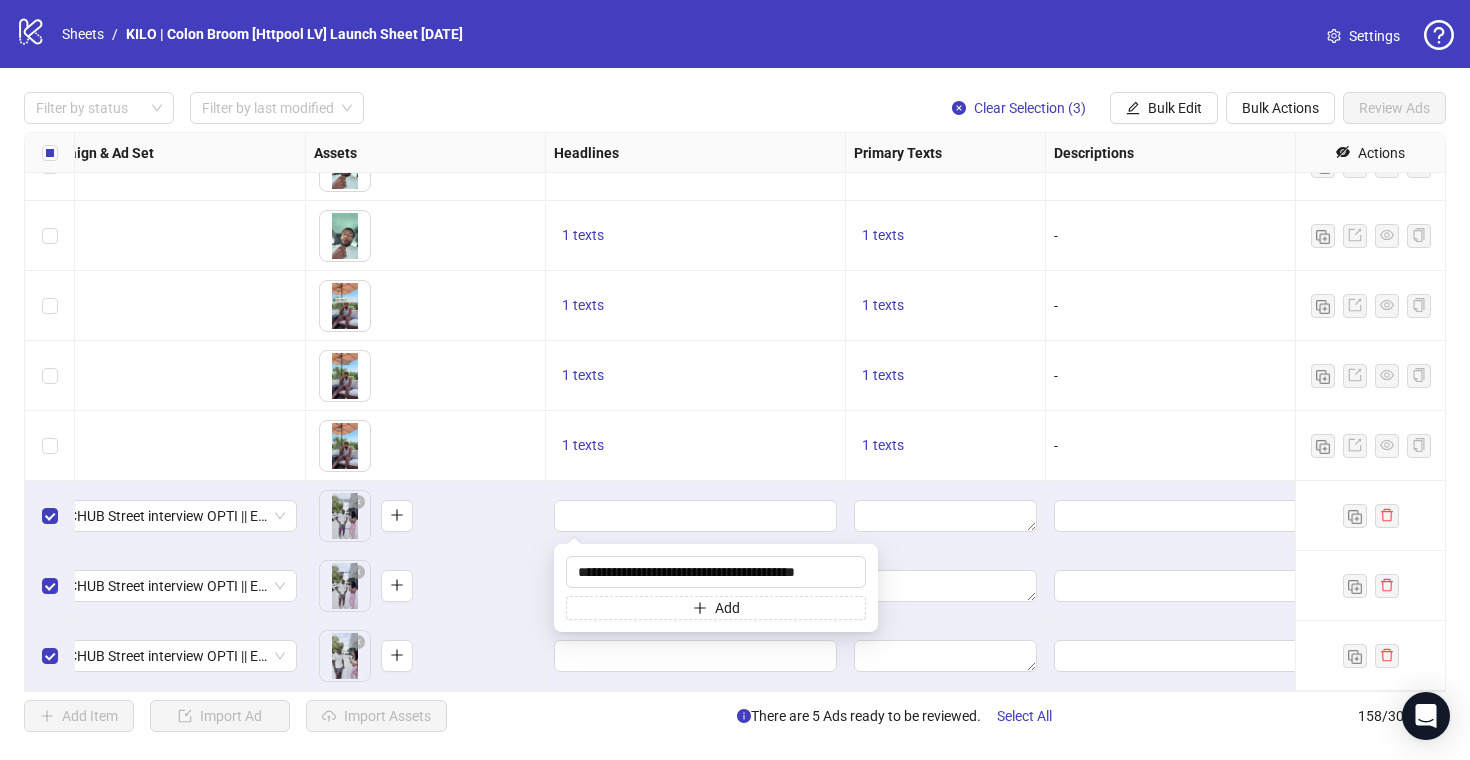 click on "To pick up a draggable item, press the space bar.
While dragging, use the arrow keys to move the item.
Press space again to drop the item in its new position, or press escape to cancel." at bounding box center (425, 586) 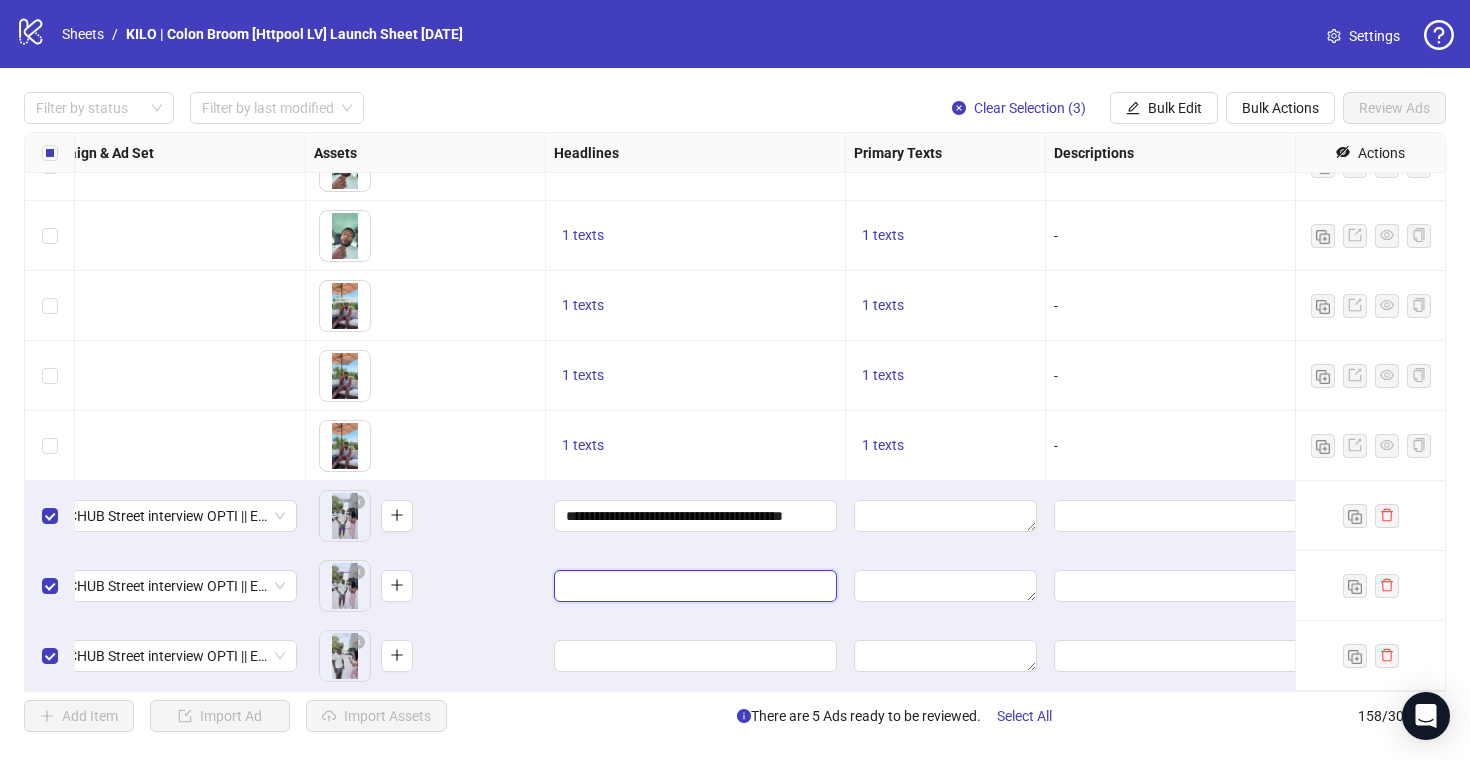 click at bounding box center [693, 586] 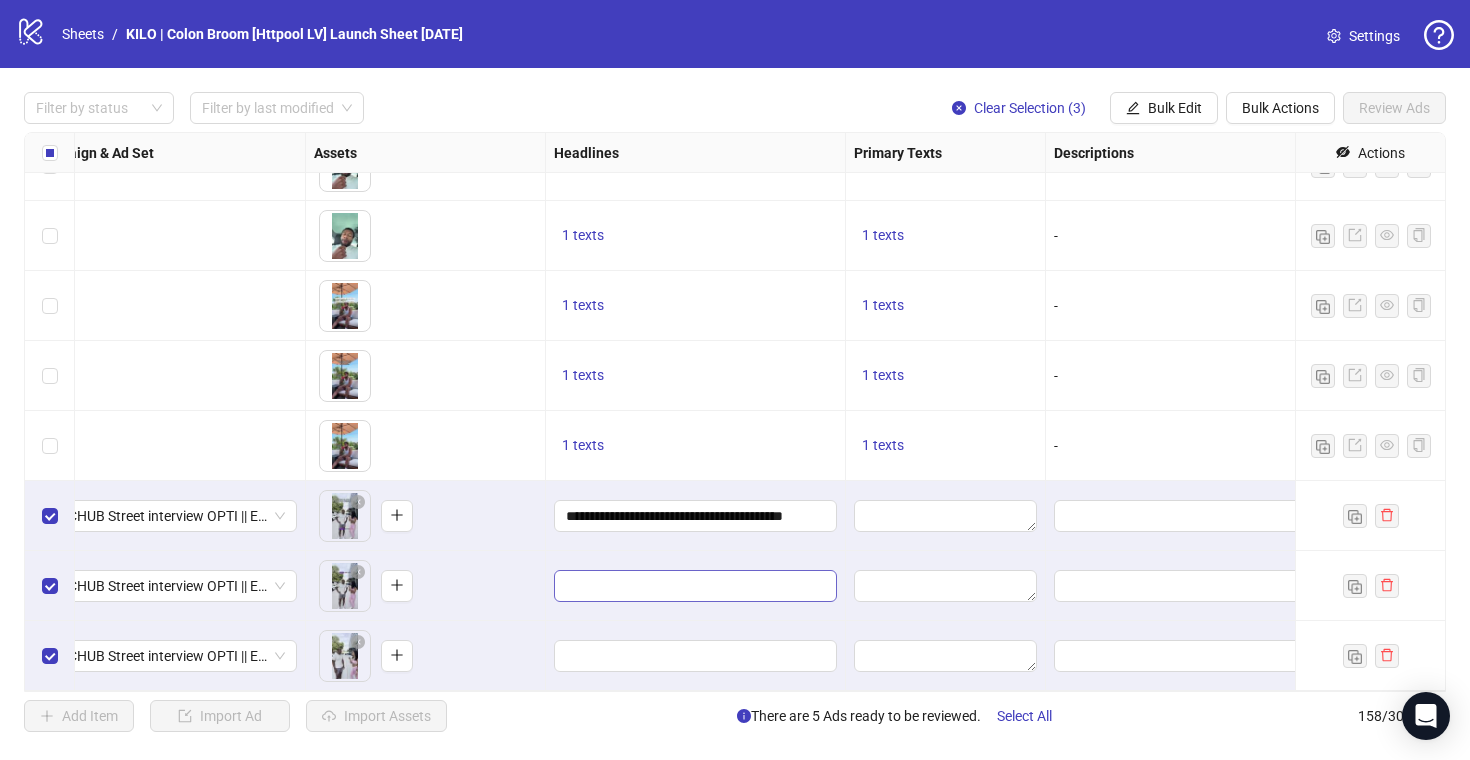 paste on "**********" 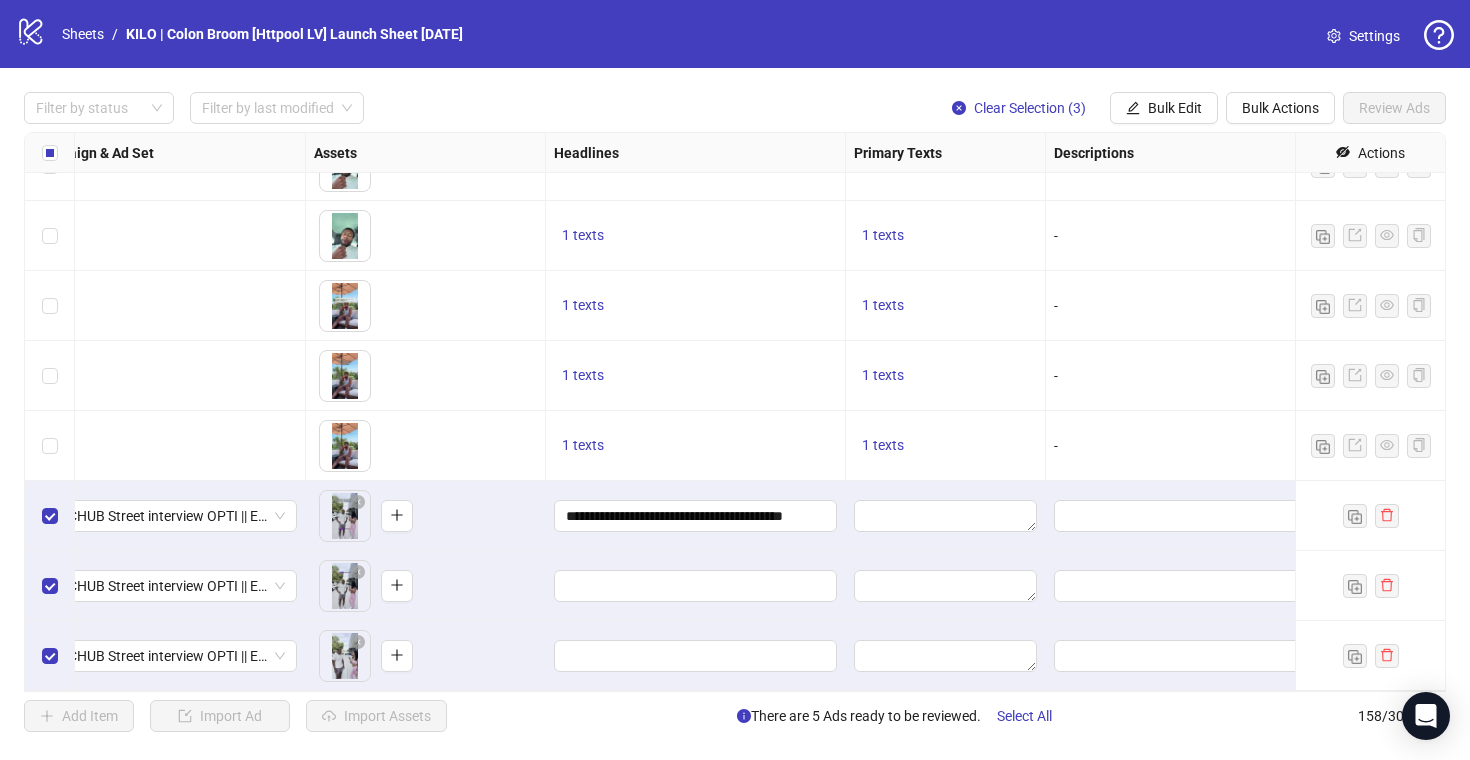 type on "**********" 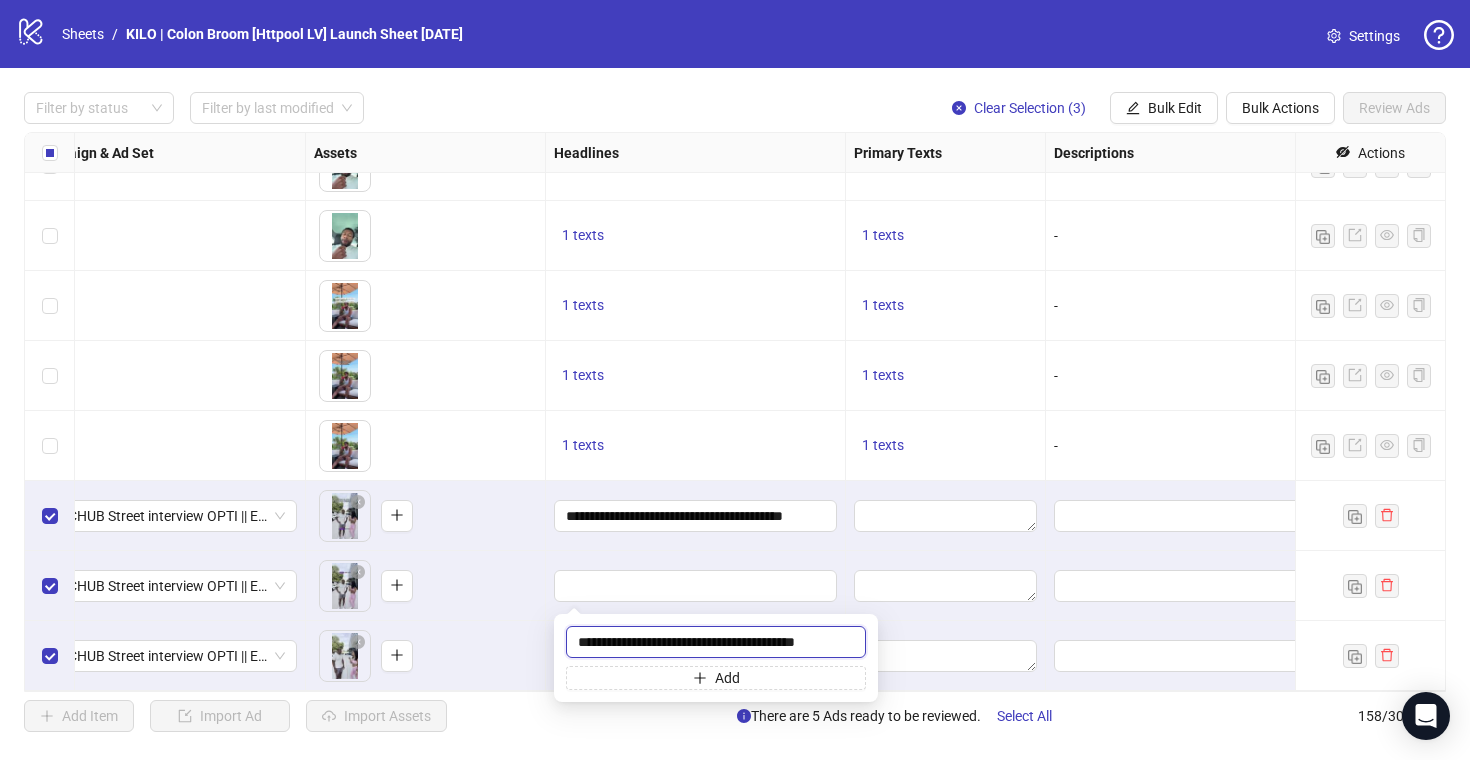 scroll, scrollTop: 0, scrollLeft: 4, axis: horizontal 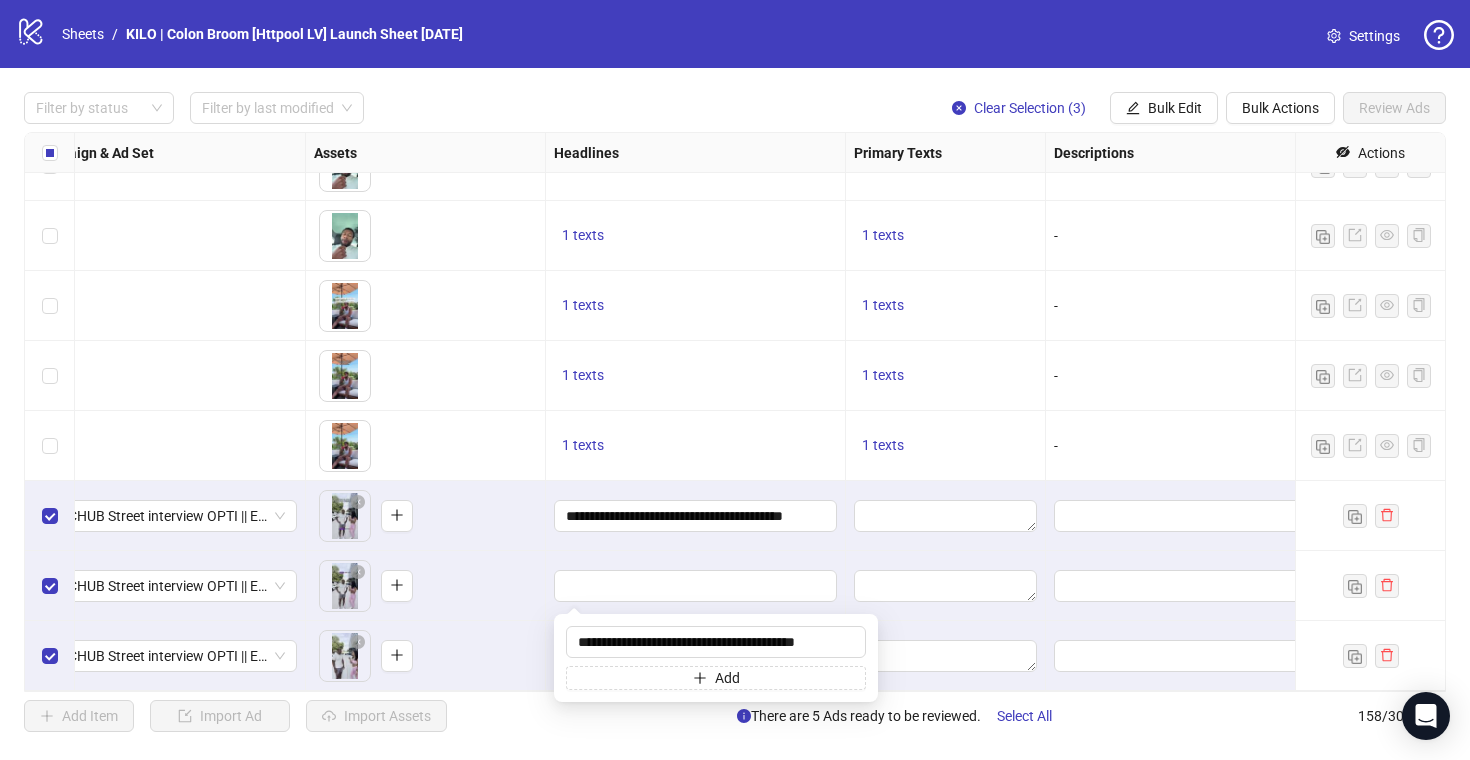 click on "To pick up a draggable item, press the space bar.
While dragging, use the arrow keys to move the item.
Press space again to drop the item in its new position, or press escape to cancel." at bounding box center (425, 656) 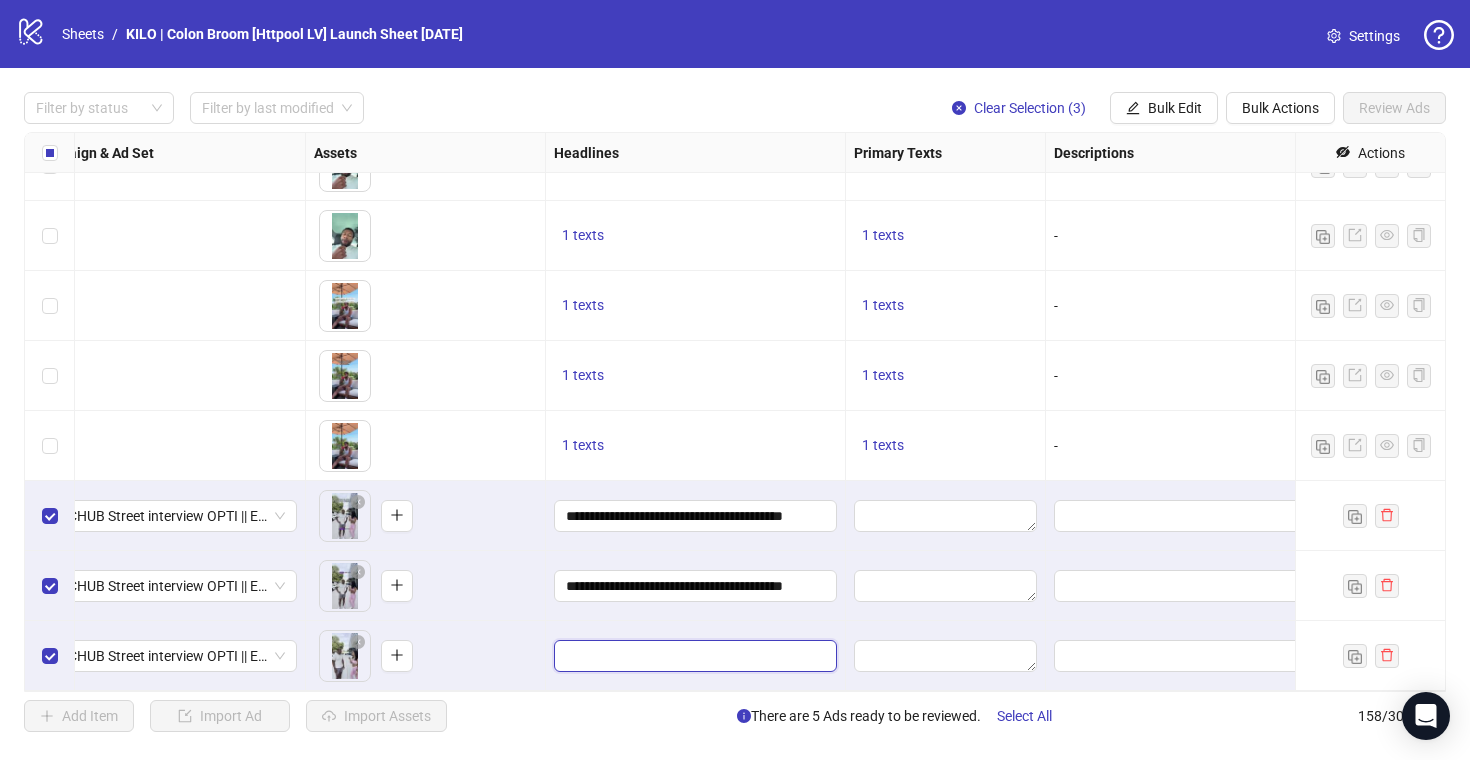 click at bounding box center (693, 656) 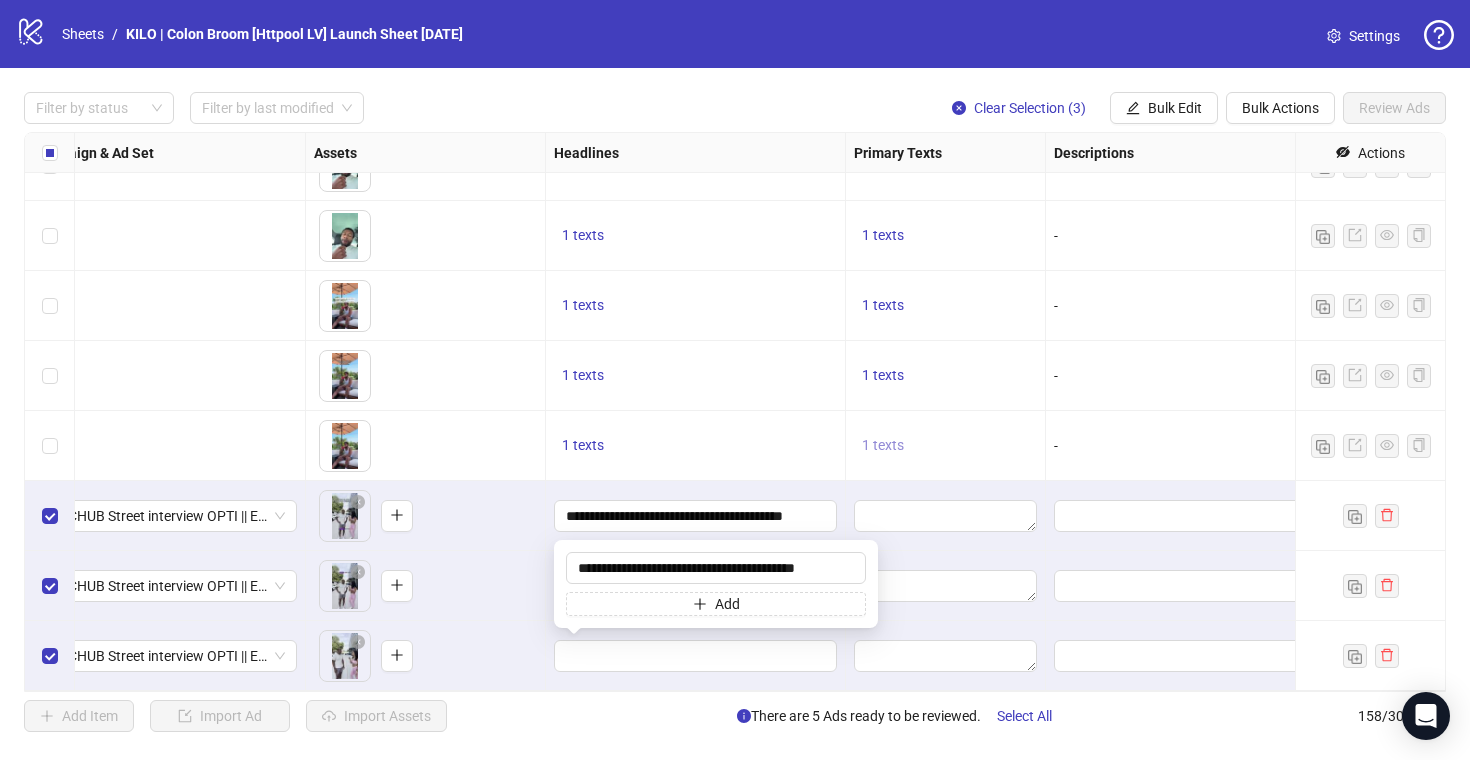 scroll, scrollTop: 0, scrollLeft: 4, axis: horizontal 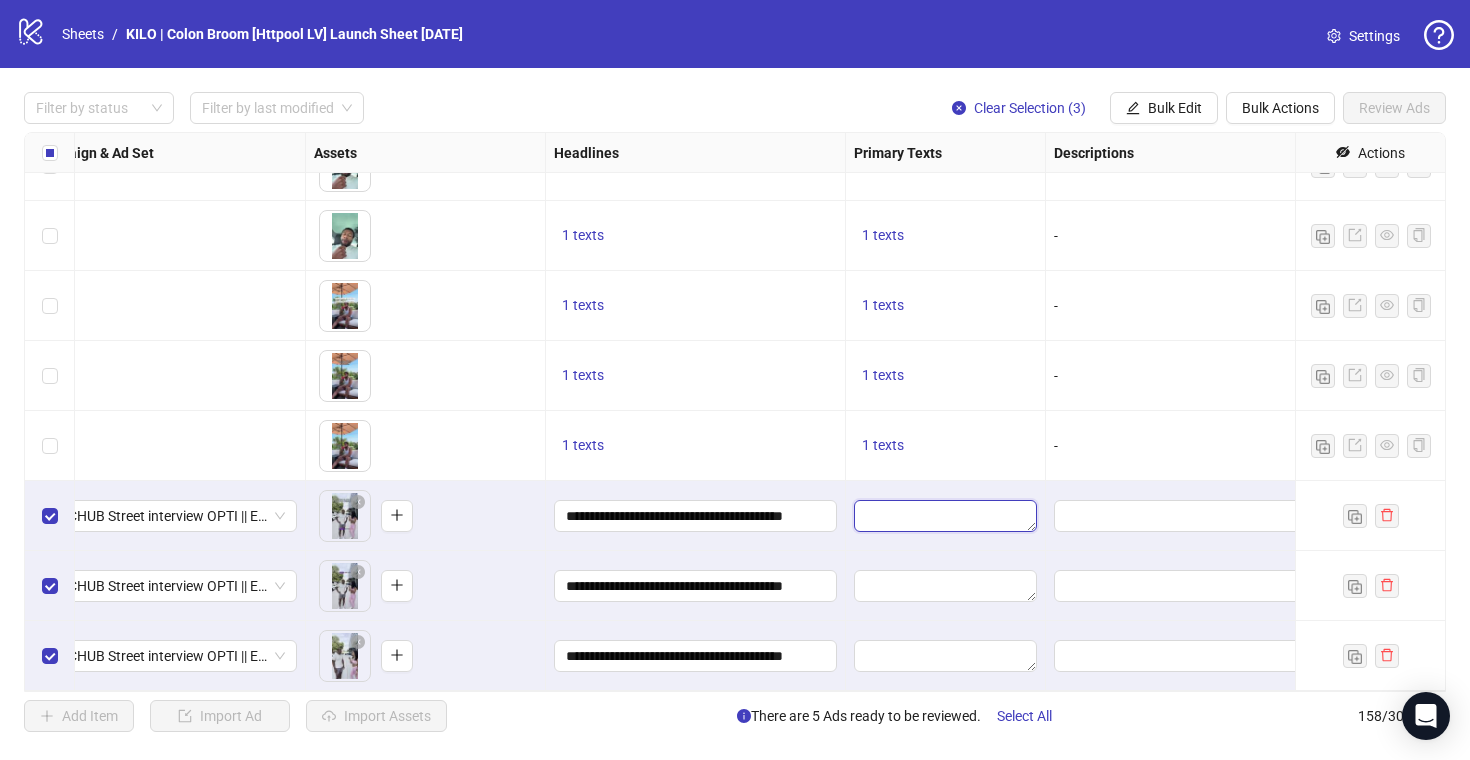 click at bounding box center [945, 516] 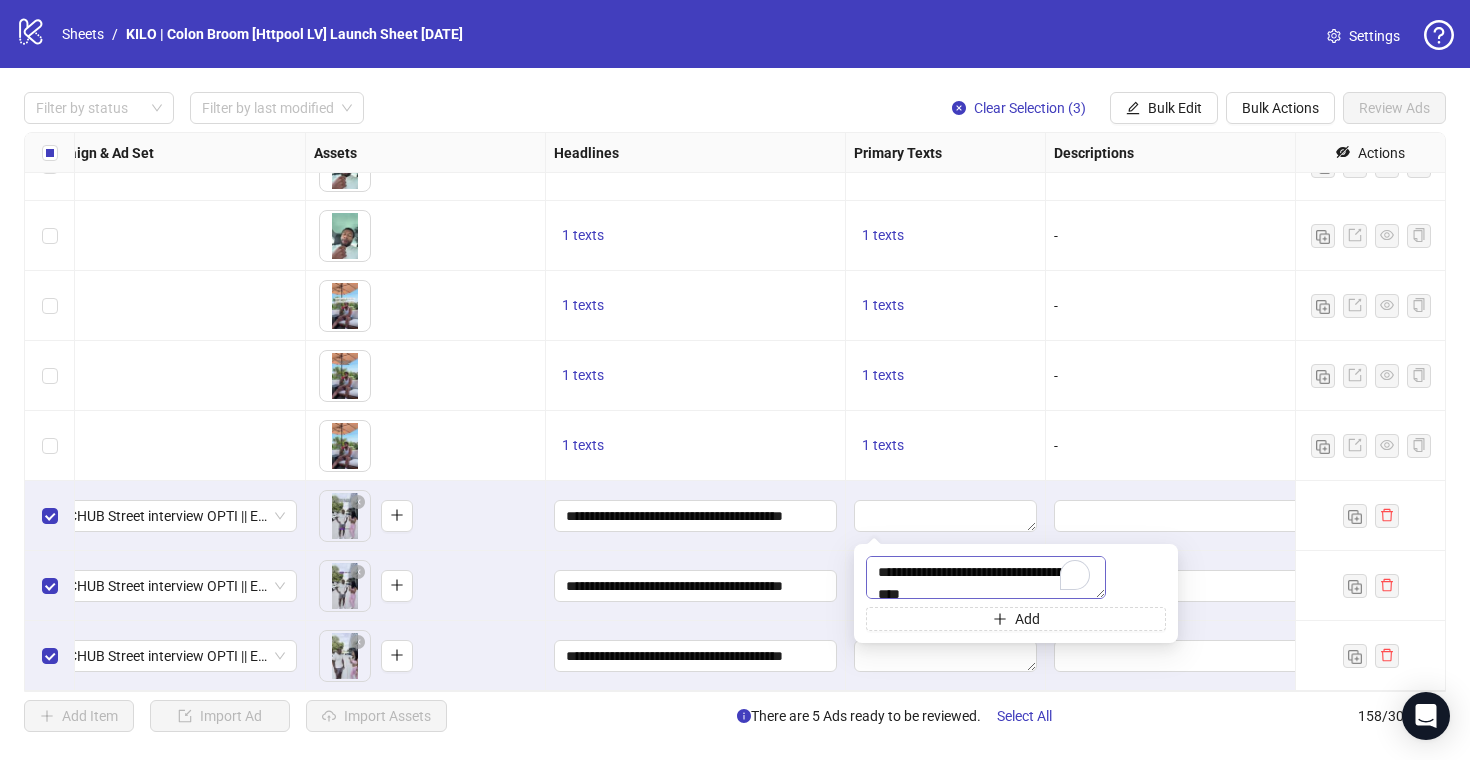 scroll, scrollTop: 191, scrollLeft: 0, axis: vertical 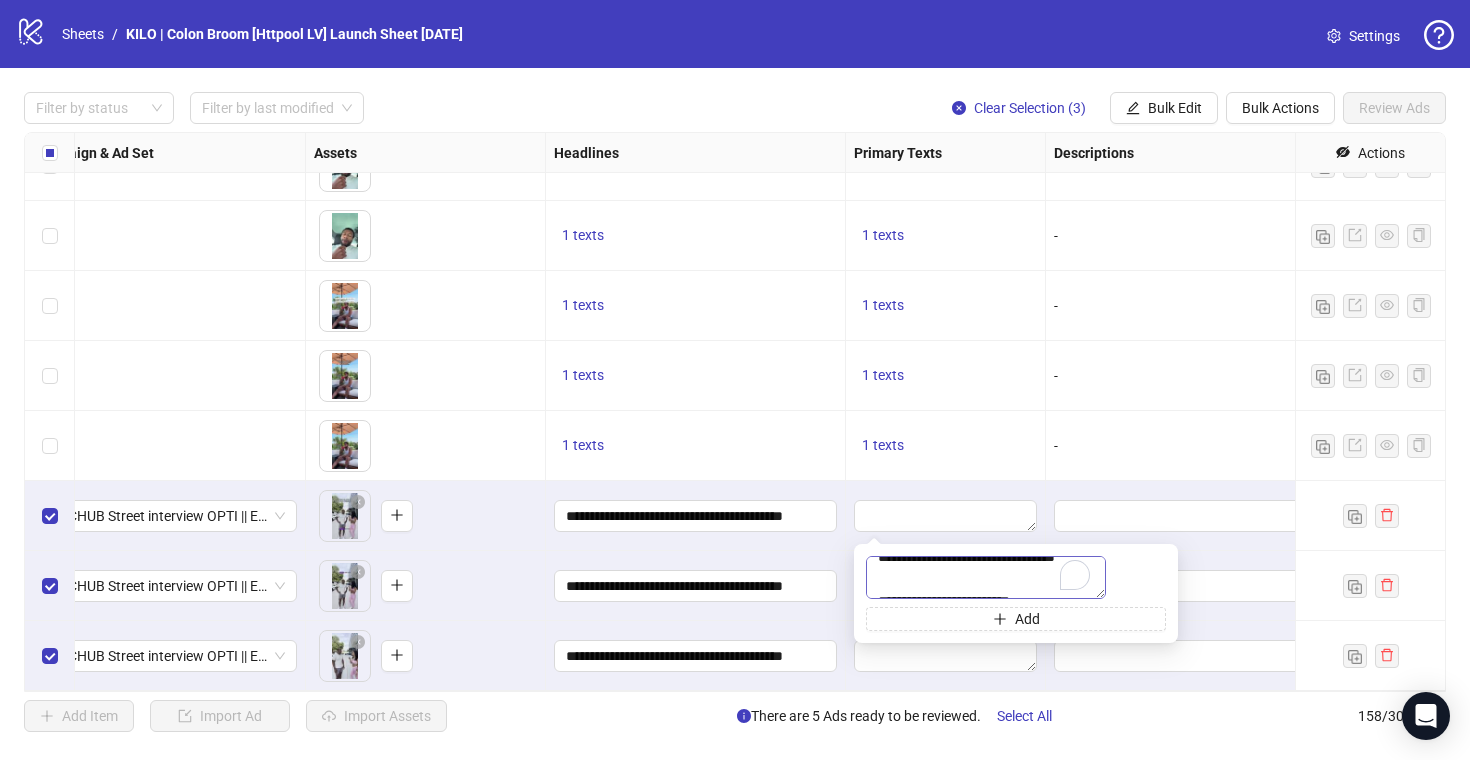 click on "**********" at bounding box center (986, 577) 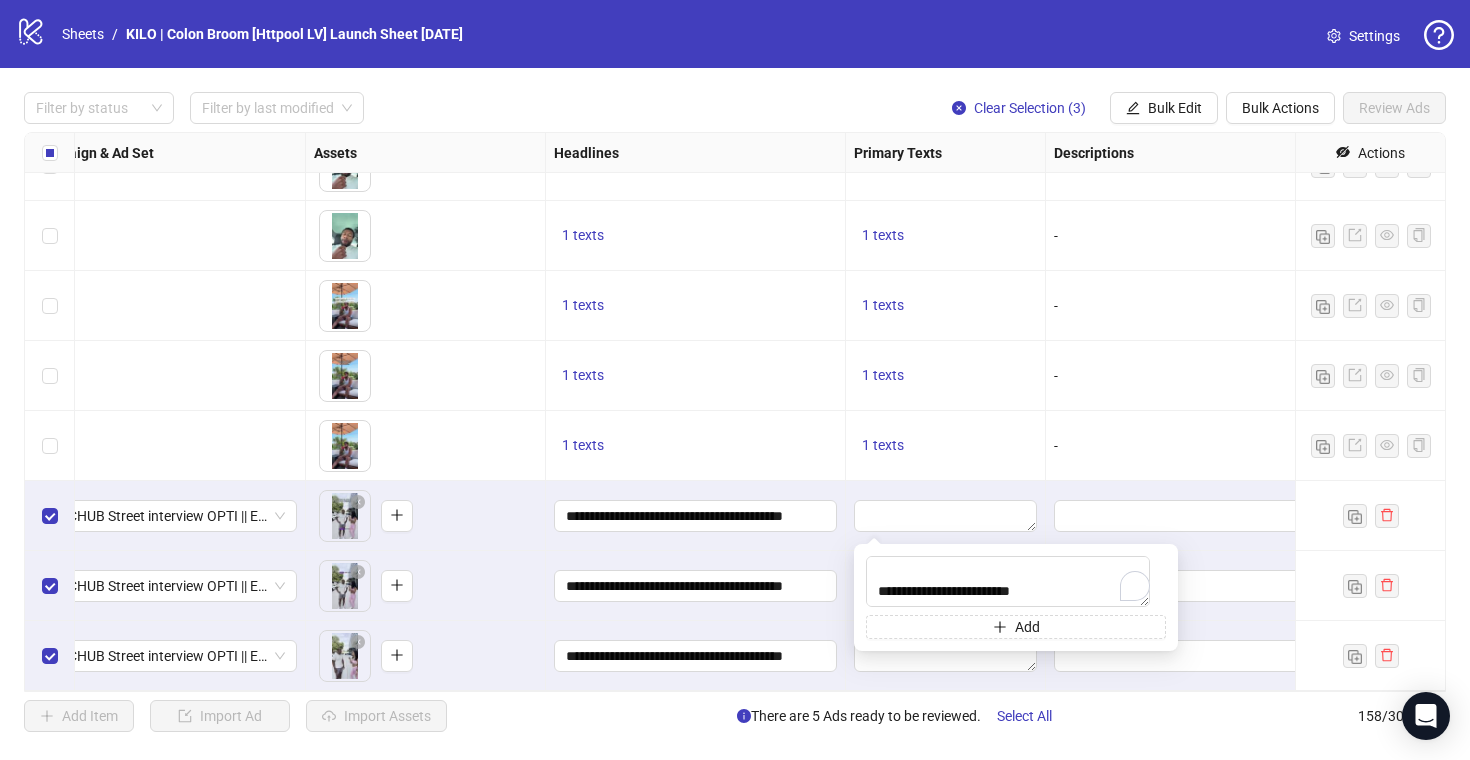 click on "**********" at bounding box center [696, 586] 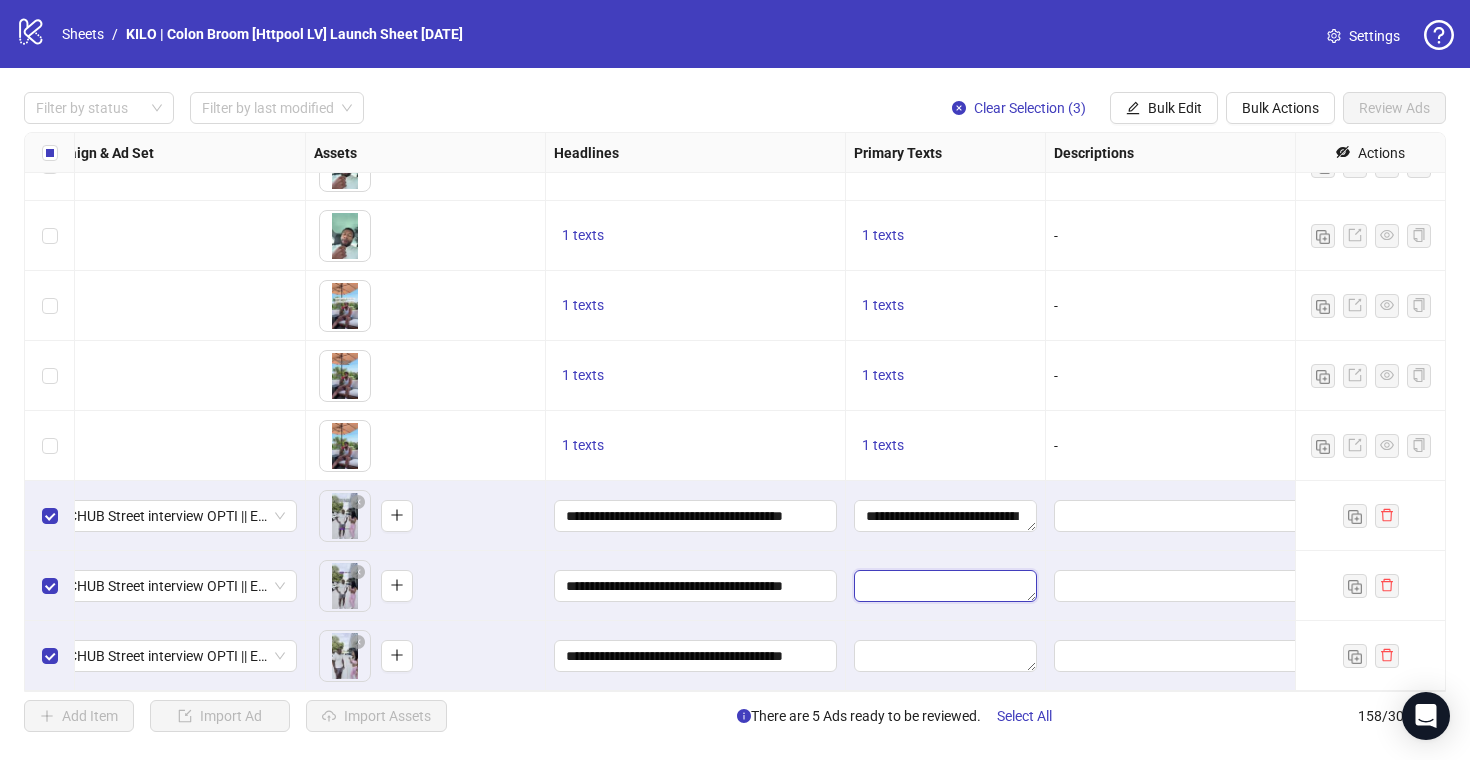 click at bounding box center (945, 586) 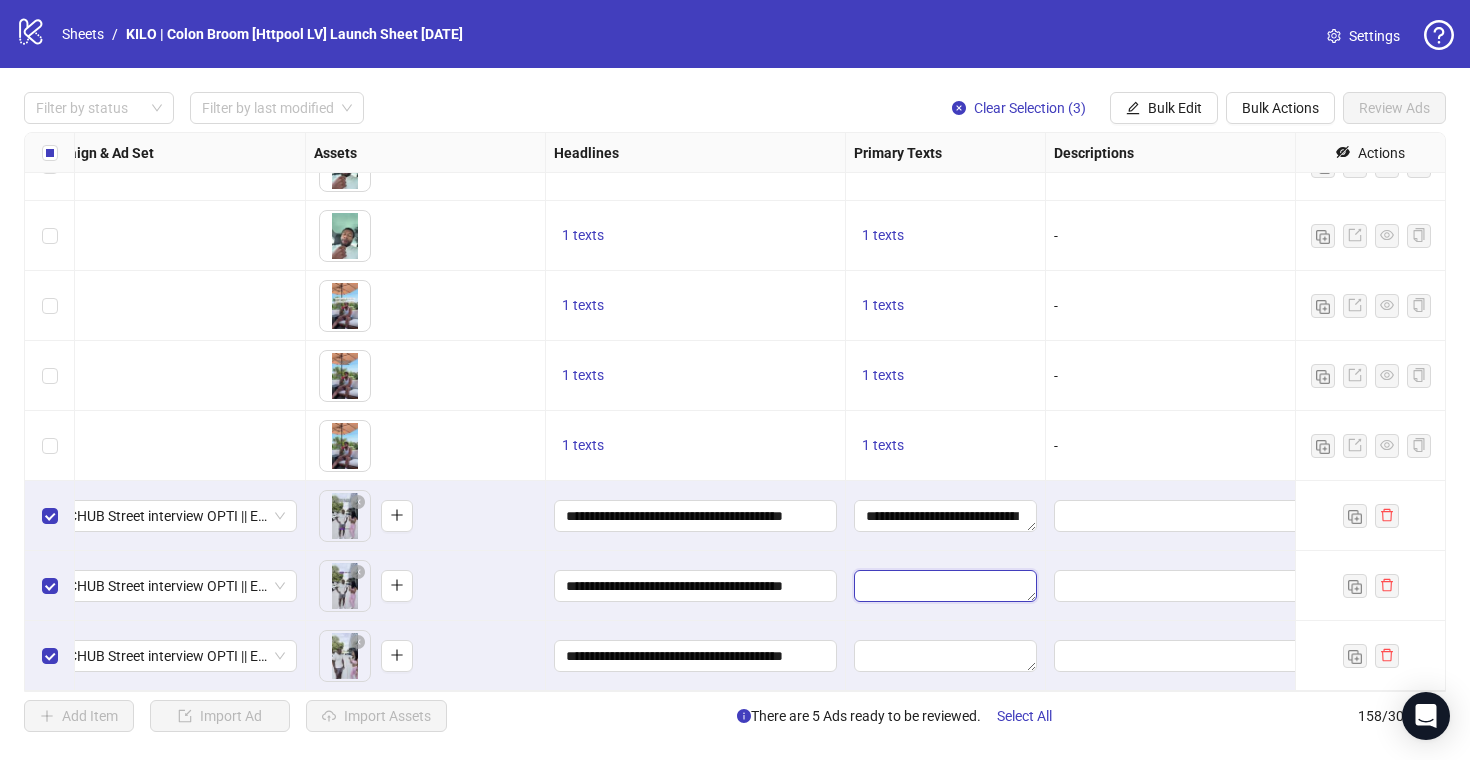 click at bounding box center (945, 586) 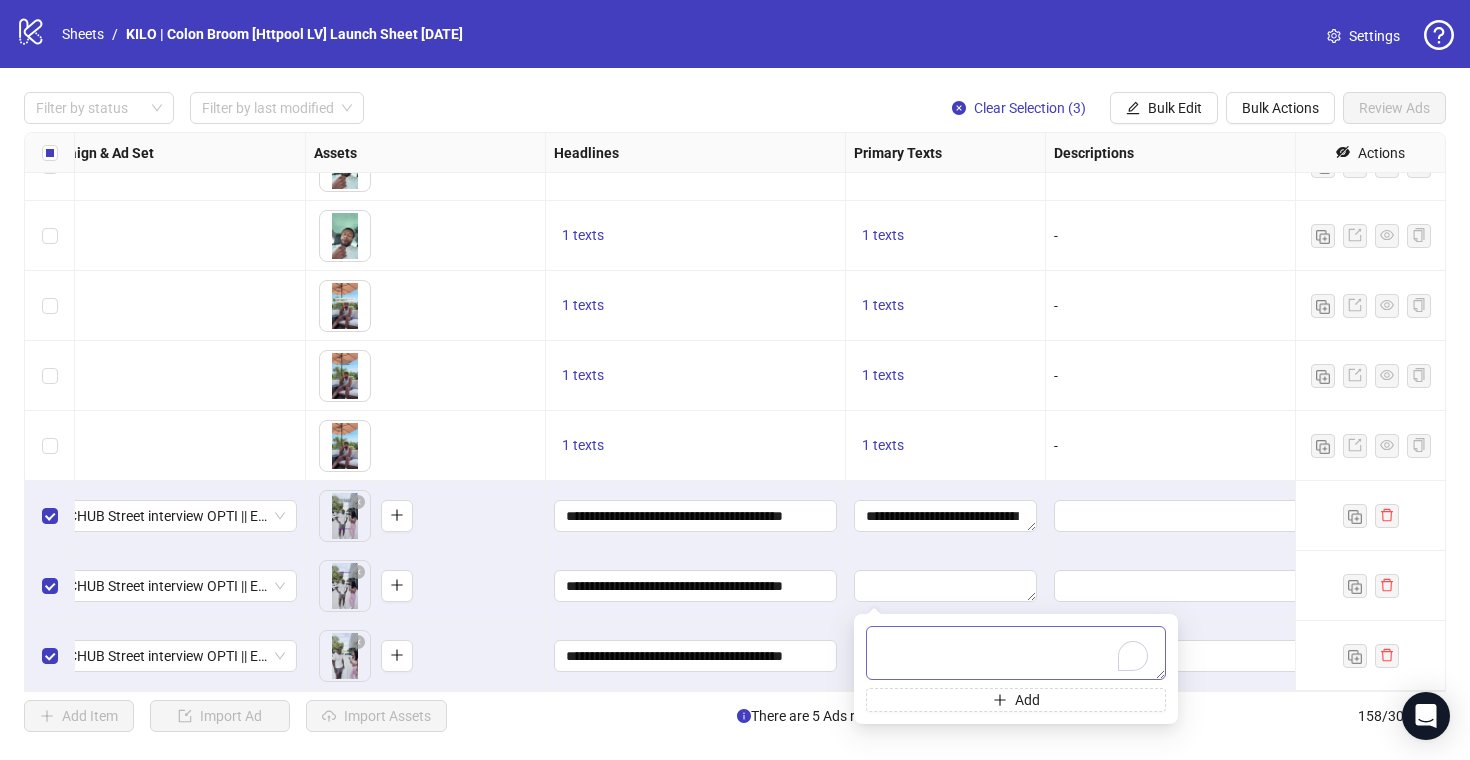 type on "**********" 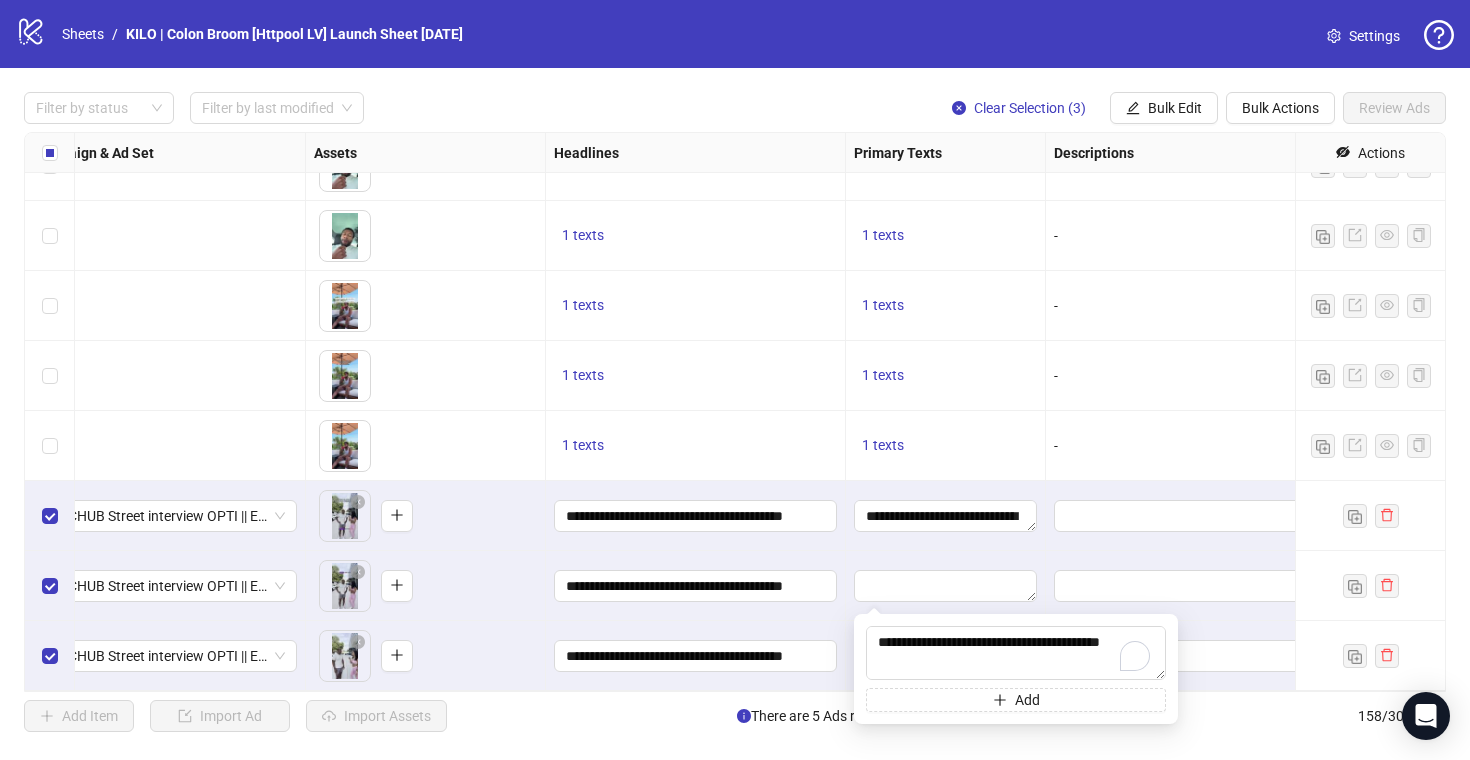 scroll, scrollTop: 191, scrollLeft: 0, axis: vertical 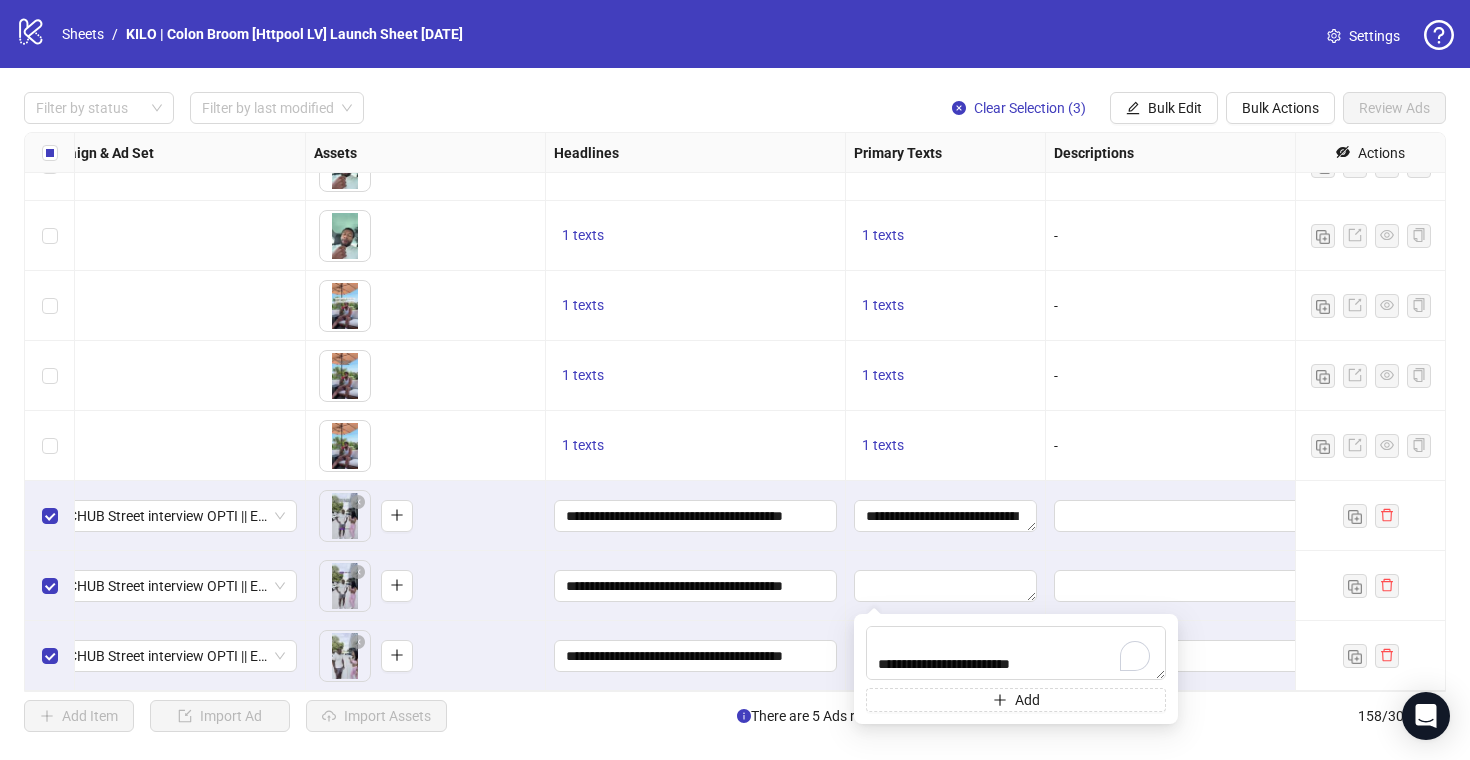 click on "**********" at bounding box center (696, 656) 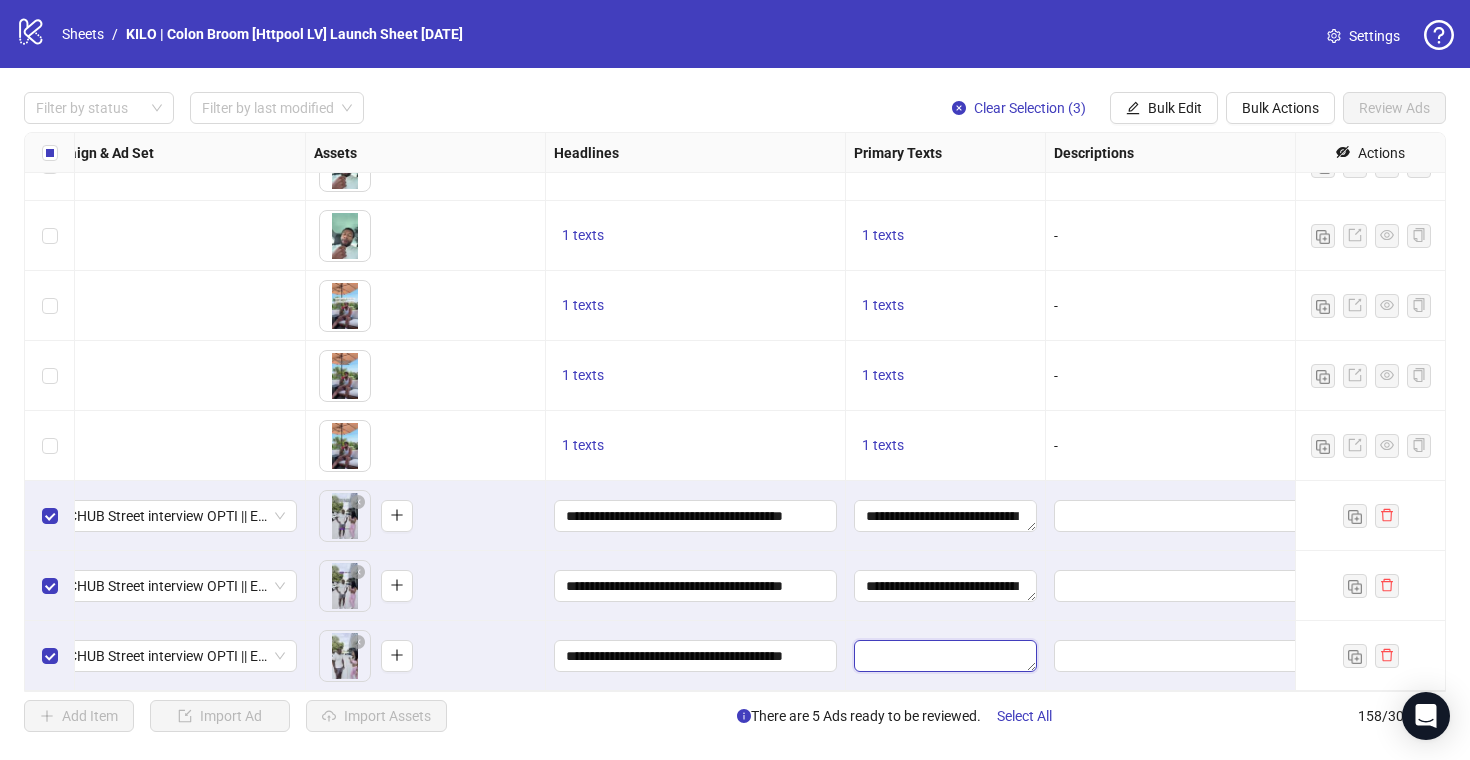click at bounding box center [945, 656] 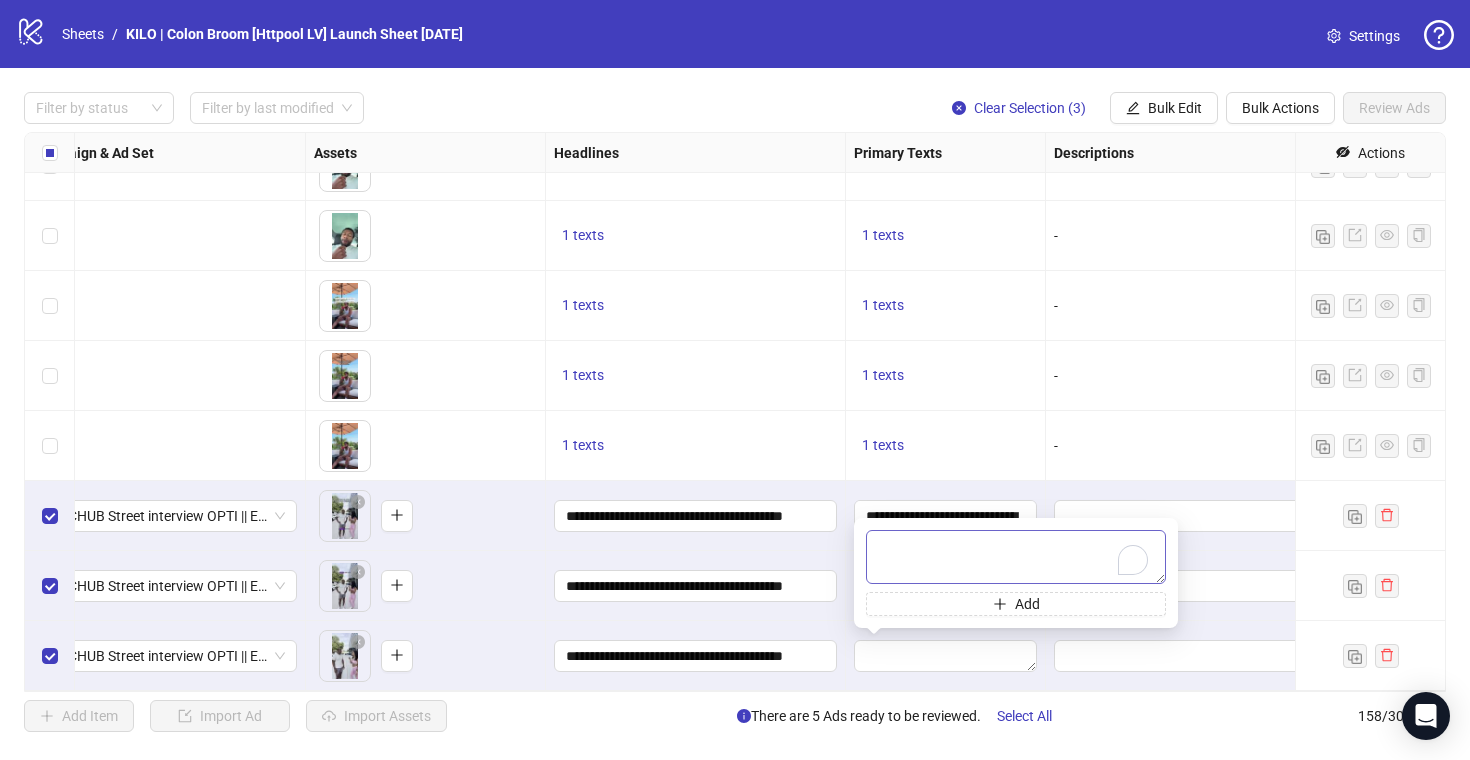 type on "**********" 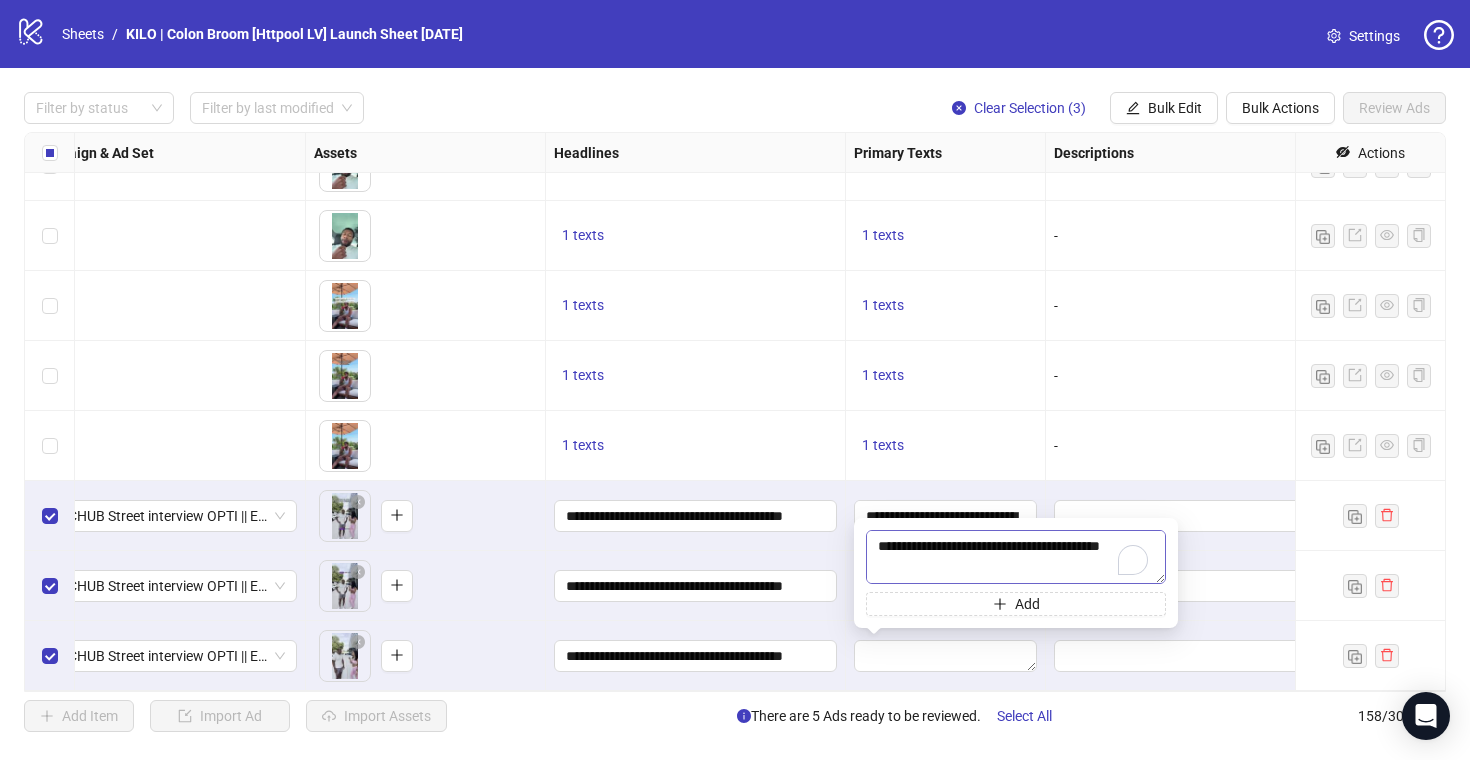 scroll, scrollTop: 191, scrollLeft: 0, axis: vertical 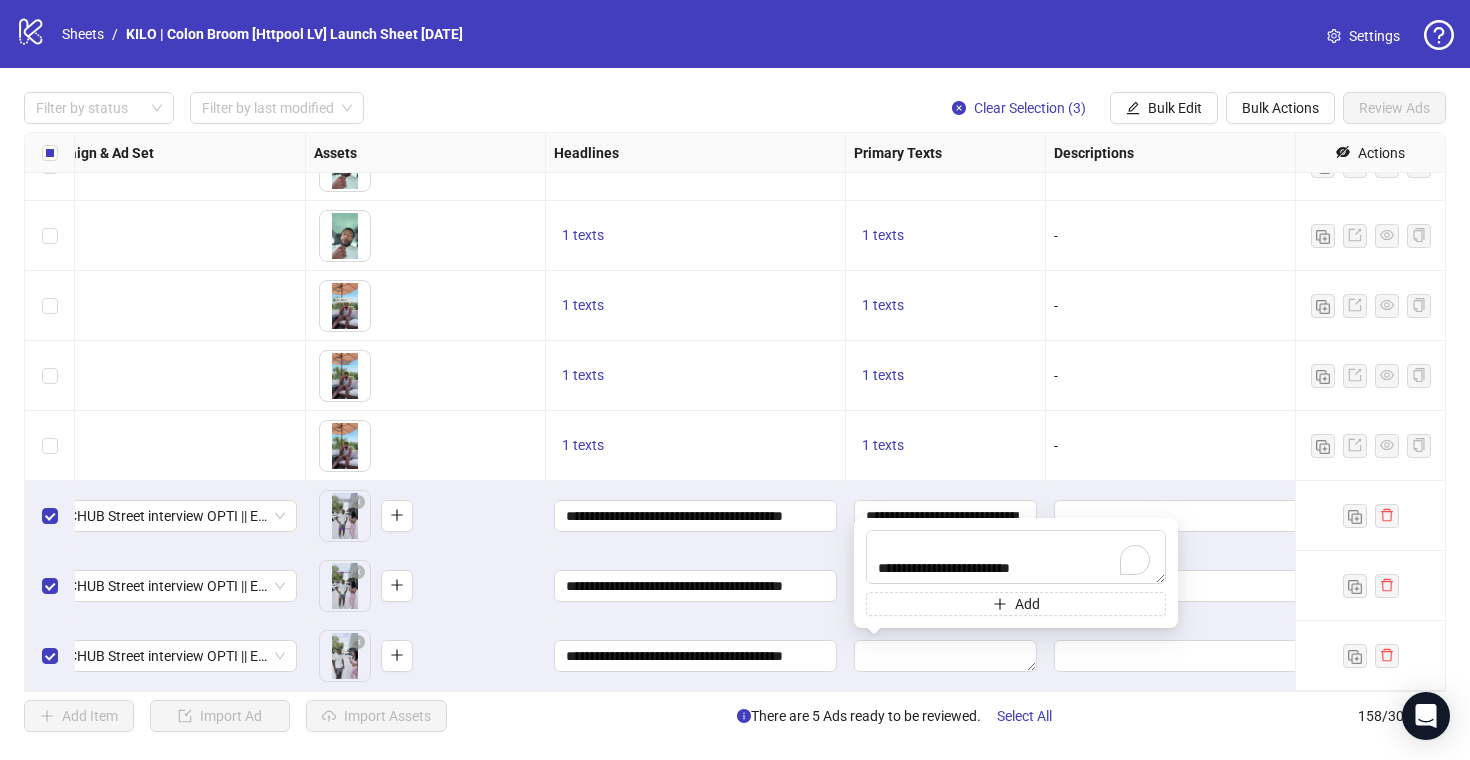 click on "**********" at bounding box center [946, 516] 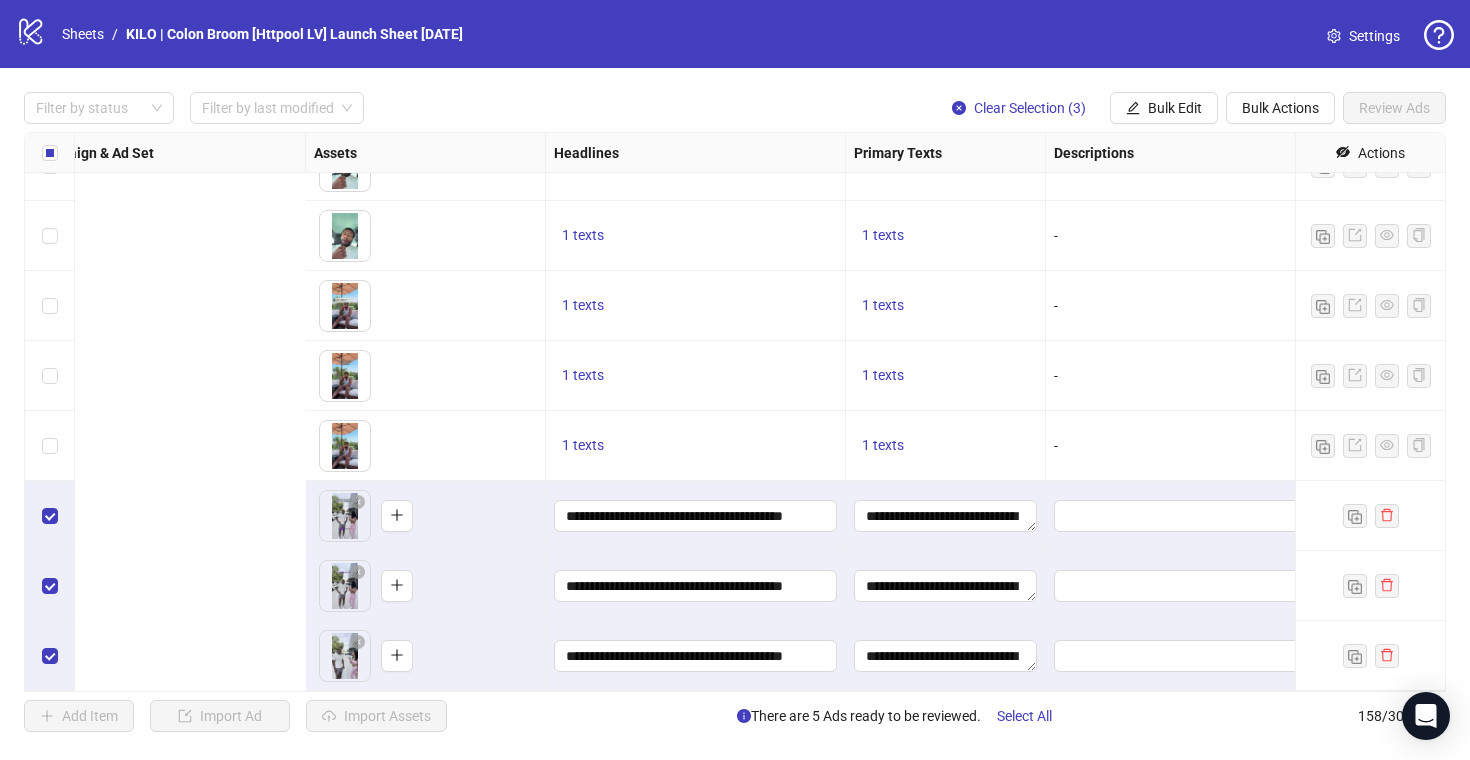 scroll, scrollTop: 10542, scrollLeft: 1426, axis: both 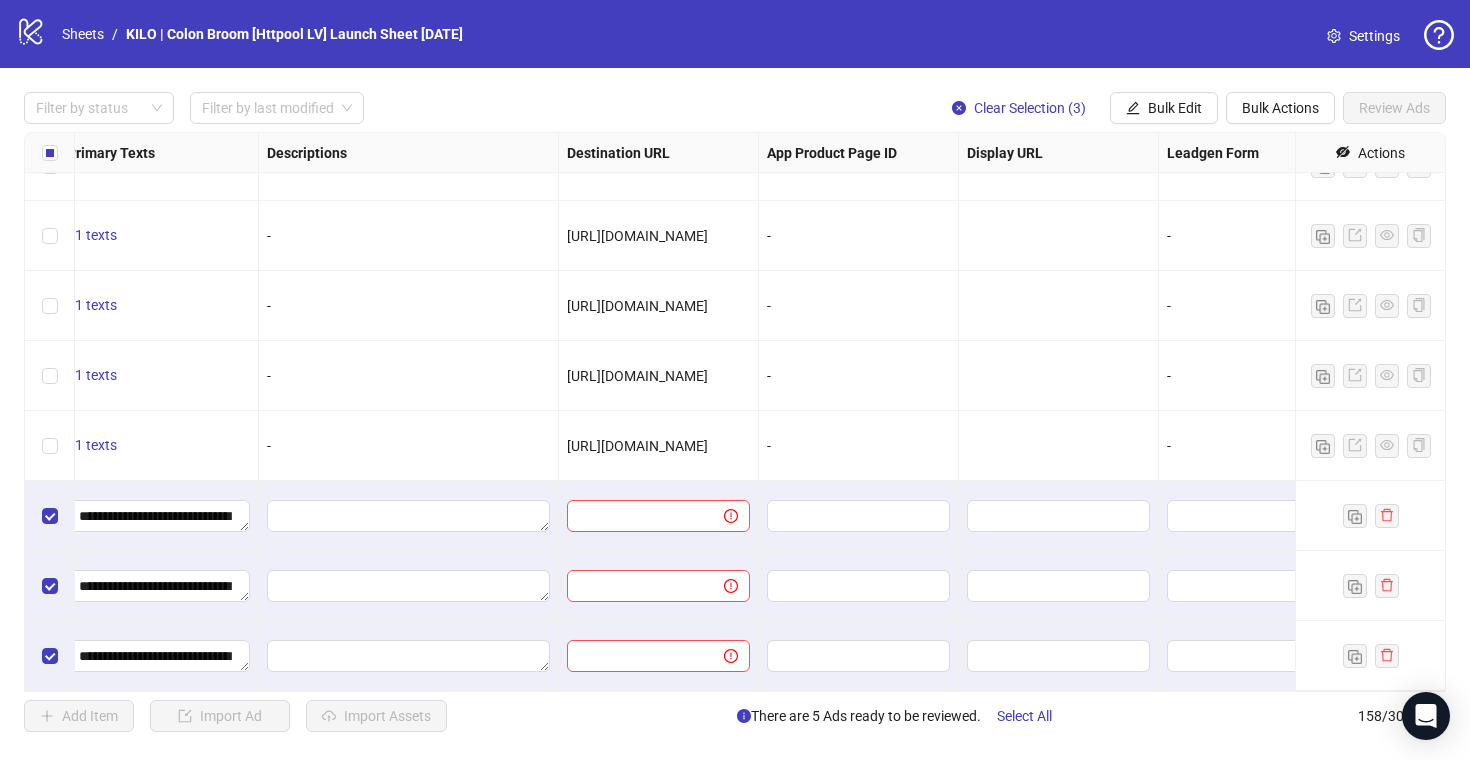 click on "[URL][DOMAIN_NAME]" at bounding box center (658, 446) 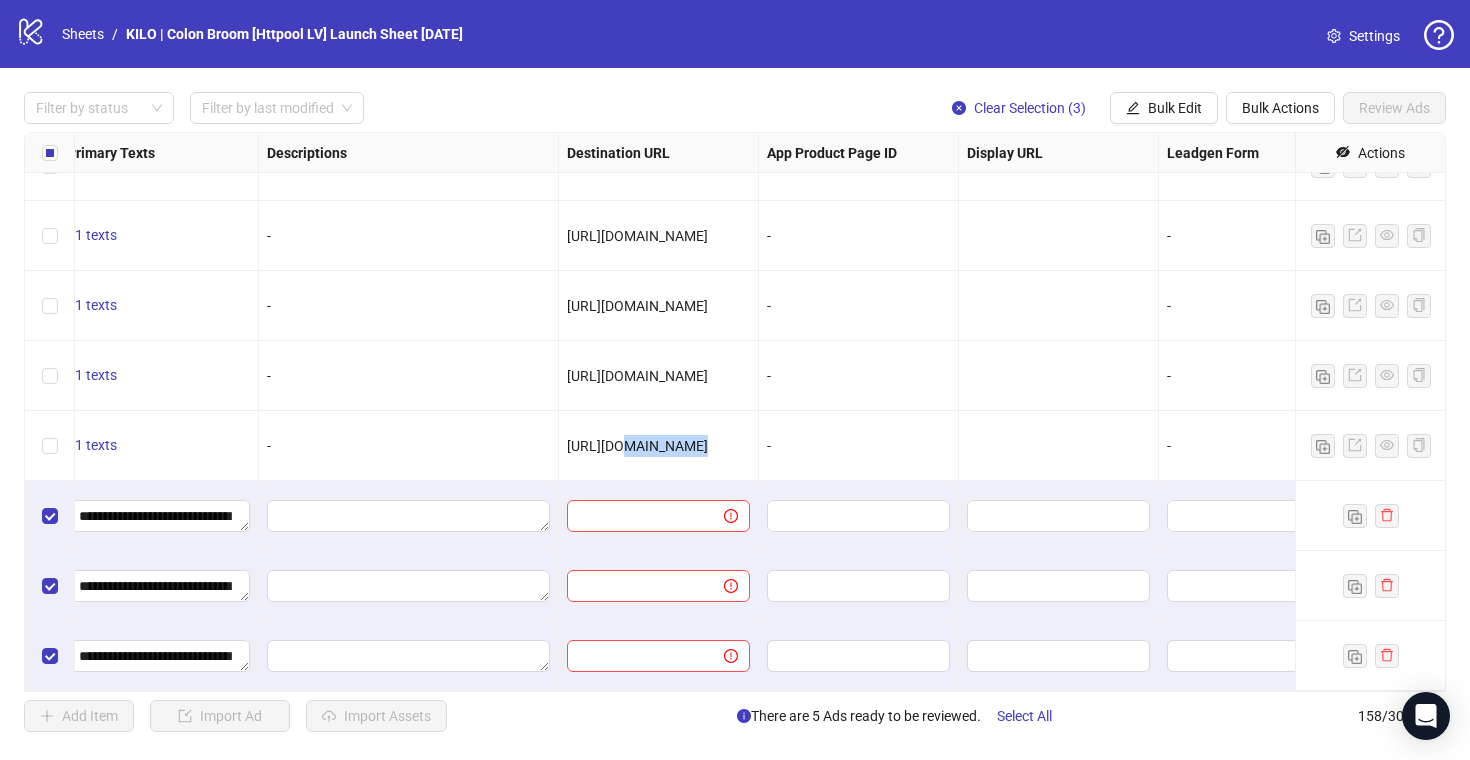 click on "[URL][DOMAIN_NAME]" at bounding box center [658, 446] 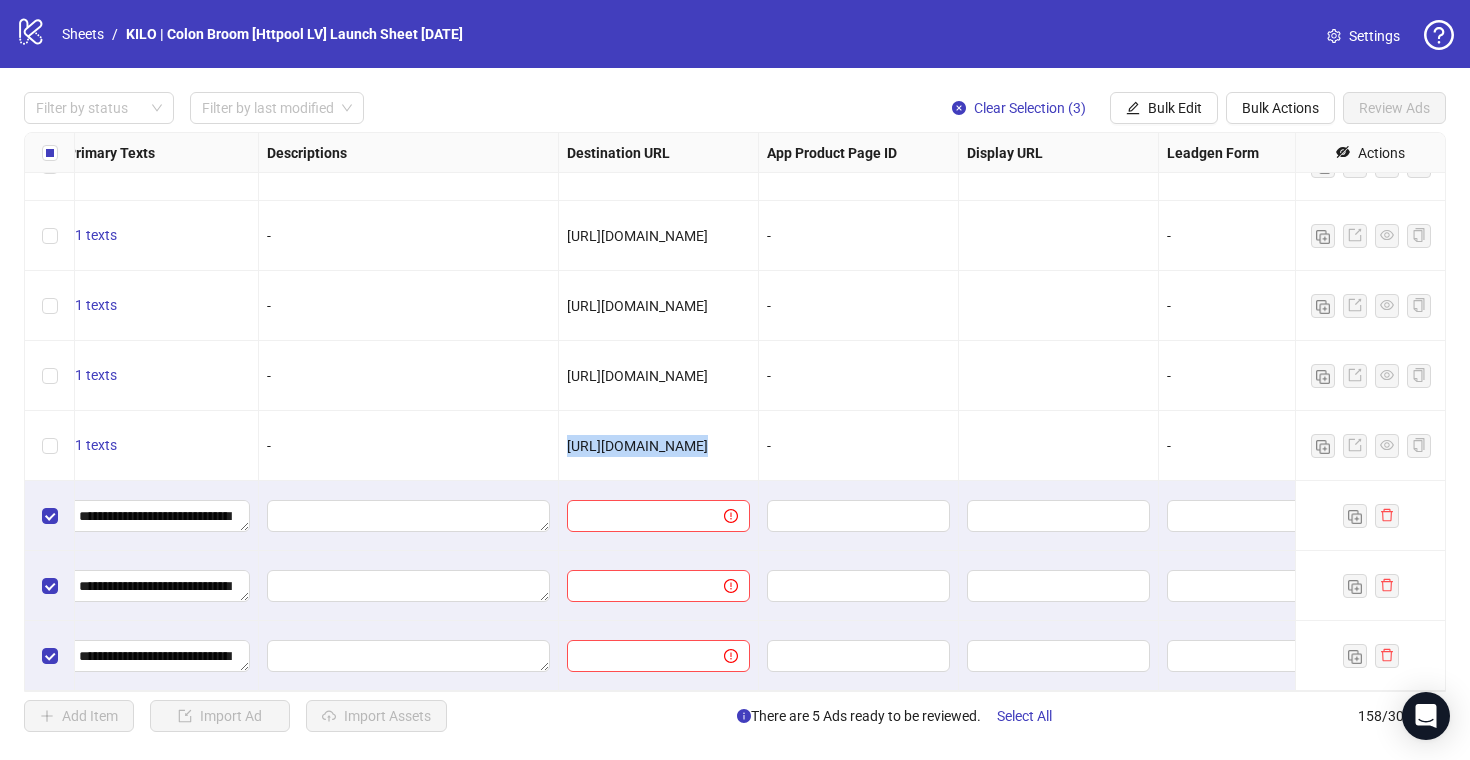 click on "[URL][DOMAIN_NAME]" at bounding box center (658, 446) 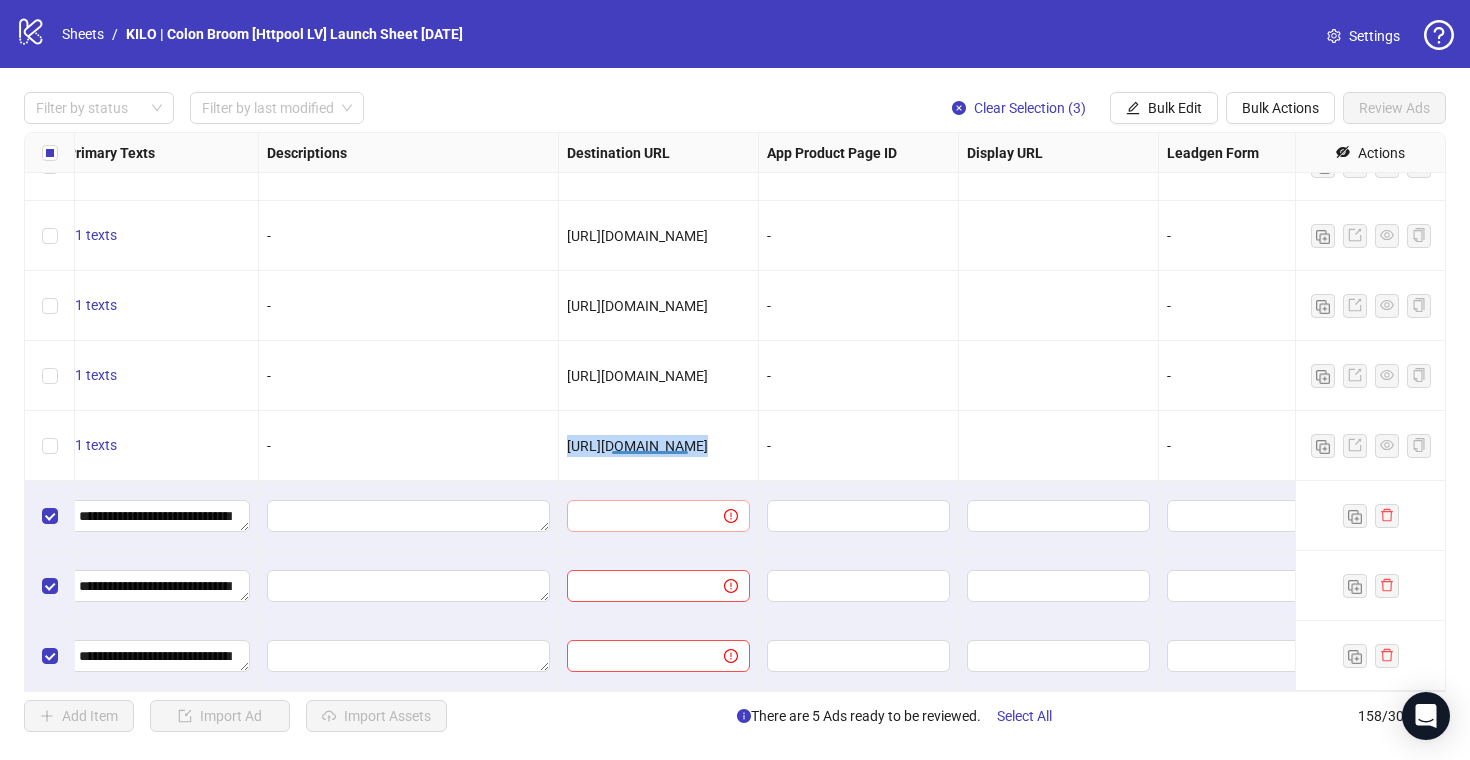 copy on "[URL][DOMAIN_NAME]" 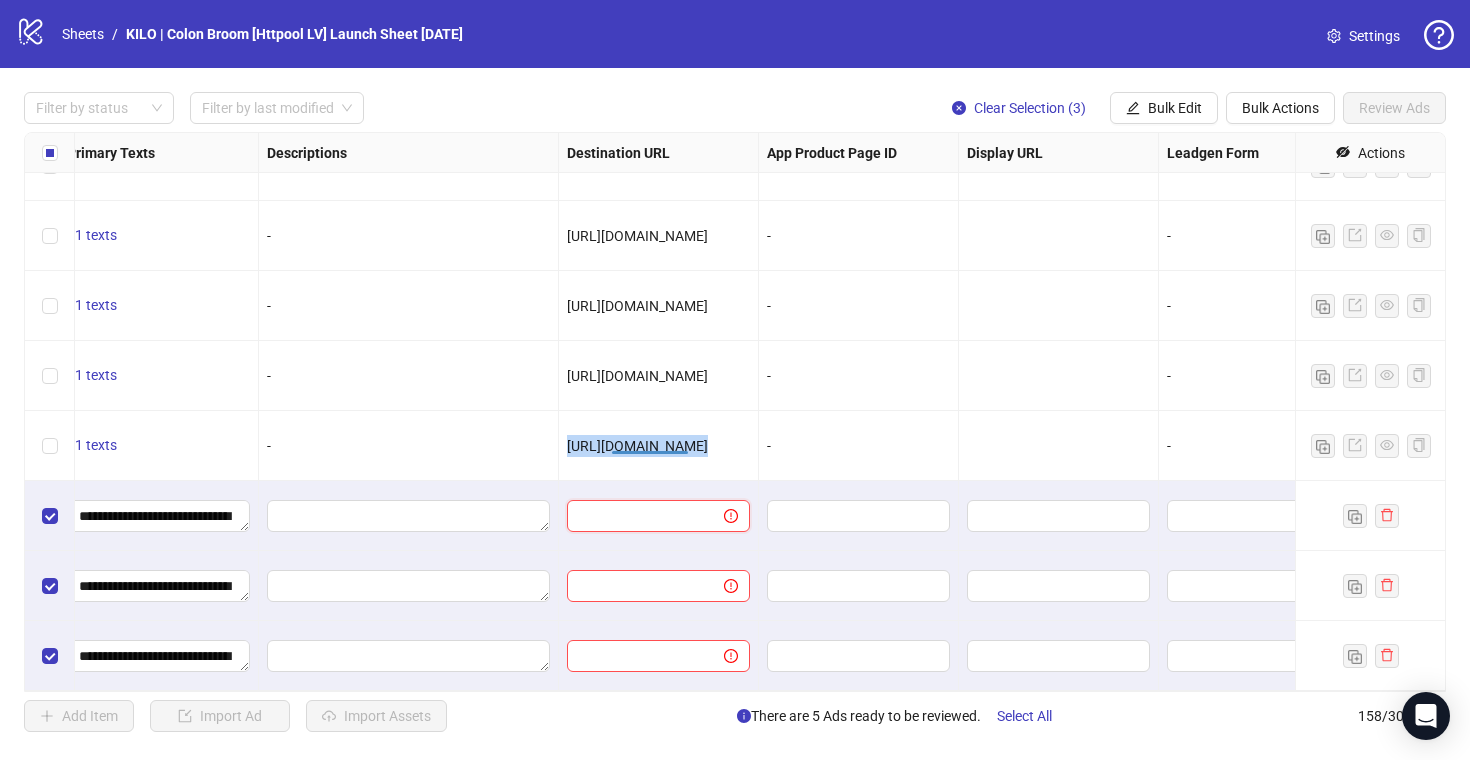 click at bounding box center [637, 516] 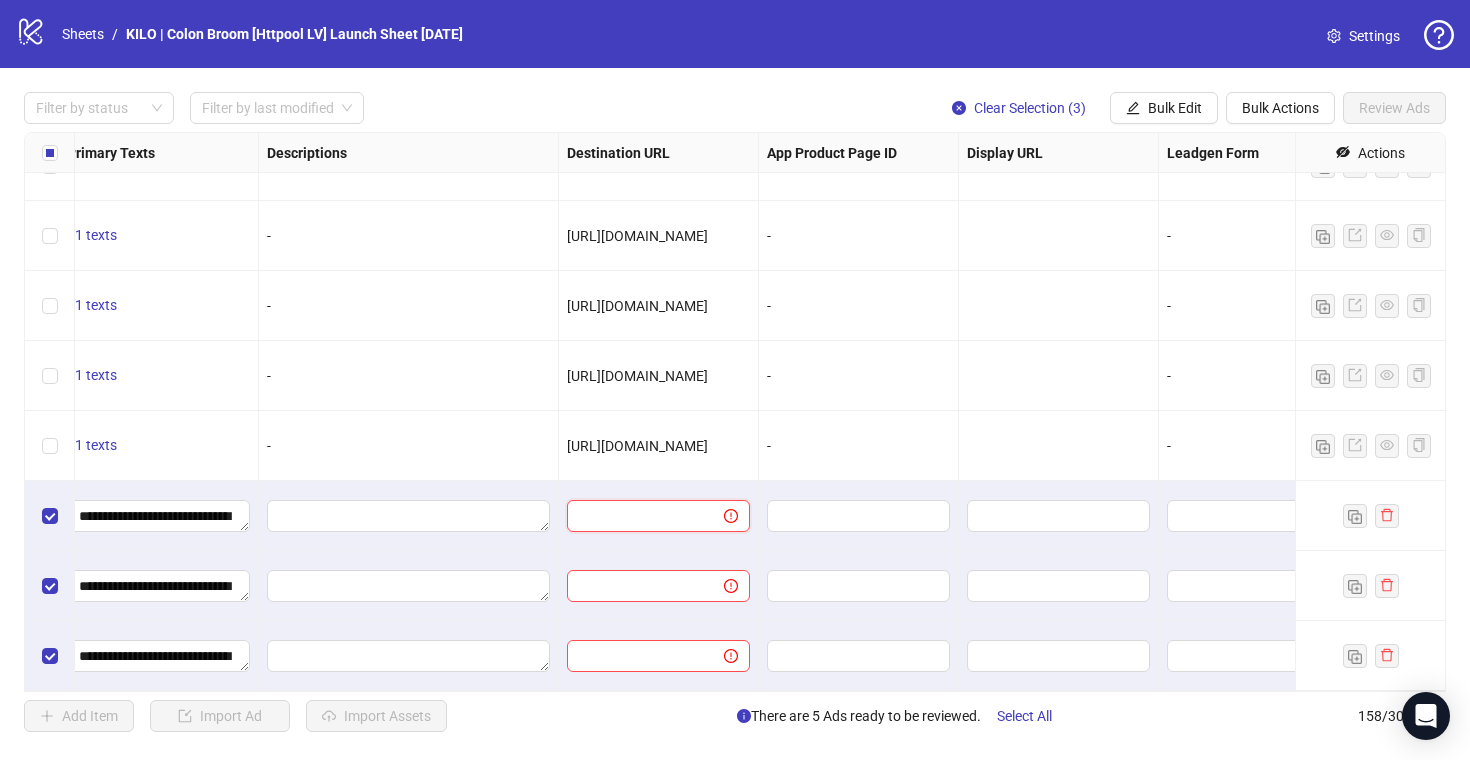 paste on "**********" 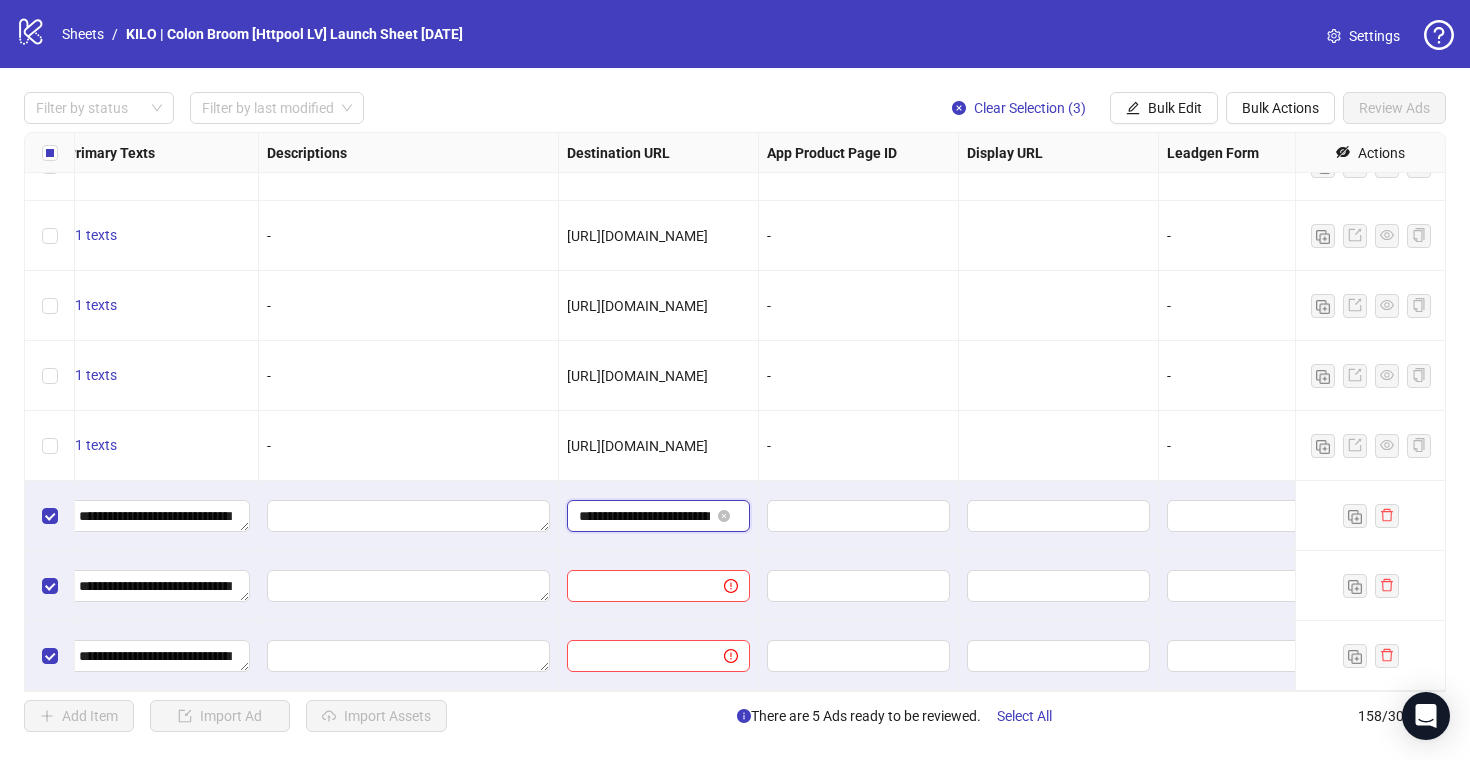 scroll, scrollTop: 0, scrollLeft: 52, axis: horizontal 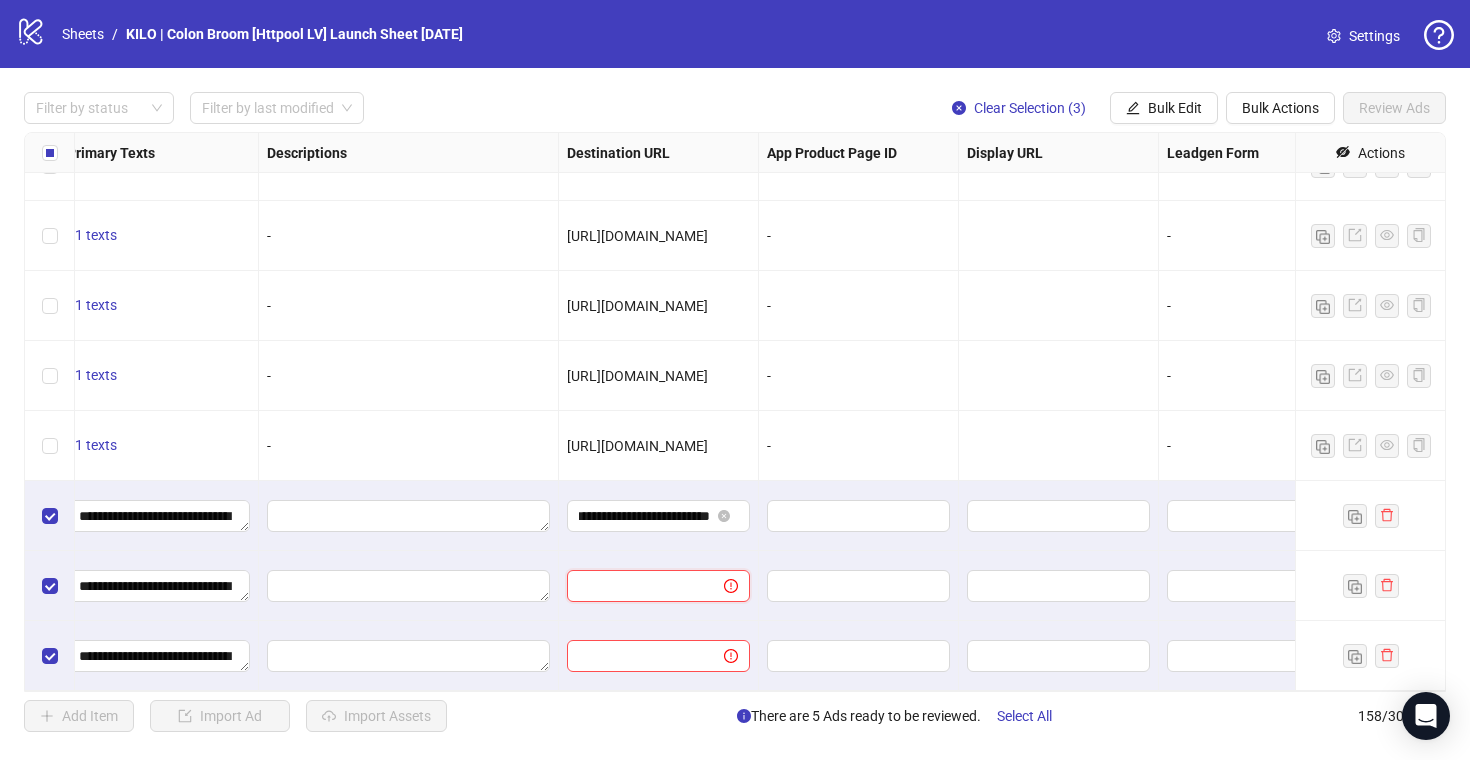 click at bounding box center (637, 586) 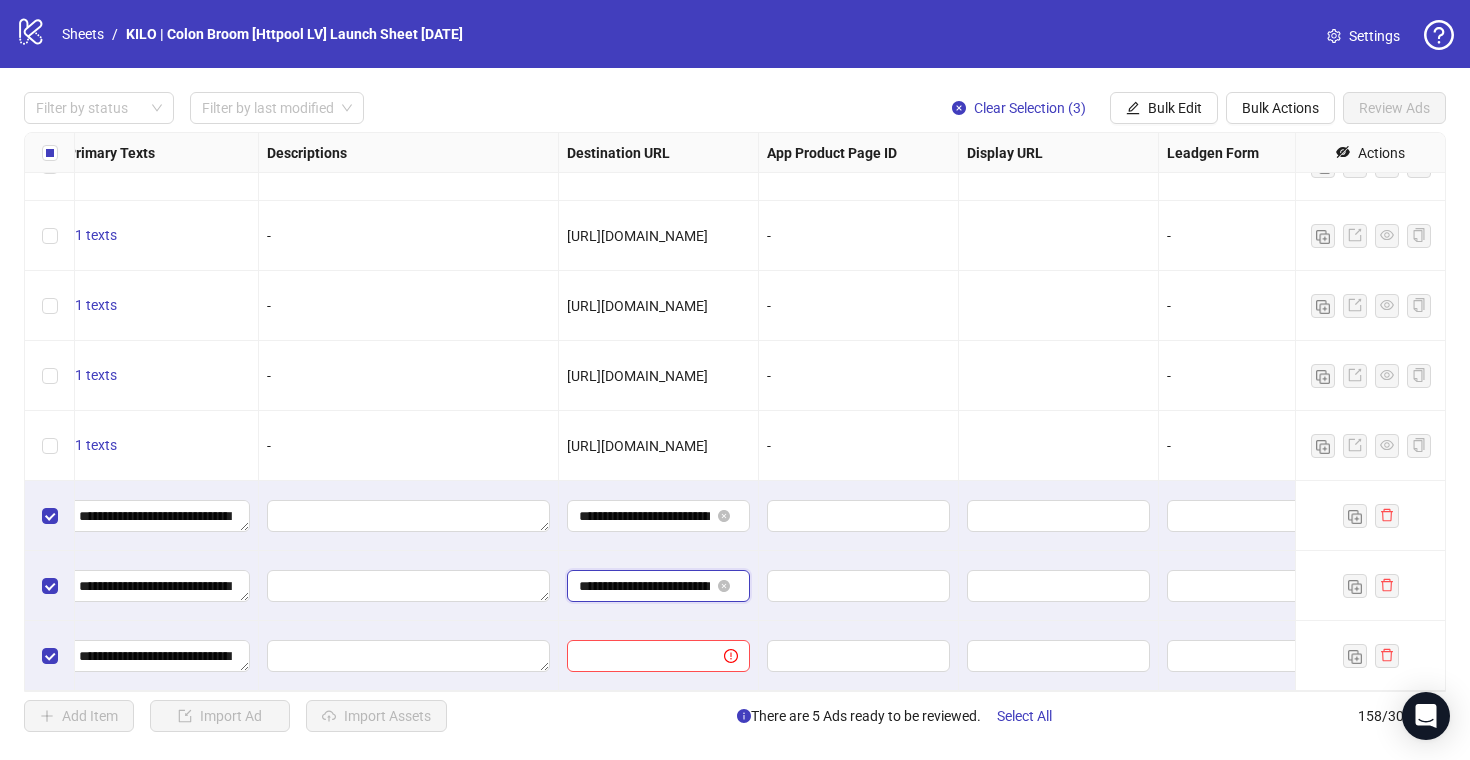 type on "**********" 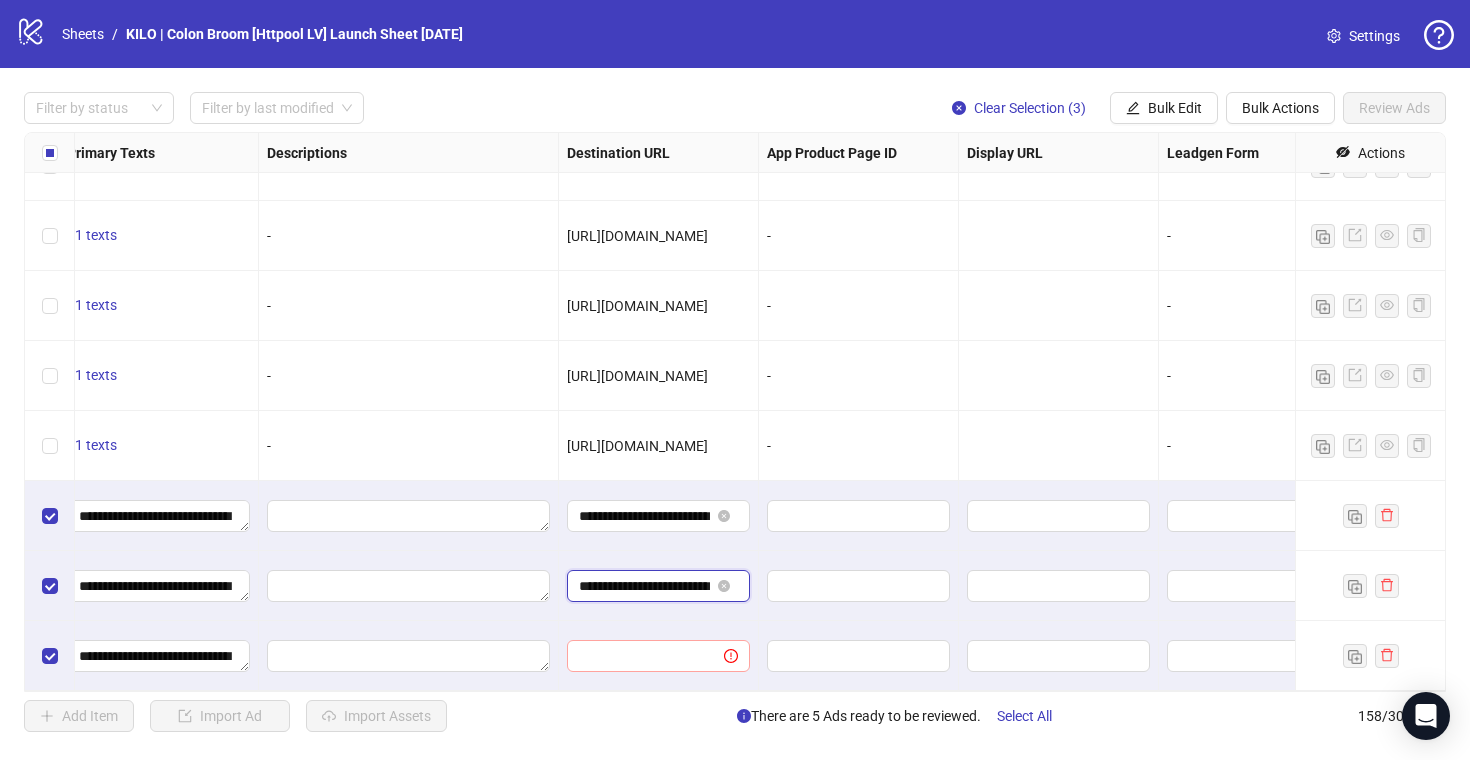 scroll, scrollTop: 0, scrollLeft: 52, axis: horizontal 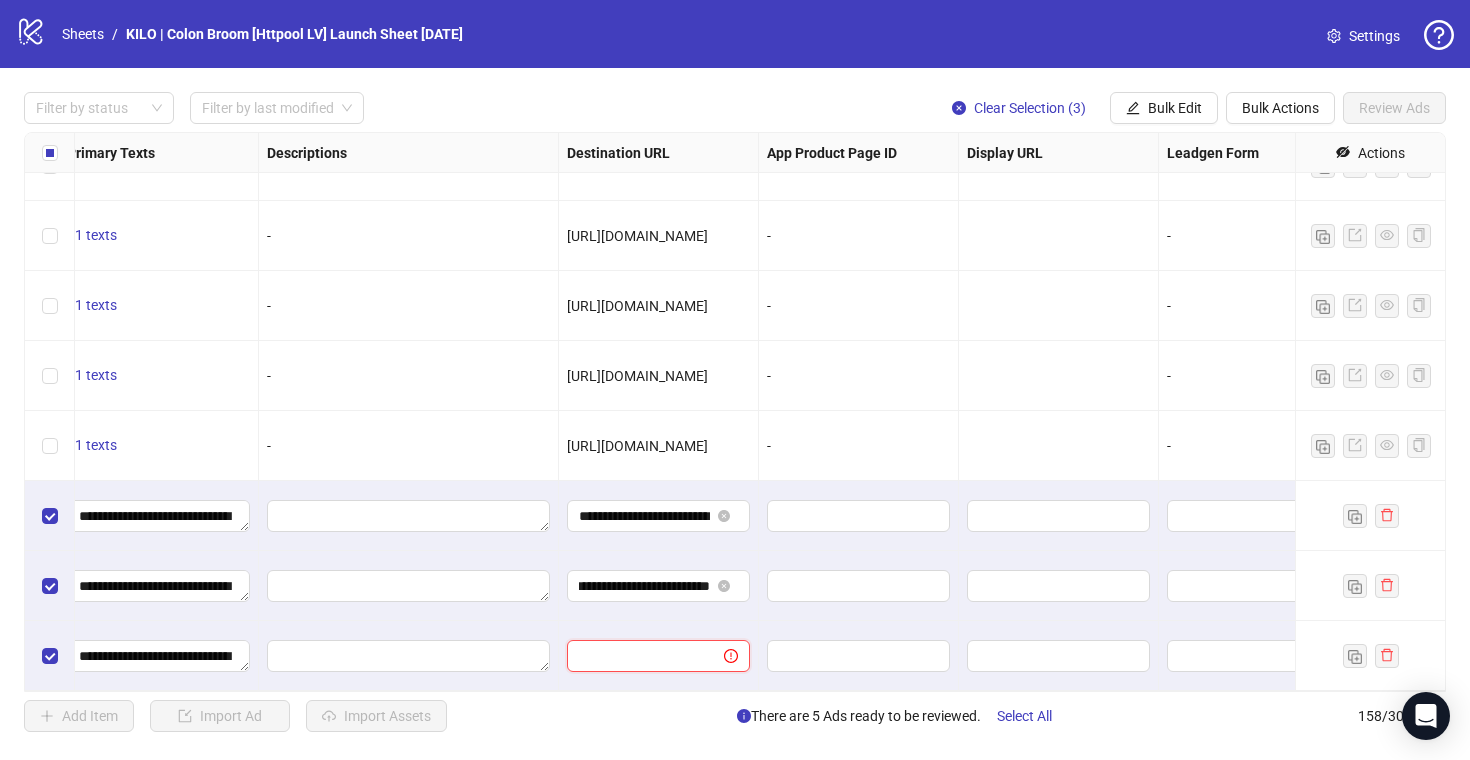 click at bounding box center [637, 656] 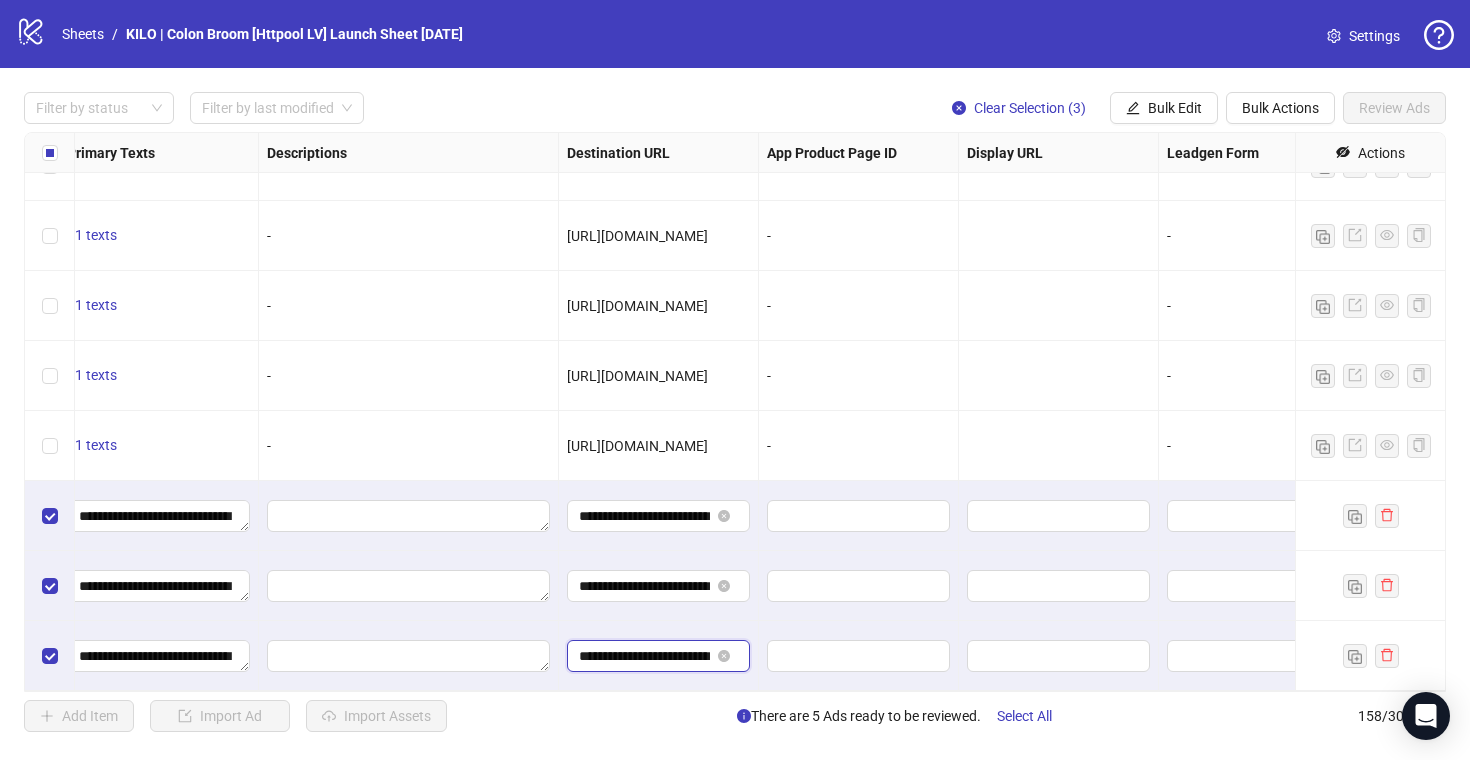 type on "**********" 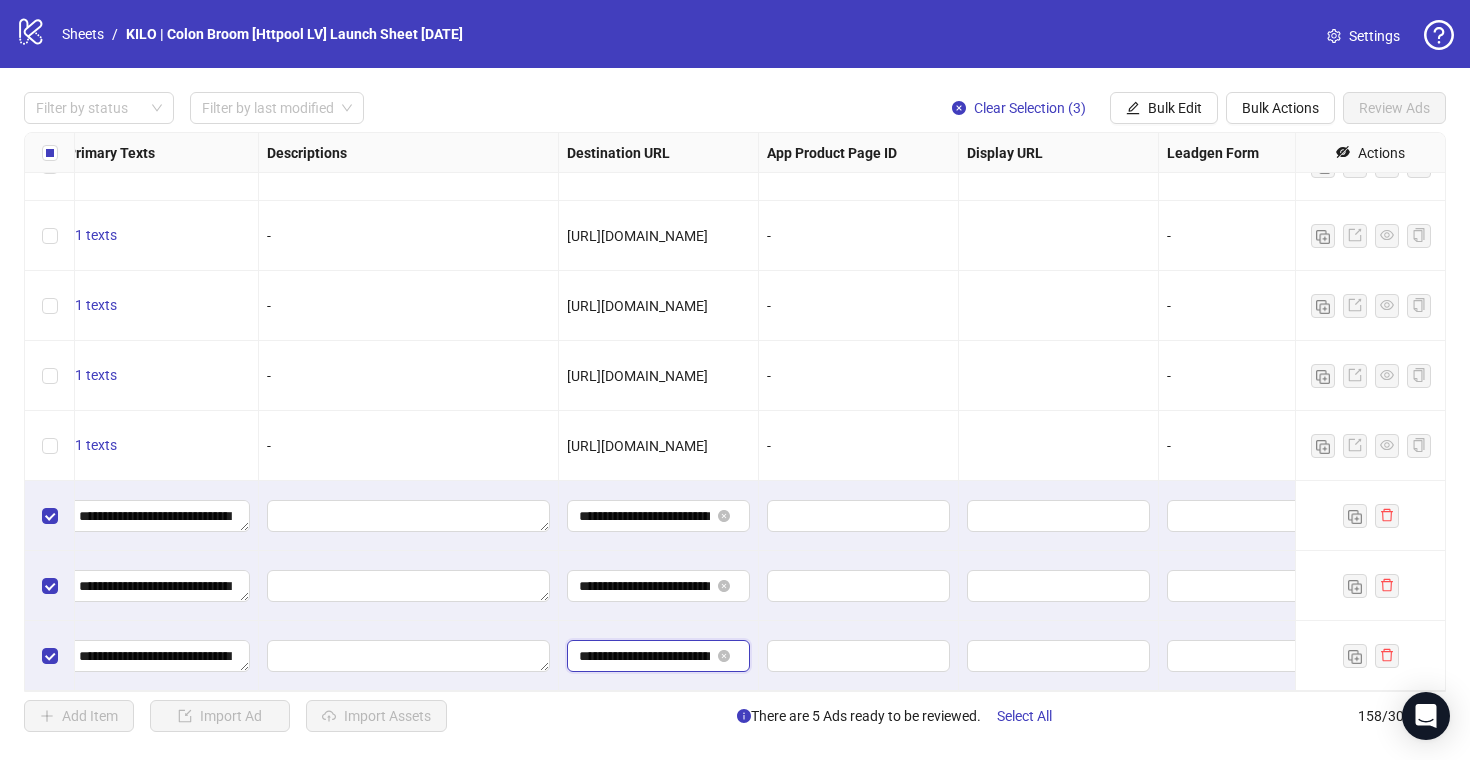 scroll, scrollTop: 0, scrollLeft: 52, axis: horizontal 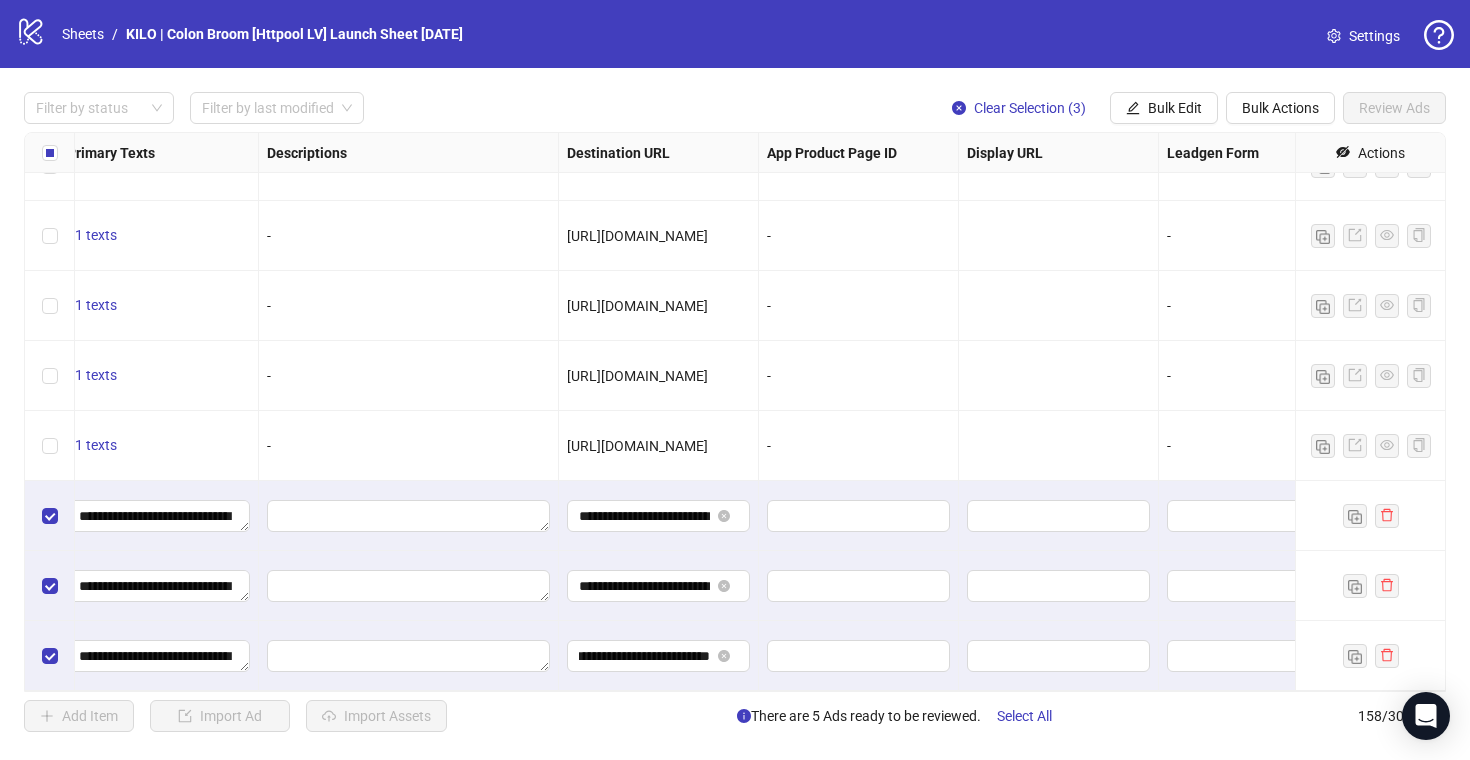 click at bounding box center [859, 656] 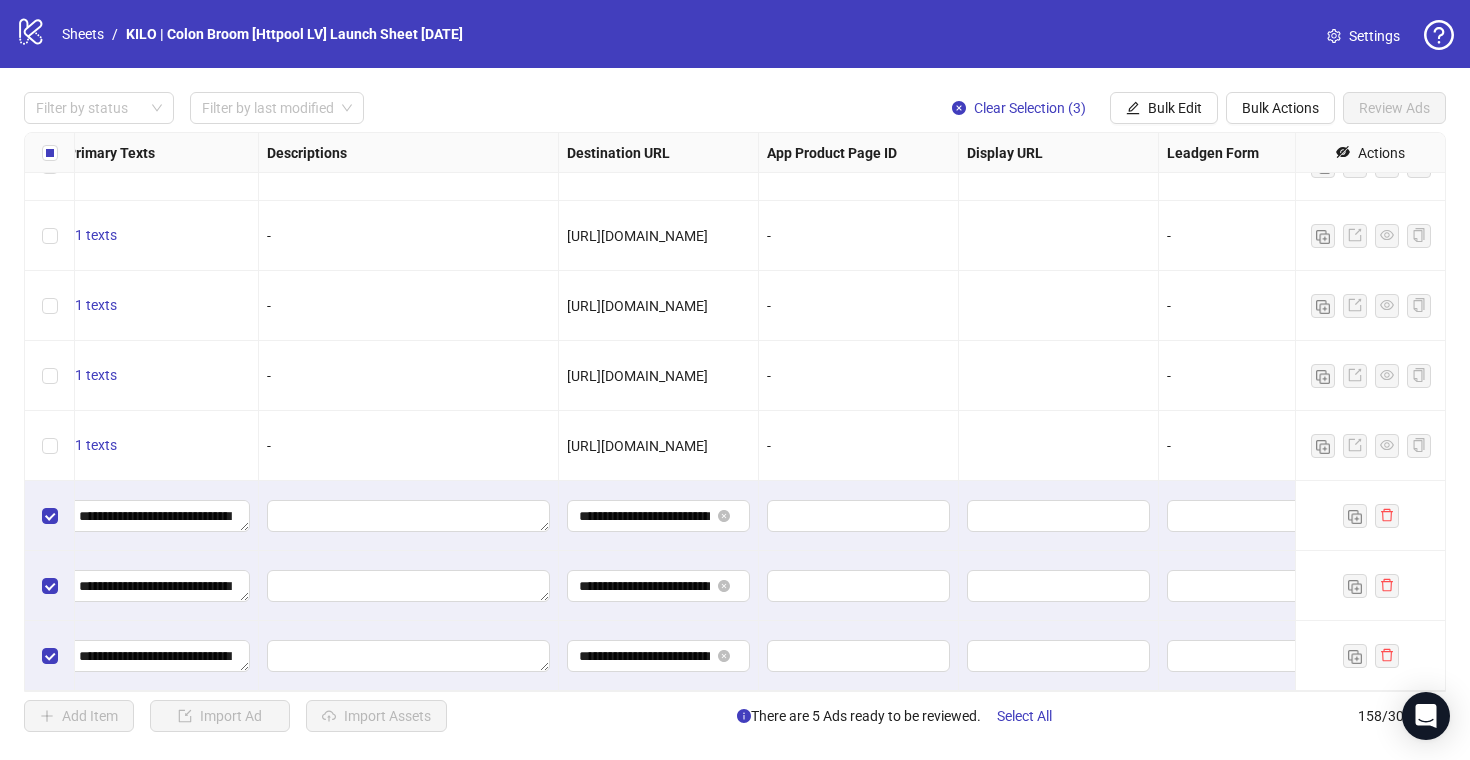 scroll, scrollTop: 10542, scrollLeft: 1850, axis: both 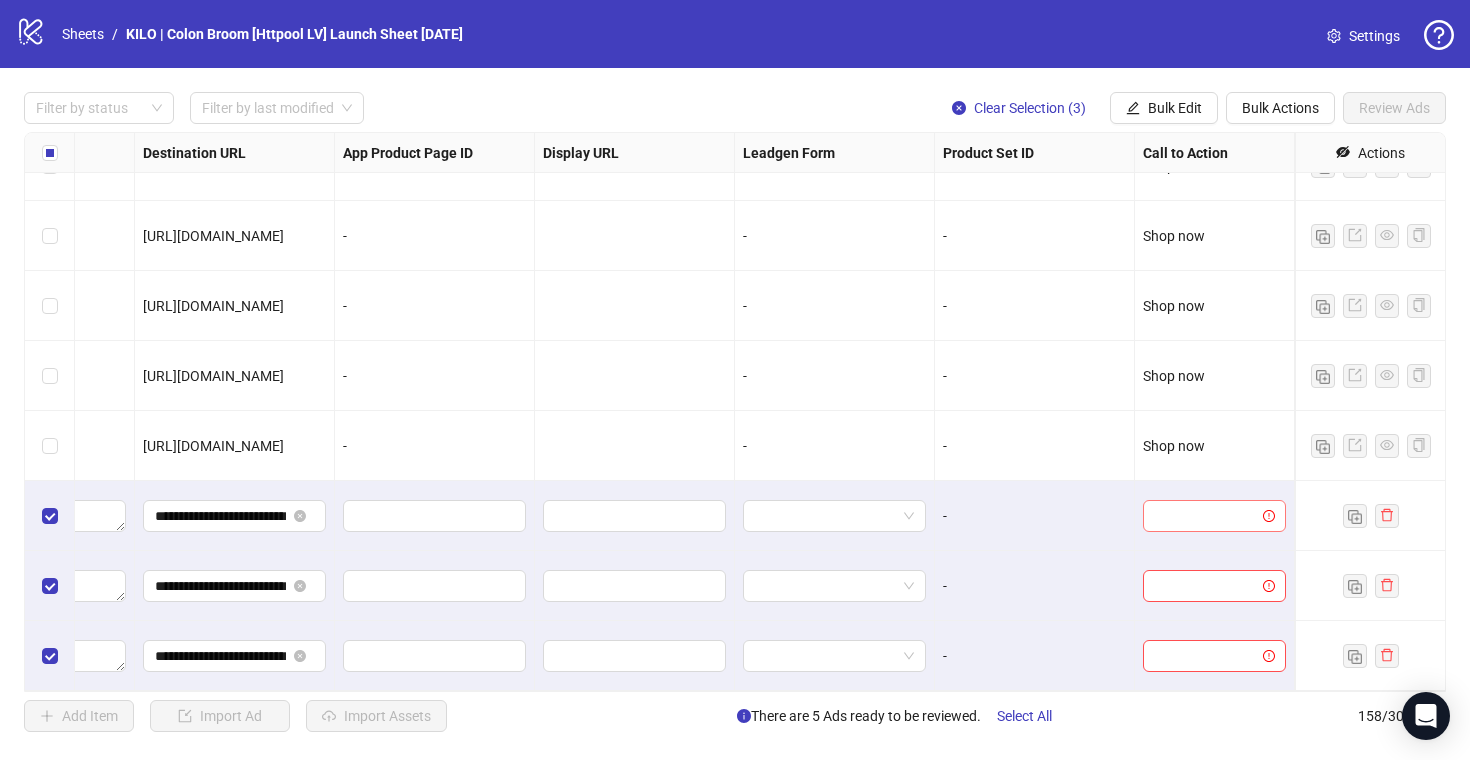 click at bounding box center [1205, 516] 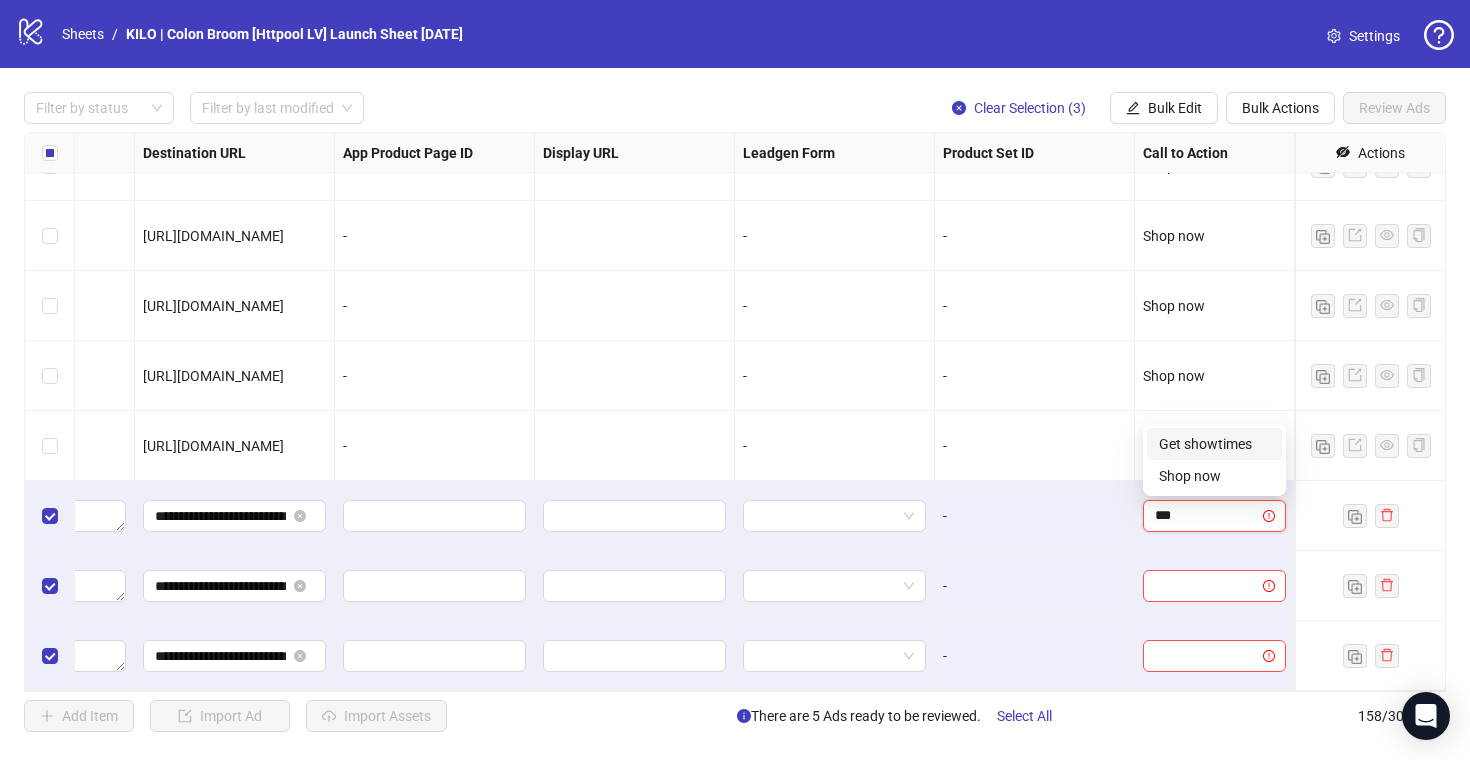 type on "****" 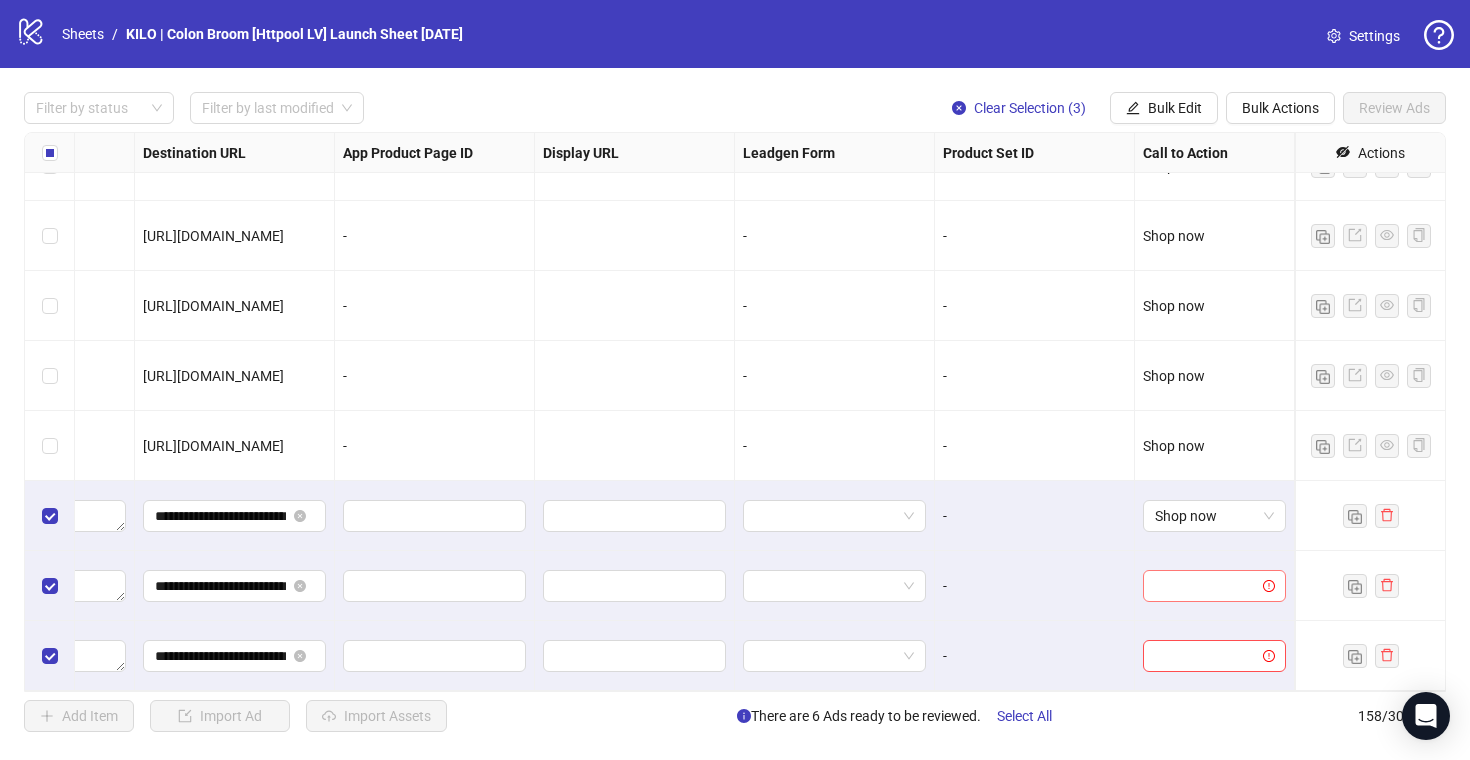 click at bounding box center (1205, 586) 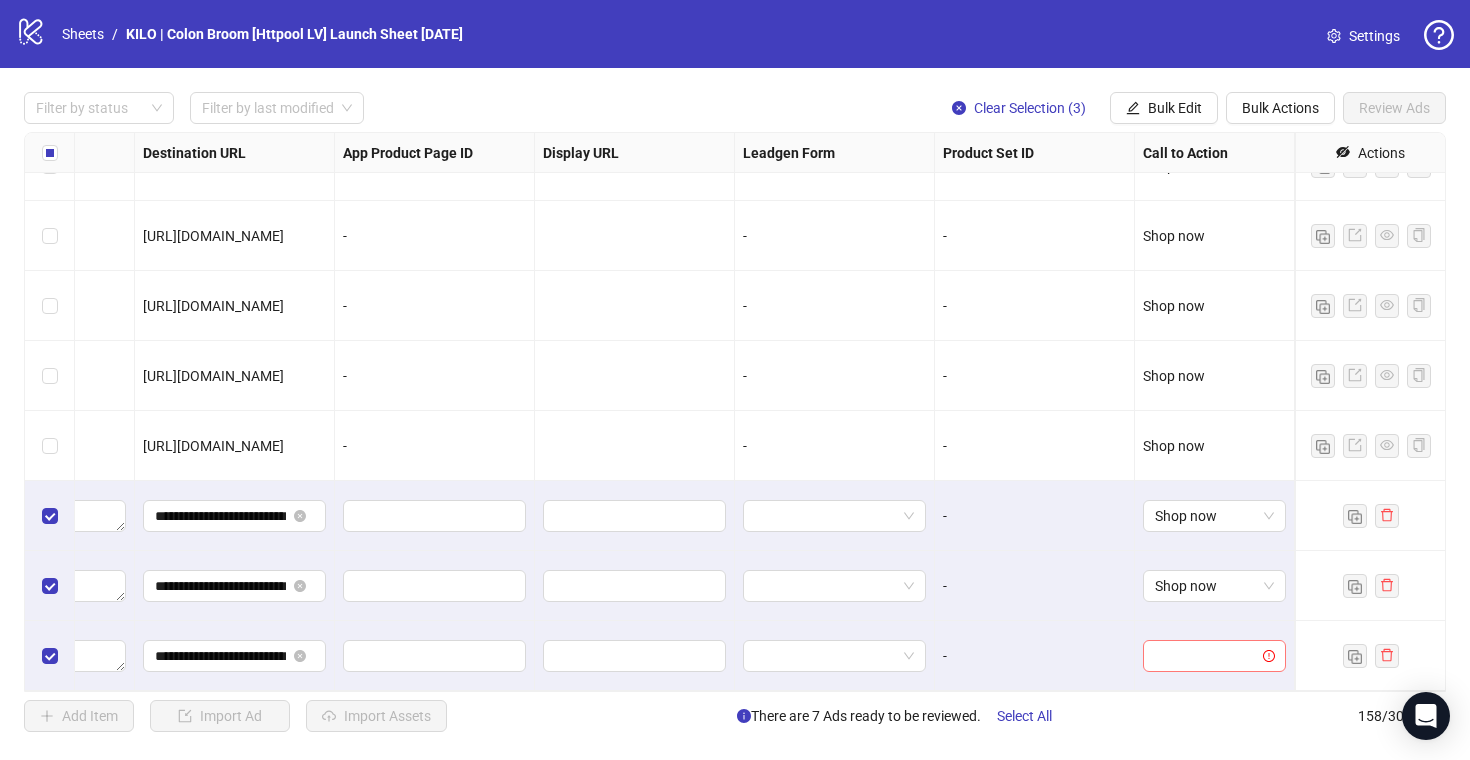 click at bounding box center (1205, 656) 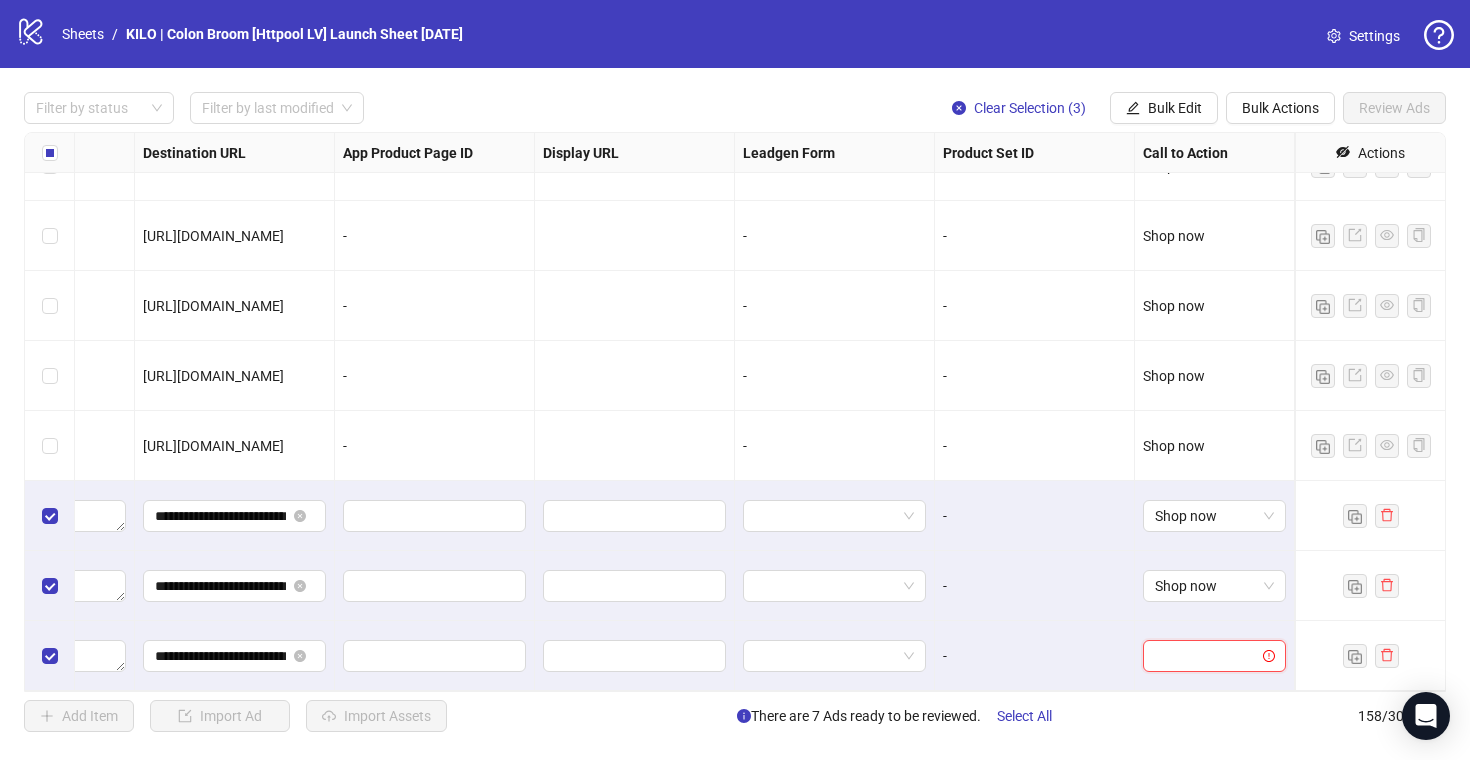 type on "*" 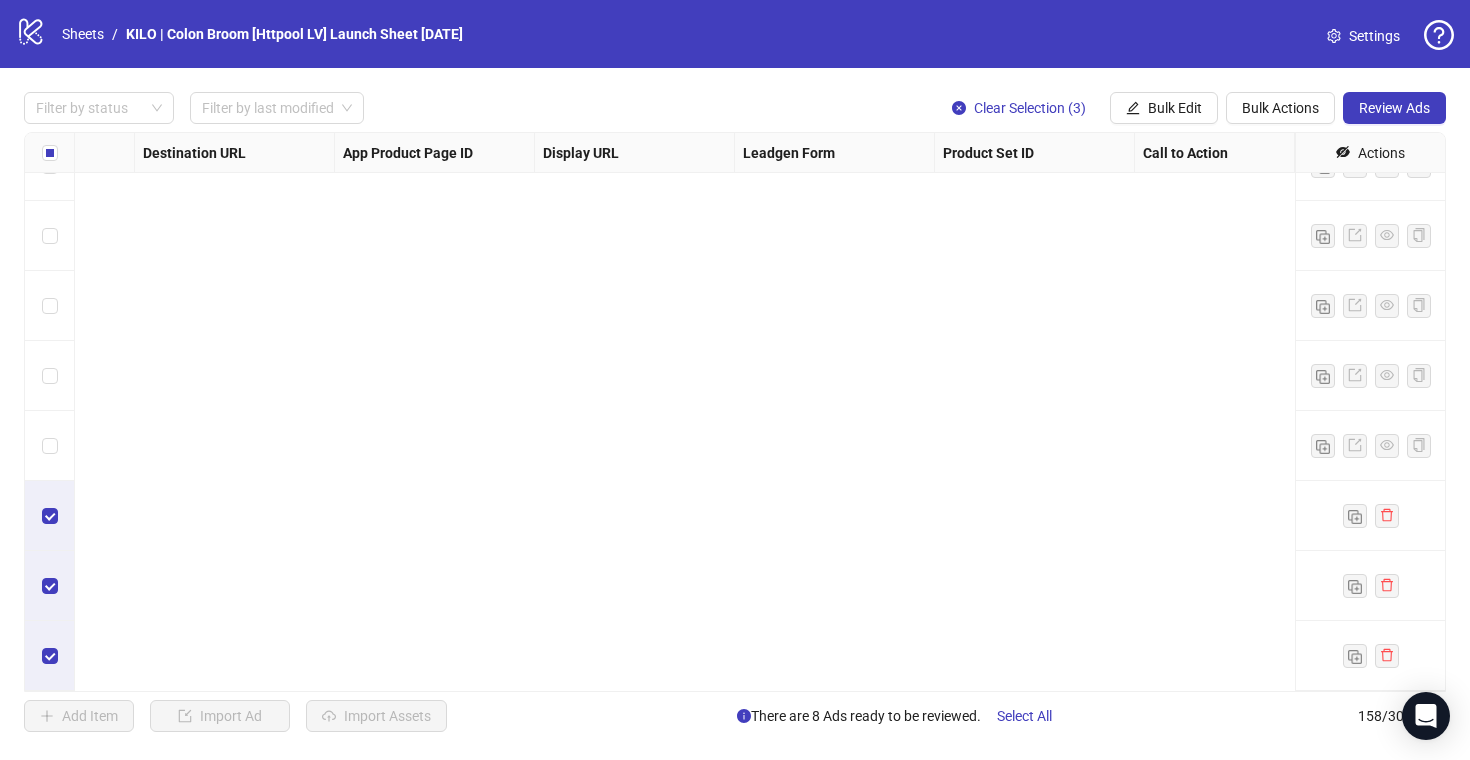 scroll, scrollTop: 10542, scrollLeft: 0, axis: vertical 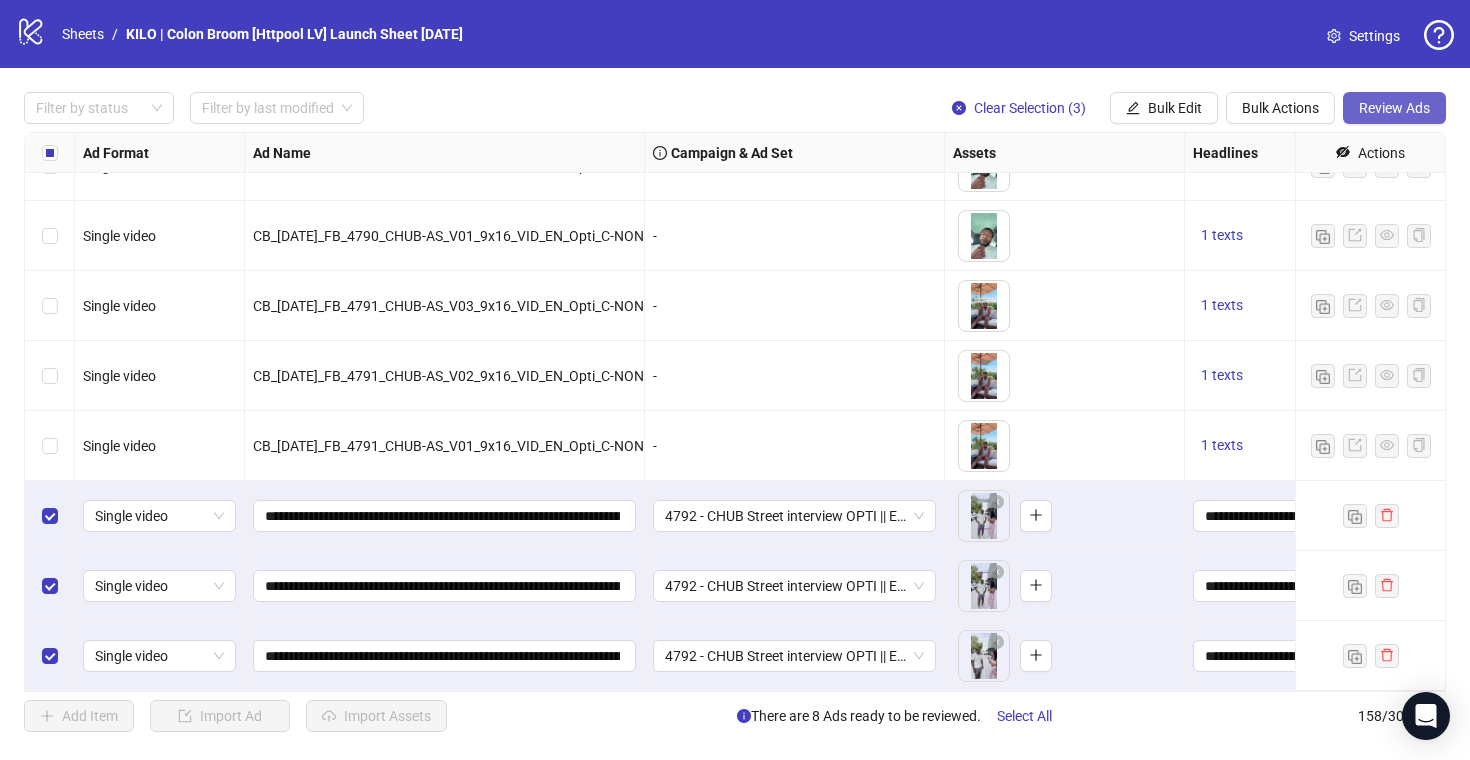 click on "Review Ads" at bounding box center [1394, 108] 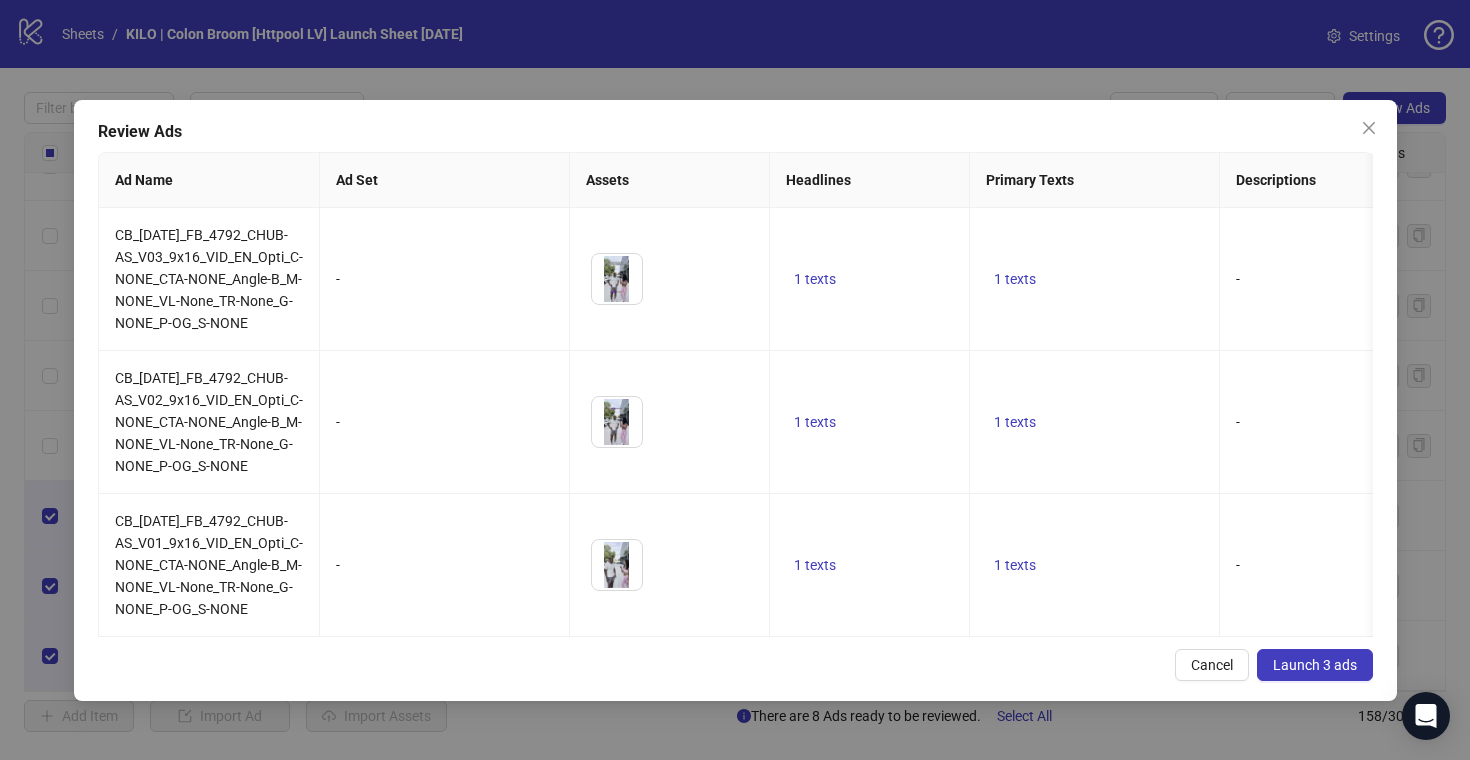 click on "Launch 3 ads" at bounding box center (1315, 665) 